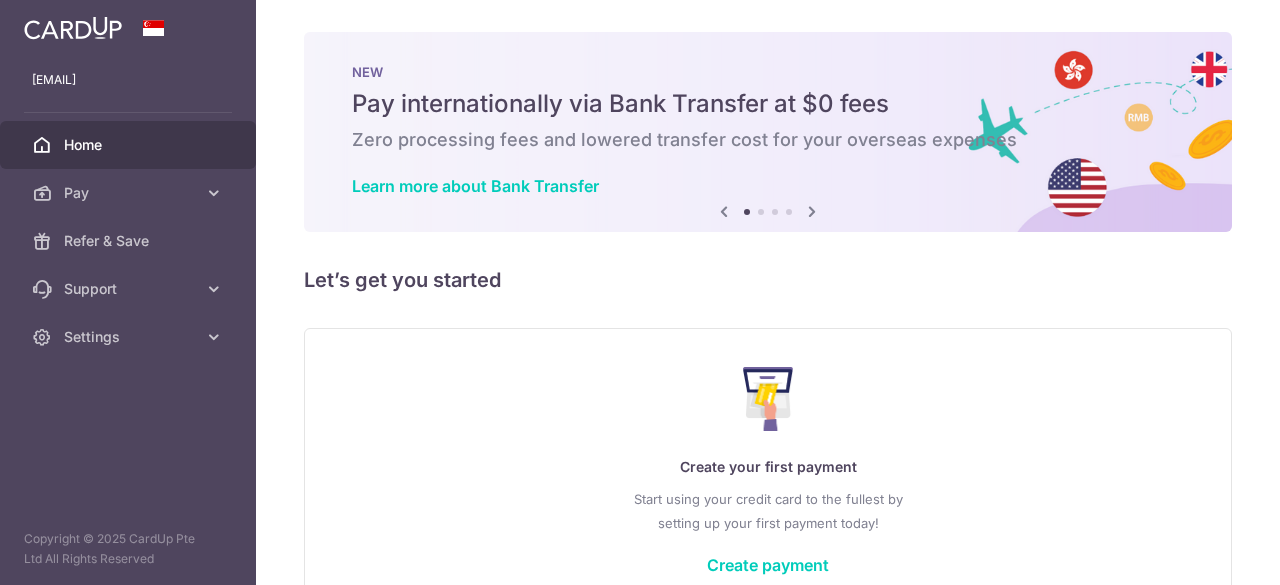 scroll, scrollTop: 0, scrollLeft: 0, axis: both 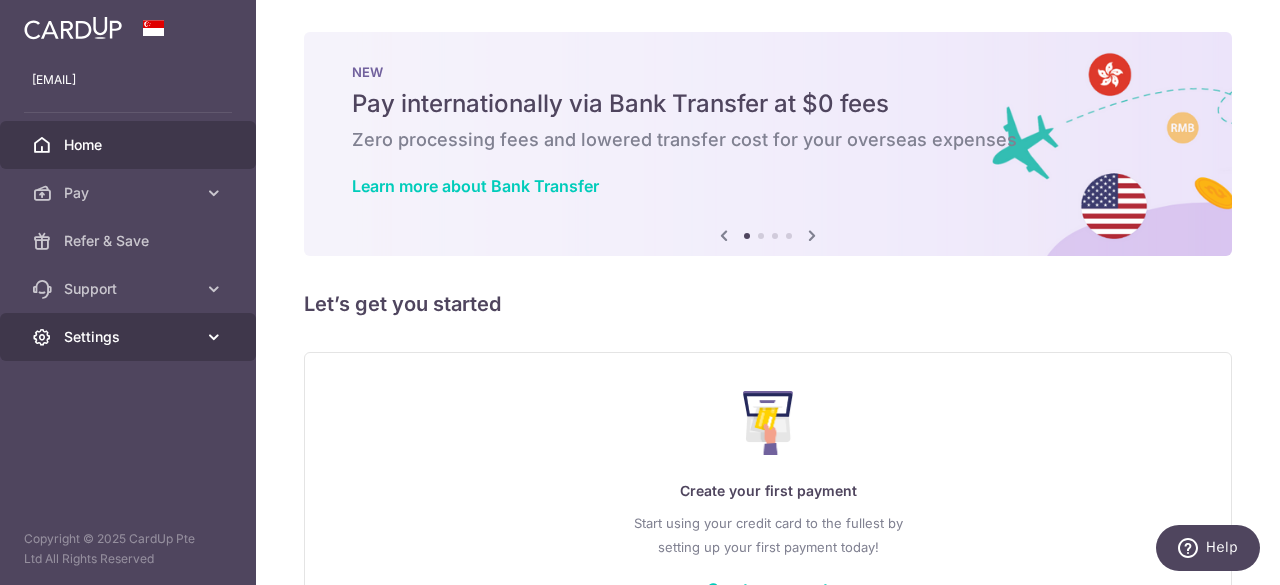 click on "Settings" at bounding box center (130, 337) 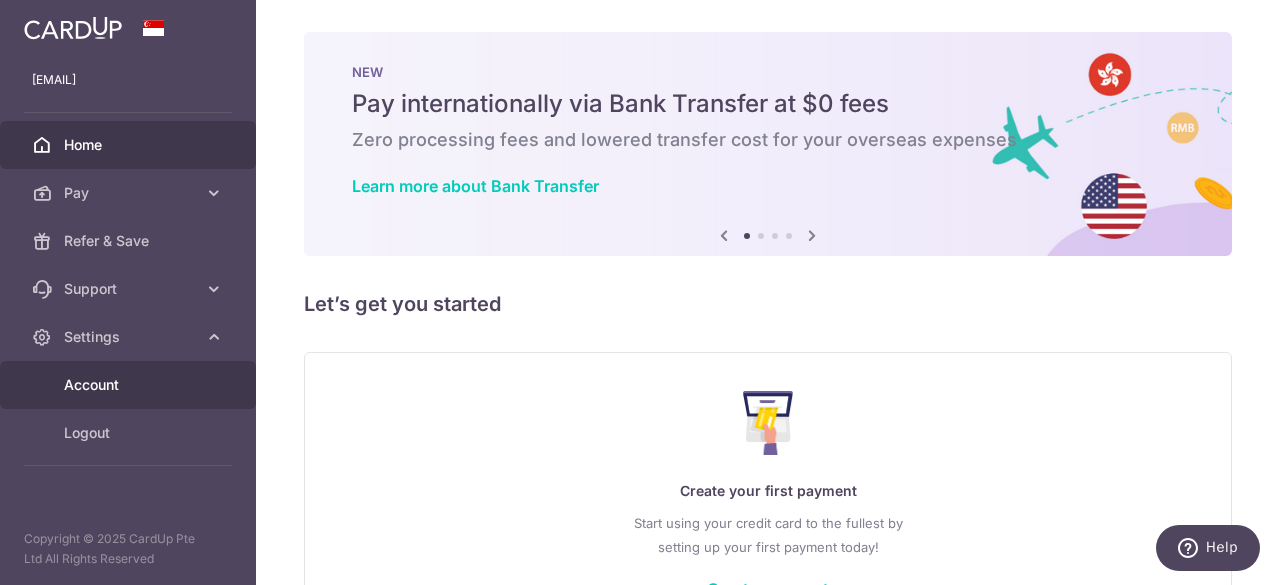 click on "Account" at bounding box center (130, 385) 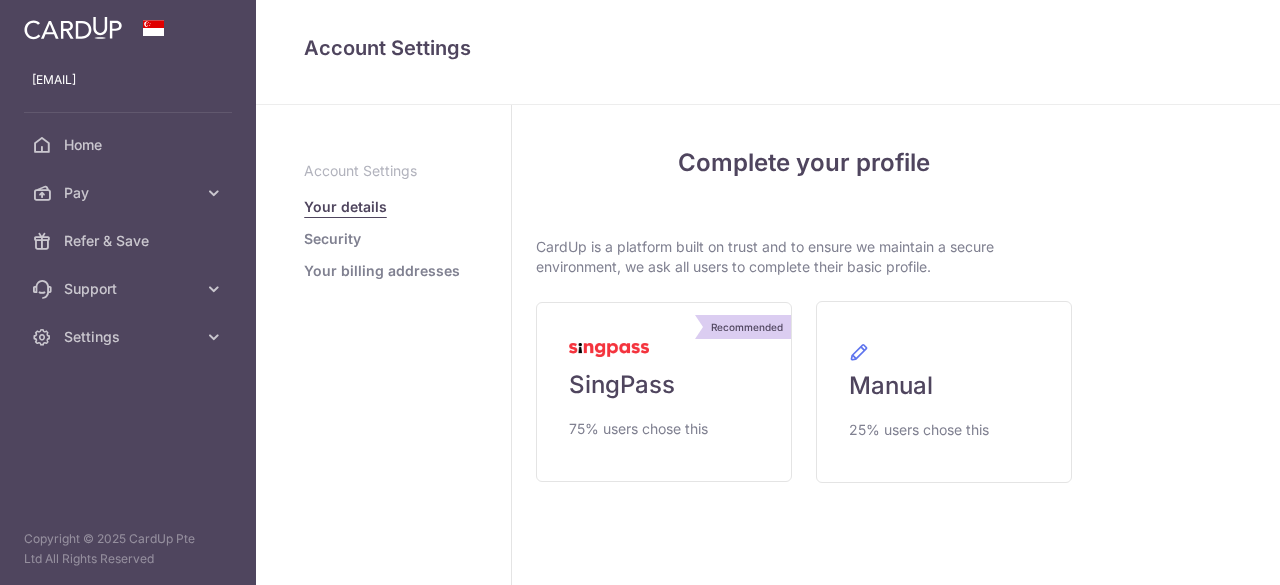 scroll, scrollTop: 0, scrollLeft: 0, axis: both 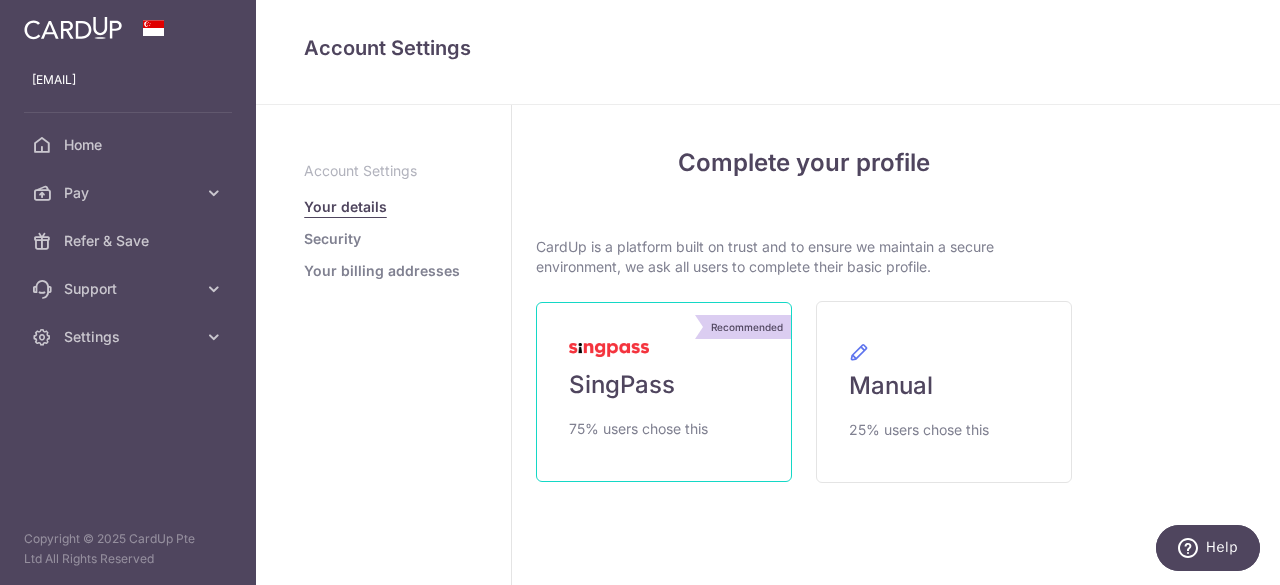 click on "SingPass" at bounding box center (622, 385) 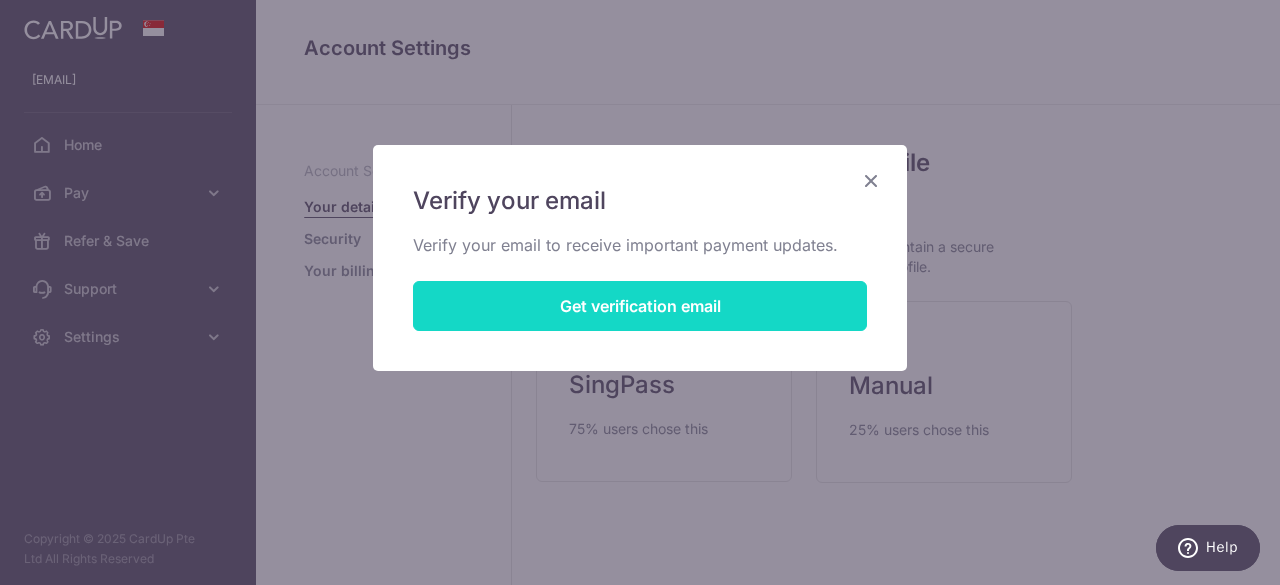 click on "Get verification email" at bounding box center (640, 306) 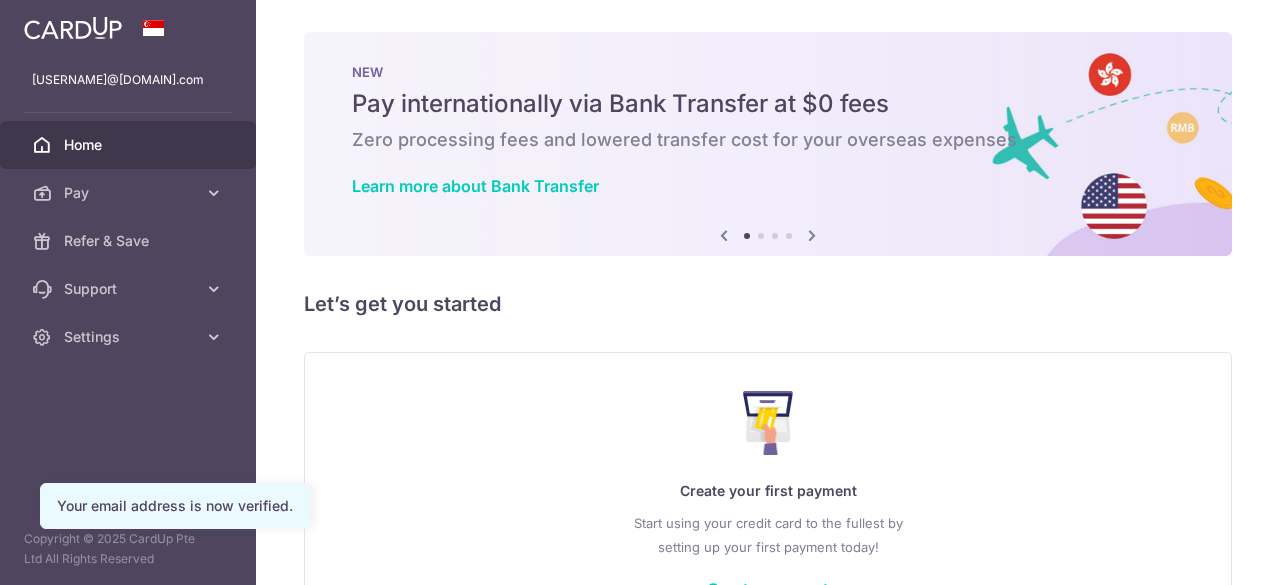 scroll, scrollTop: 0, scrollLeft: 0, axis: both 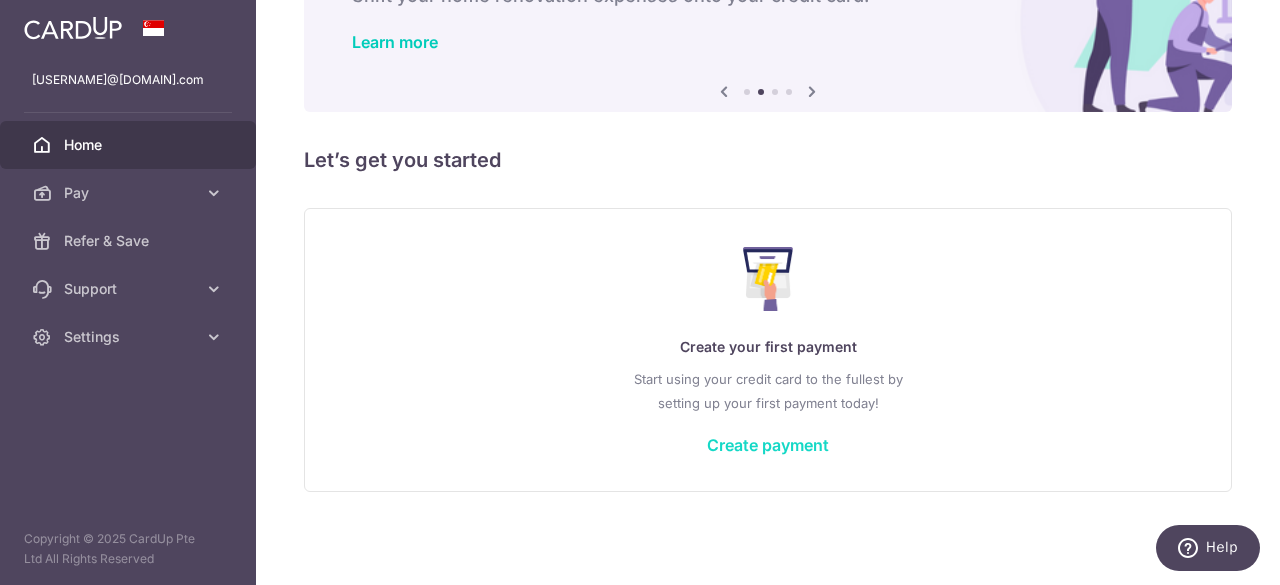 click on "Create payment" at bounding box center (768, 445) 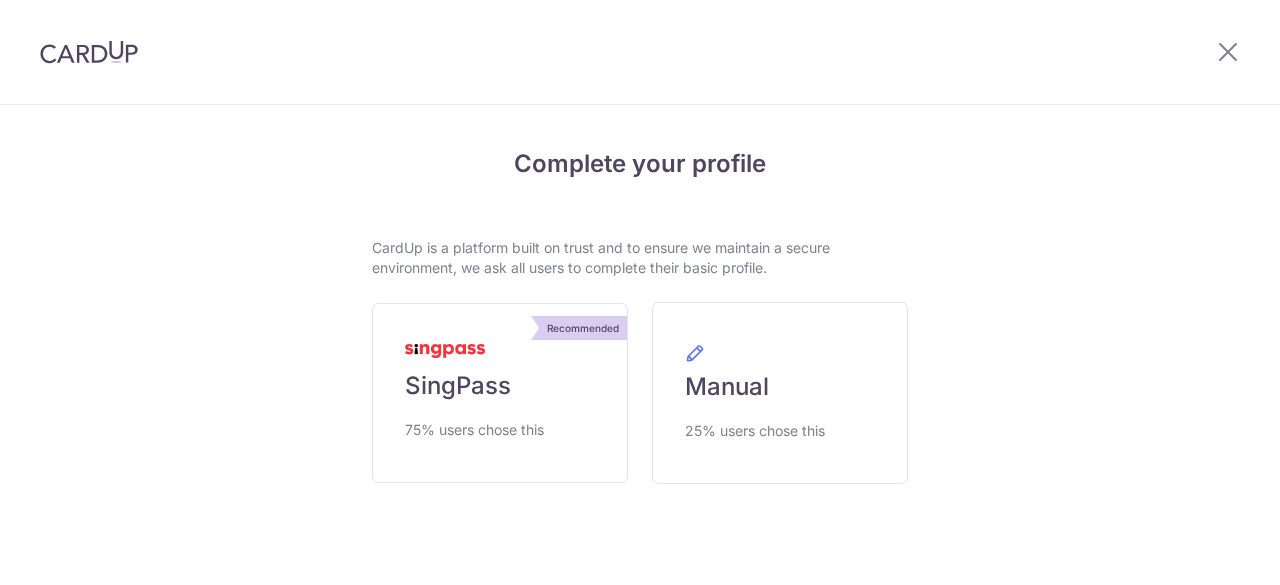 scroll, scrollTop: 0, scrollLeft: 0, axis: both 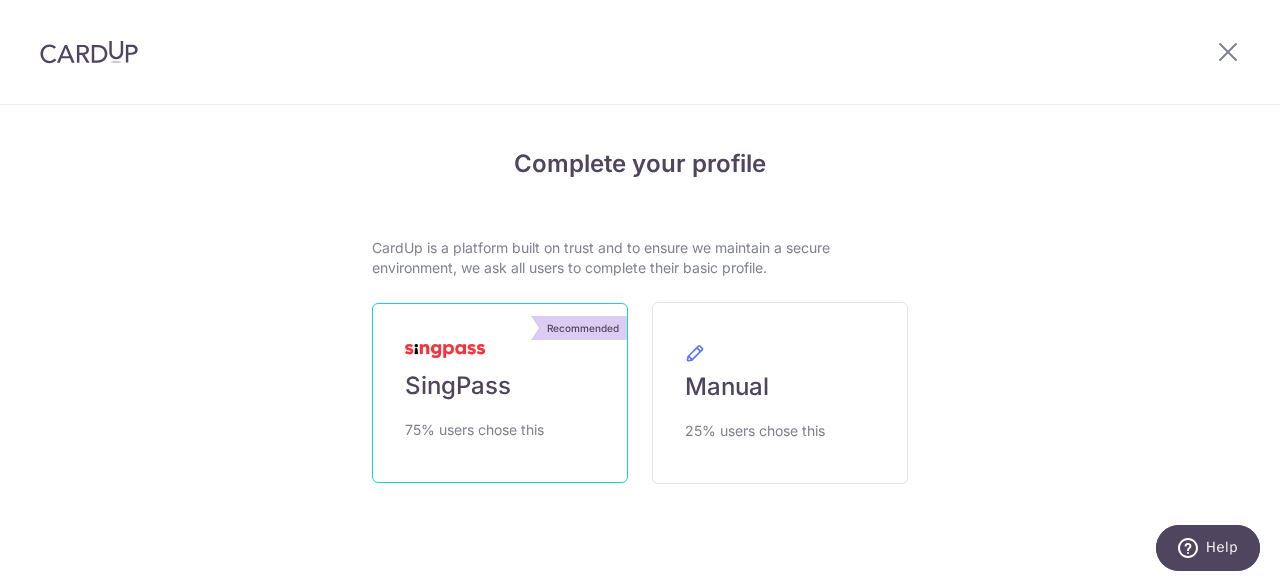 click at bounding box center [445, 351] 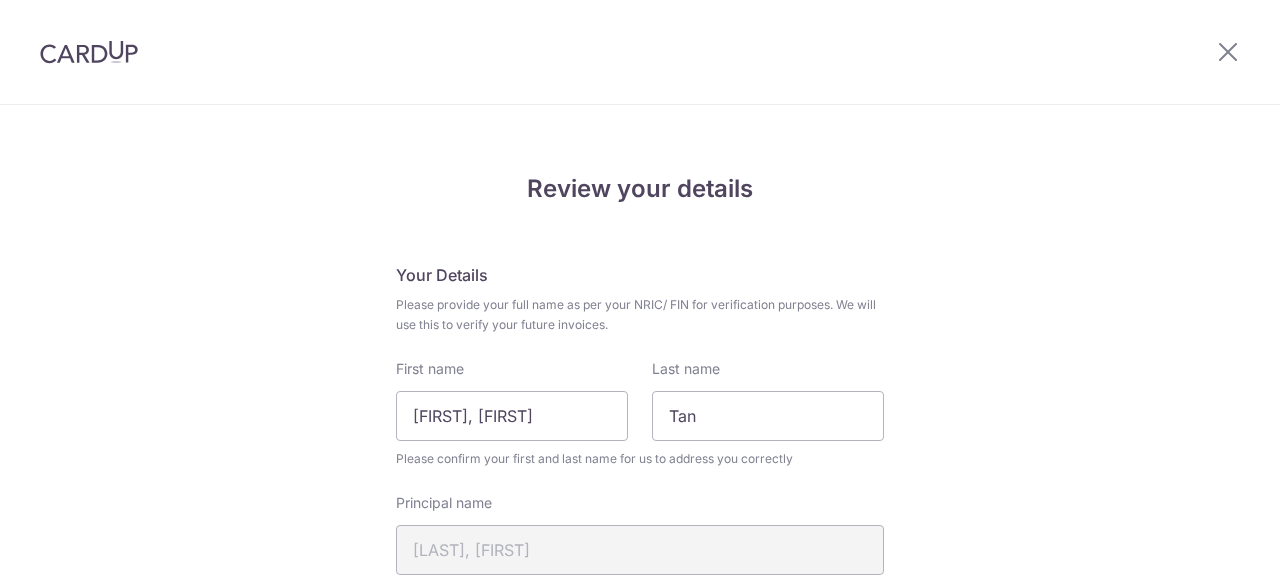 scroll, scrollTop: 0, scrollLeft: 0, axis: both 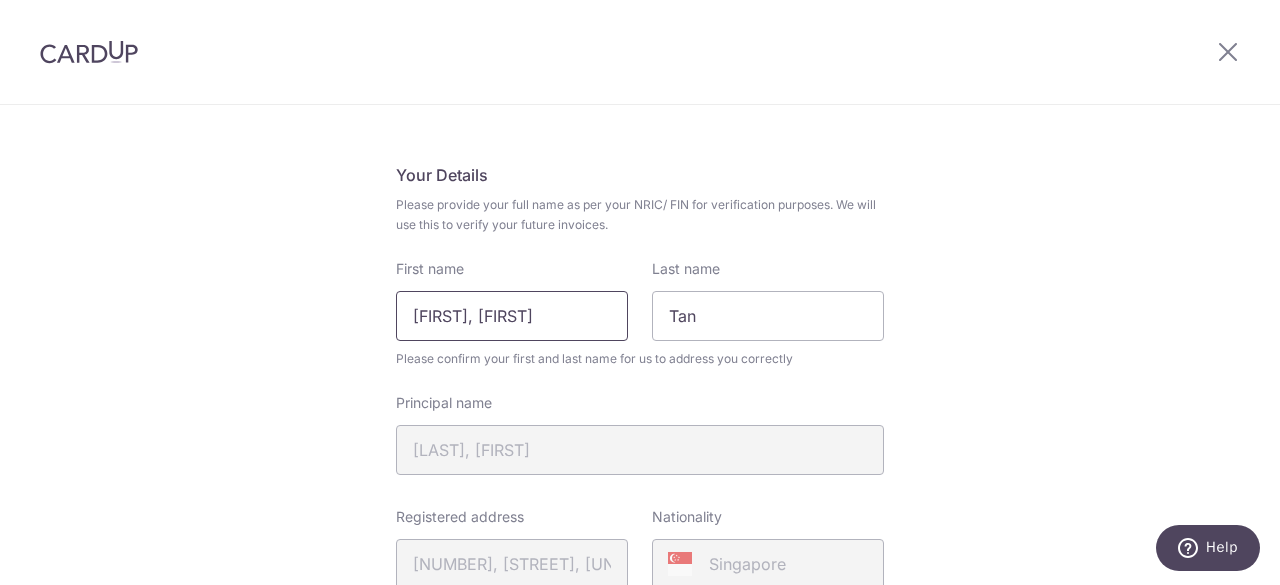 drag, startPoint x: 551, startPoint y: 309, endPoint x: 212, endPoint y: 281, distance: 340.1544 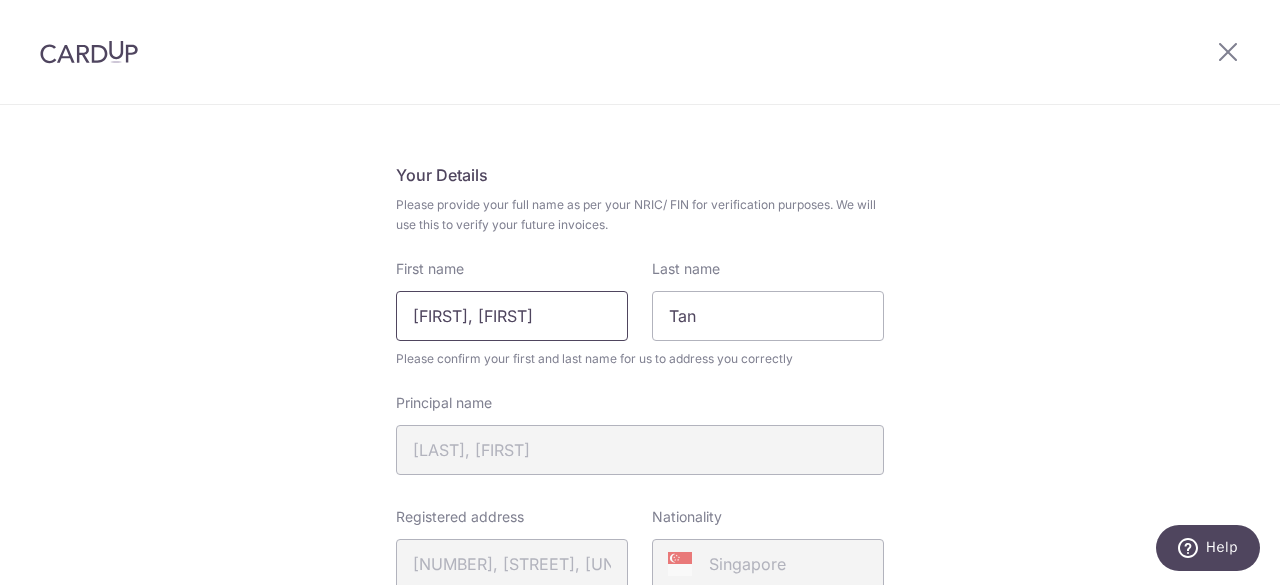 click on "Review your details
Your Details
Please provide your full name as per your NRIC/ FIN for verification purposes. We will use this to verify your future invoices.
First name
Shimin, Melissa
Last name
Tan
Please confirm your first and last name for us to address you correctly
Principal name
TAN SHIMIN, MELISSA
Registered address
567, CHOA CHU KANG STREET 52, 07, 150, SINGAPORE, 680567" at bounding box center (640, 693) 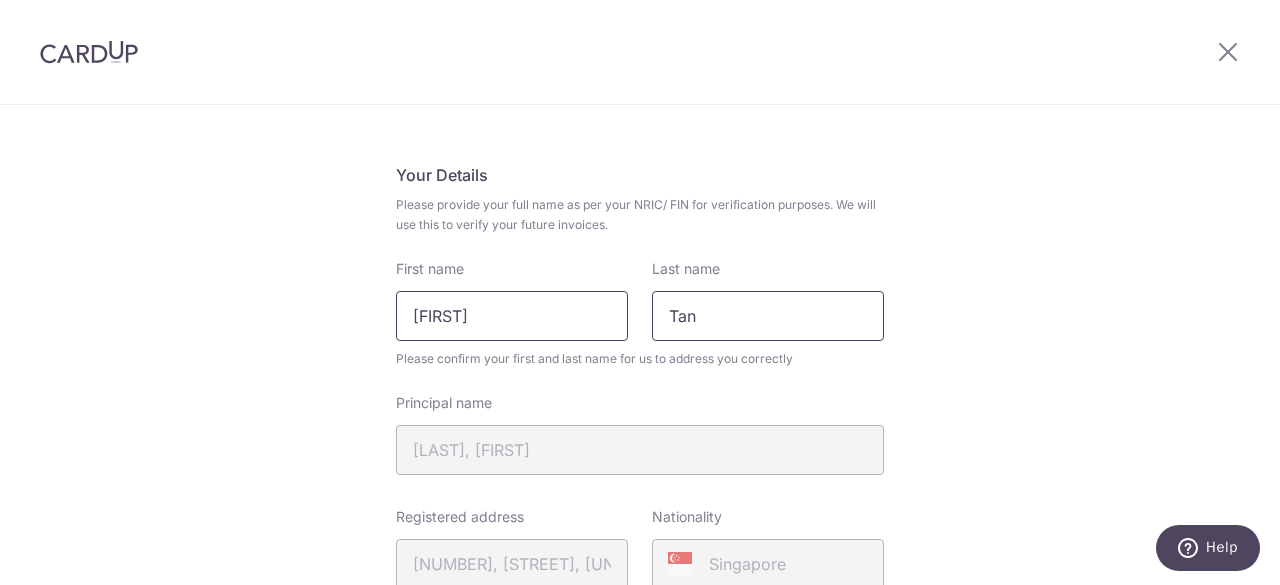 type on "Melissa" 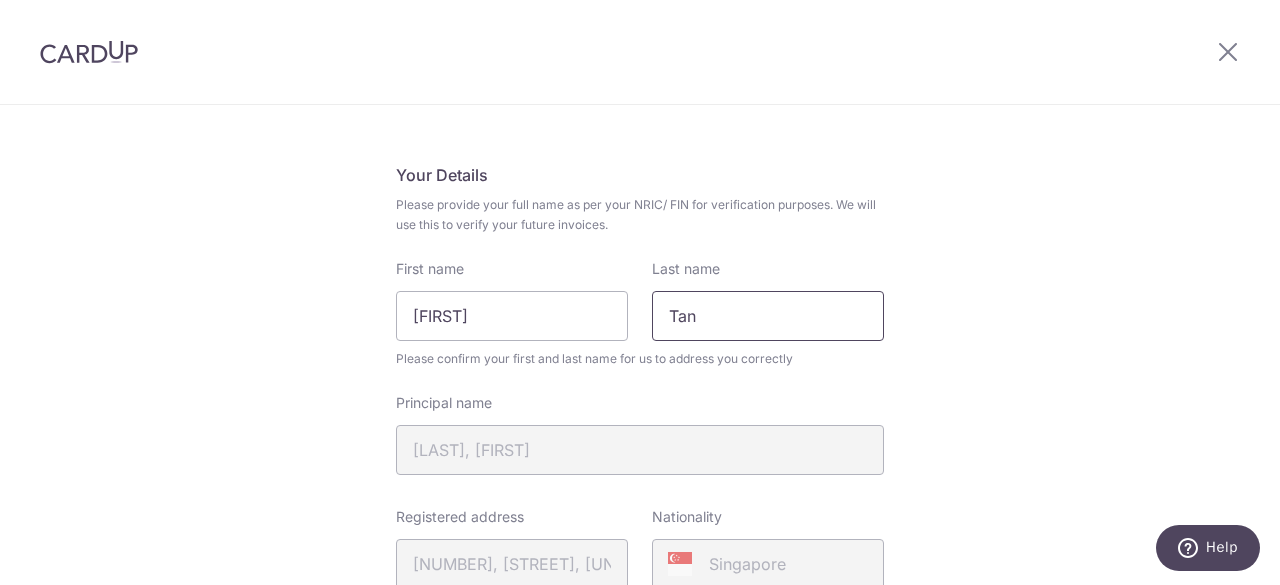 click on "Tan" at bounding box center [768, 316] 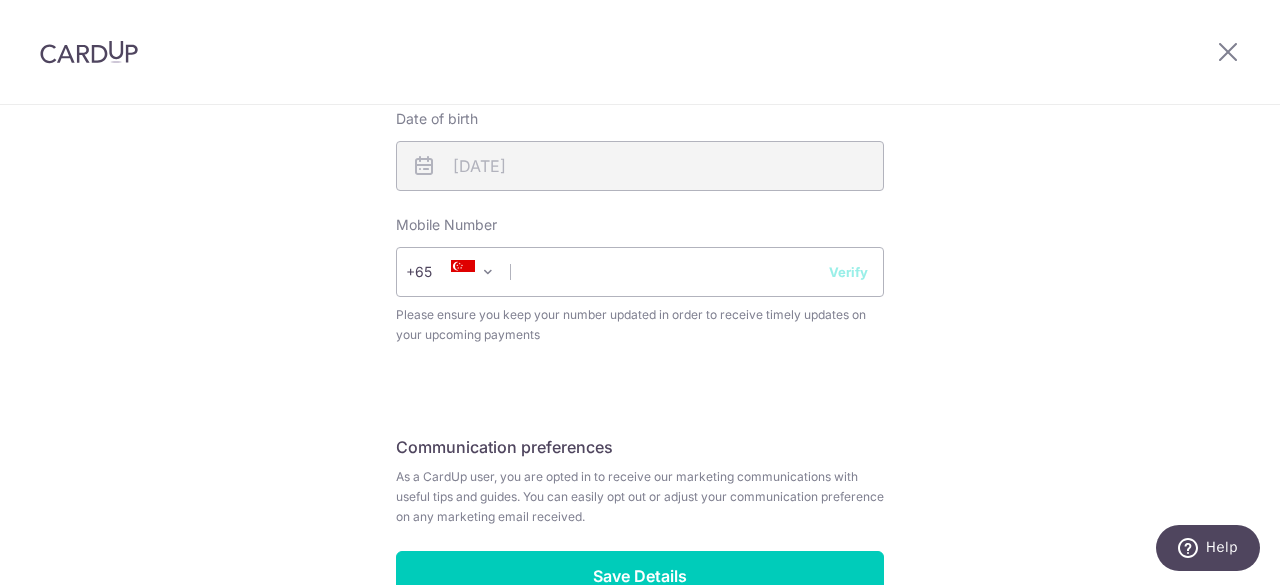 scroll, scrollTop: 800, scrollLeft: 0, axis: vertical 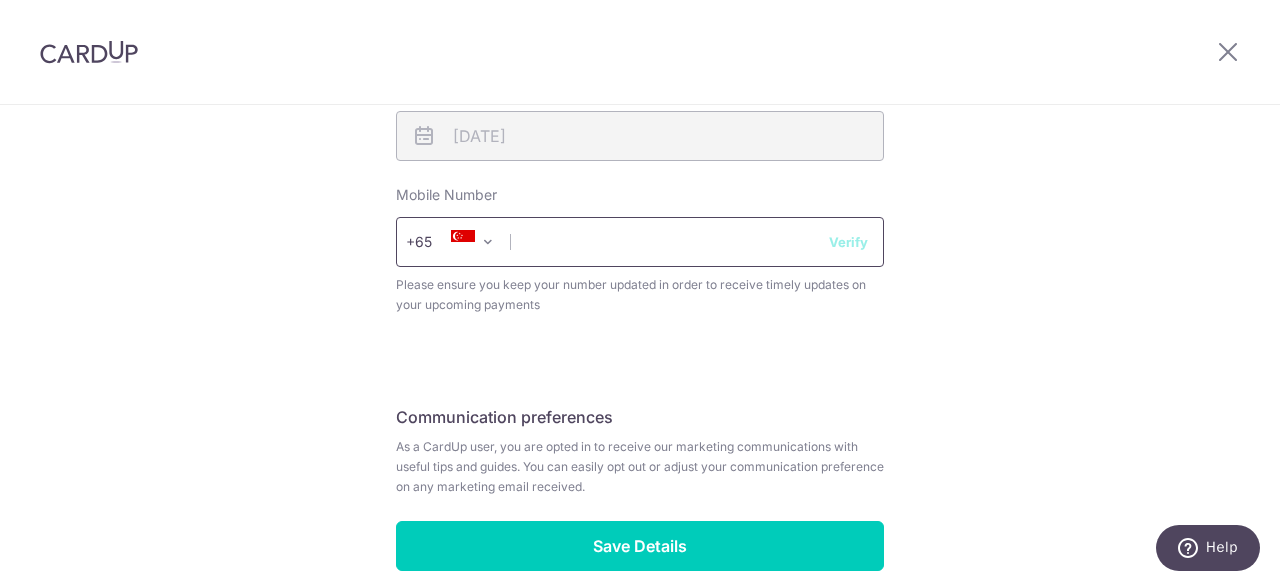 type on "Tan Shimin" 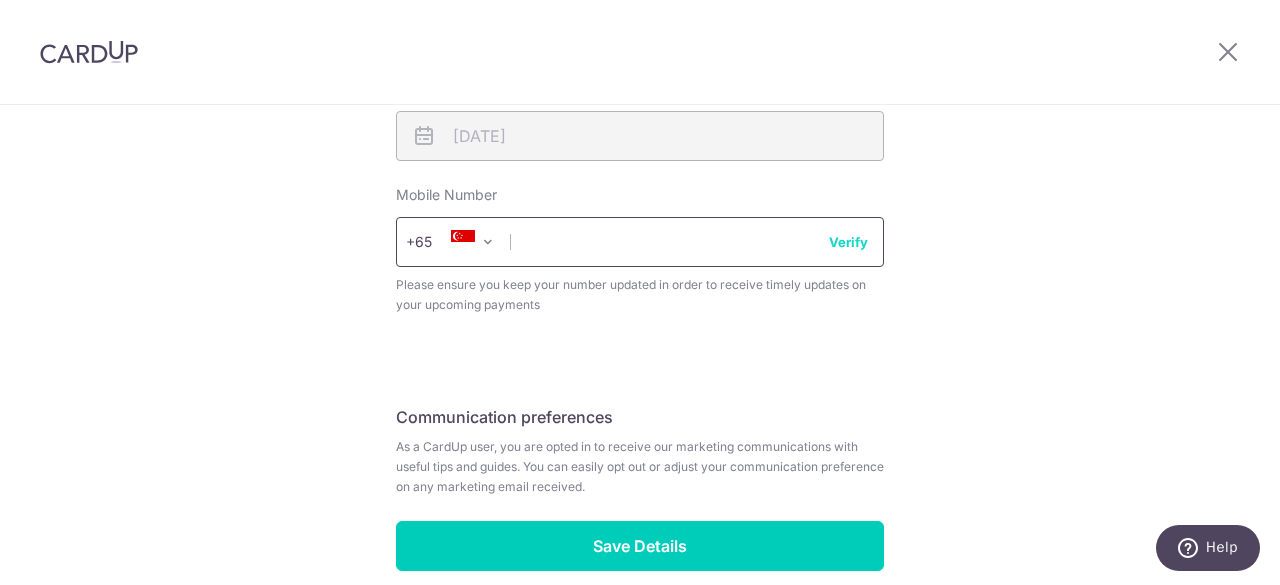 click at bounding box center [640, 242] 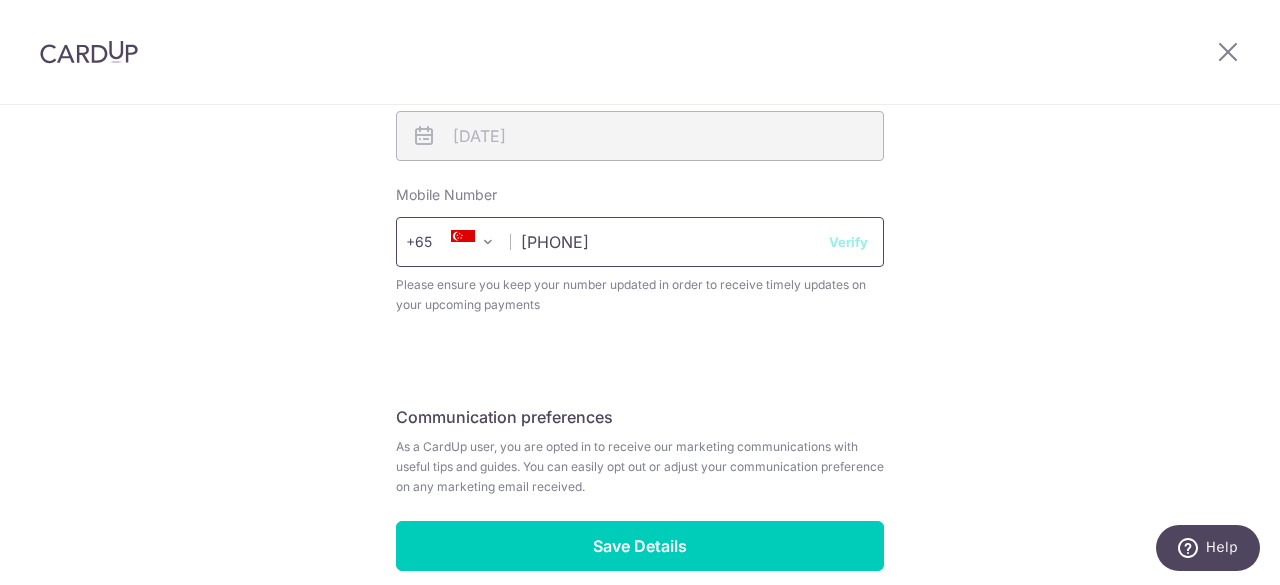 select on "65" 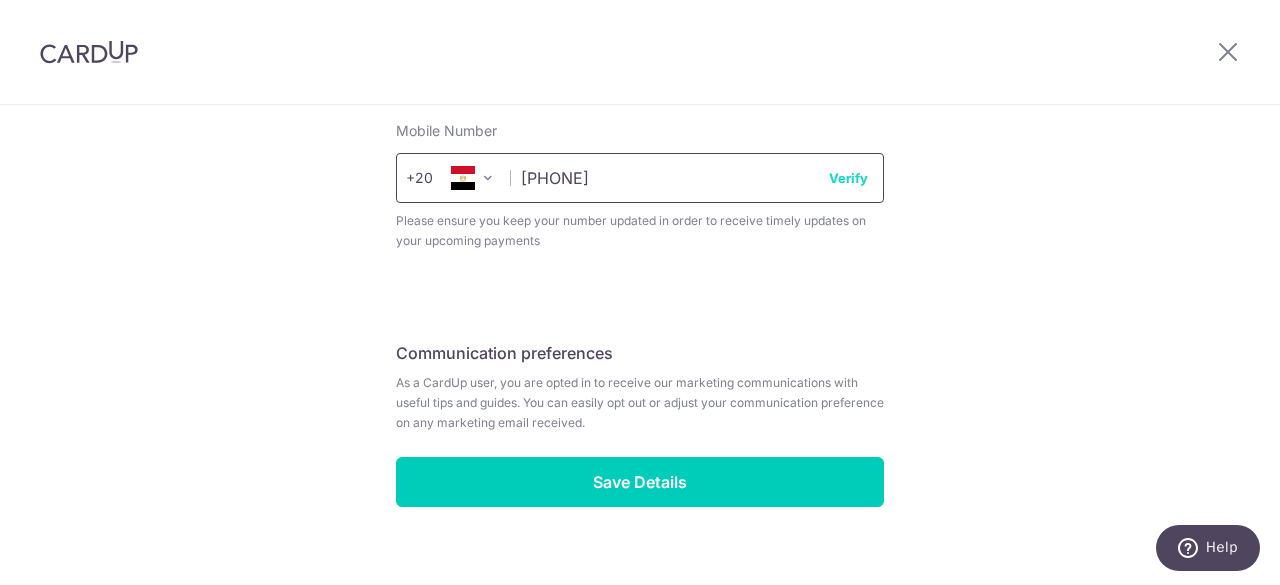 scroll, scrollTop: 895, scrollLeft: 0, axis: vertical 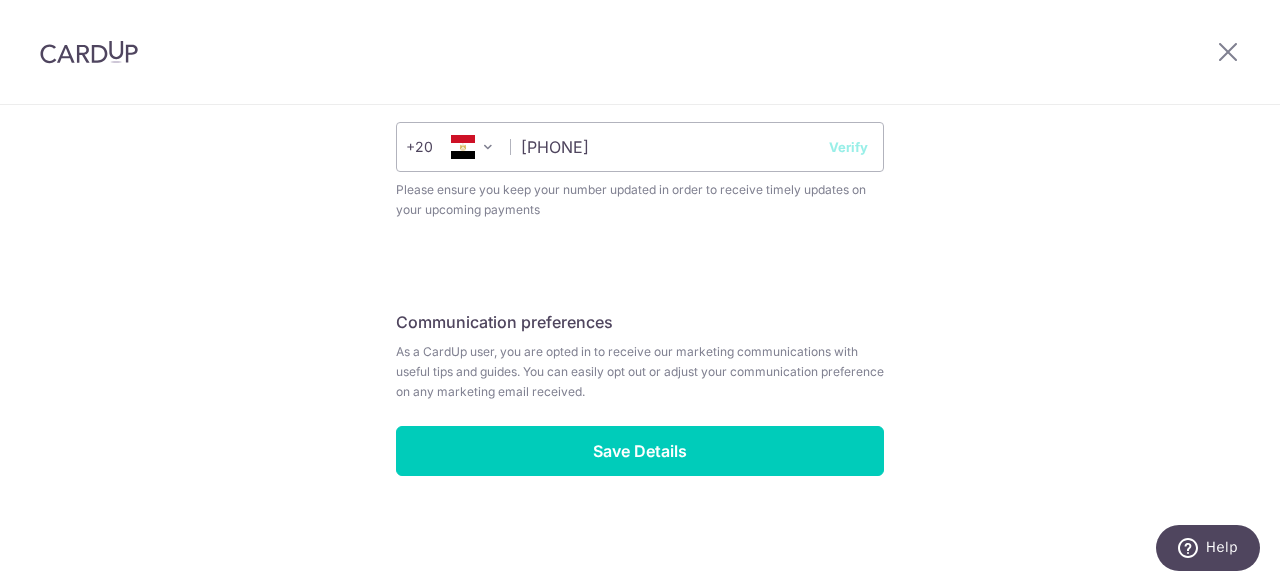 click at bounding box center (463, 147) 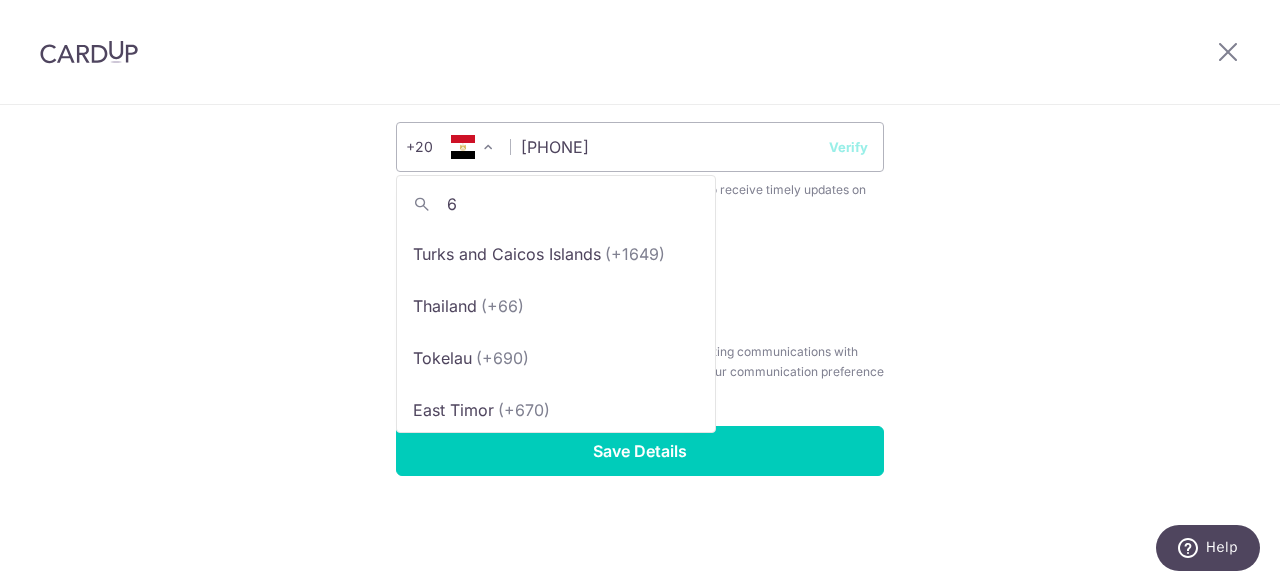 scroll, scrollTop: 0, scrollLeft: 0, axis: both 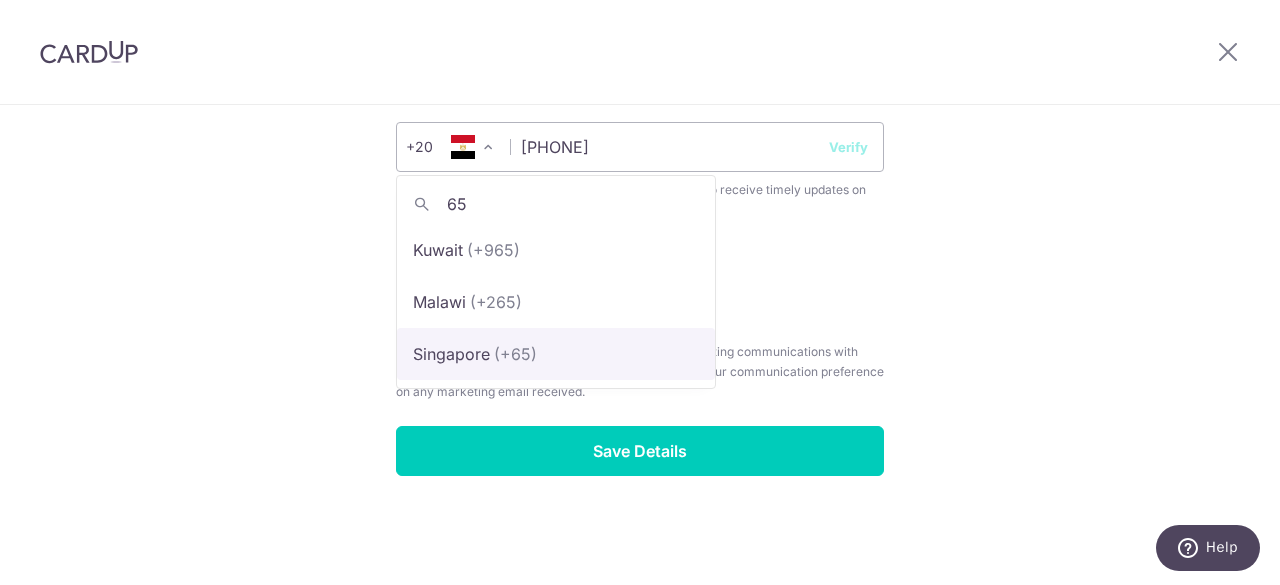 type on "65" 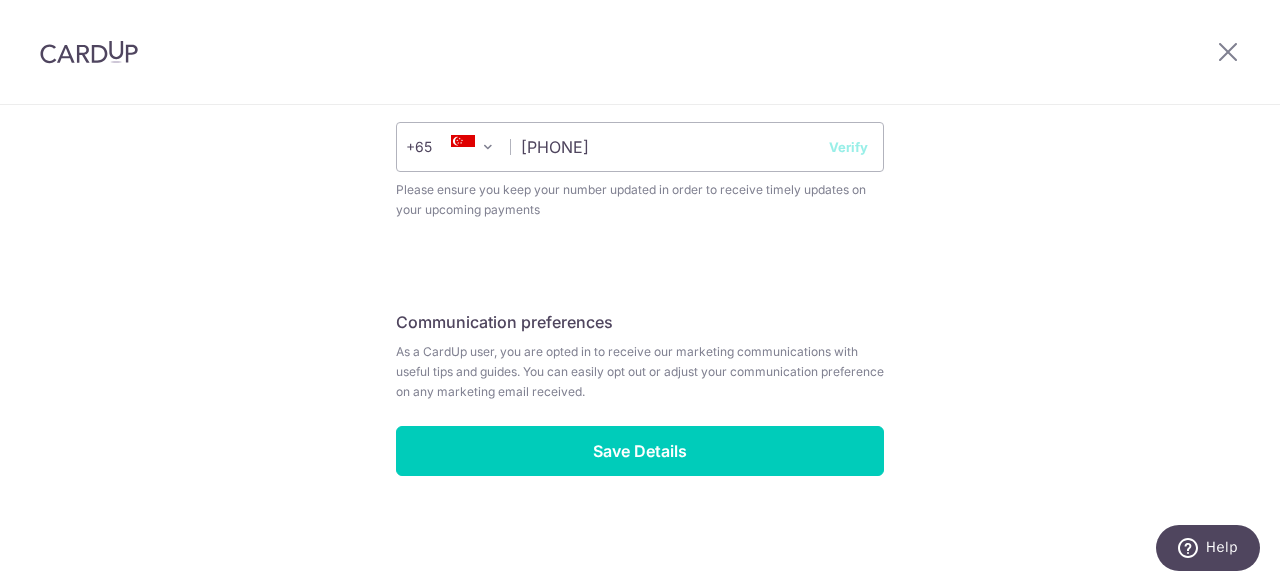click on "Review your details
Your Details
Please provide your full name as per your NRIC/ FIN for verification purposes. We will use this to verify your future invoices.
First name
Melissa
Last name
Tan Shimin
Please confirm your first and last name for us to address you correctly
Principal name
TAN SHIMIN, MELISSA
Registered address
567, CHOA CHU KANG STREET 52, 07, 150, SINGAPORE, 680567" at bounding box center [640, -102] 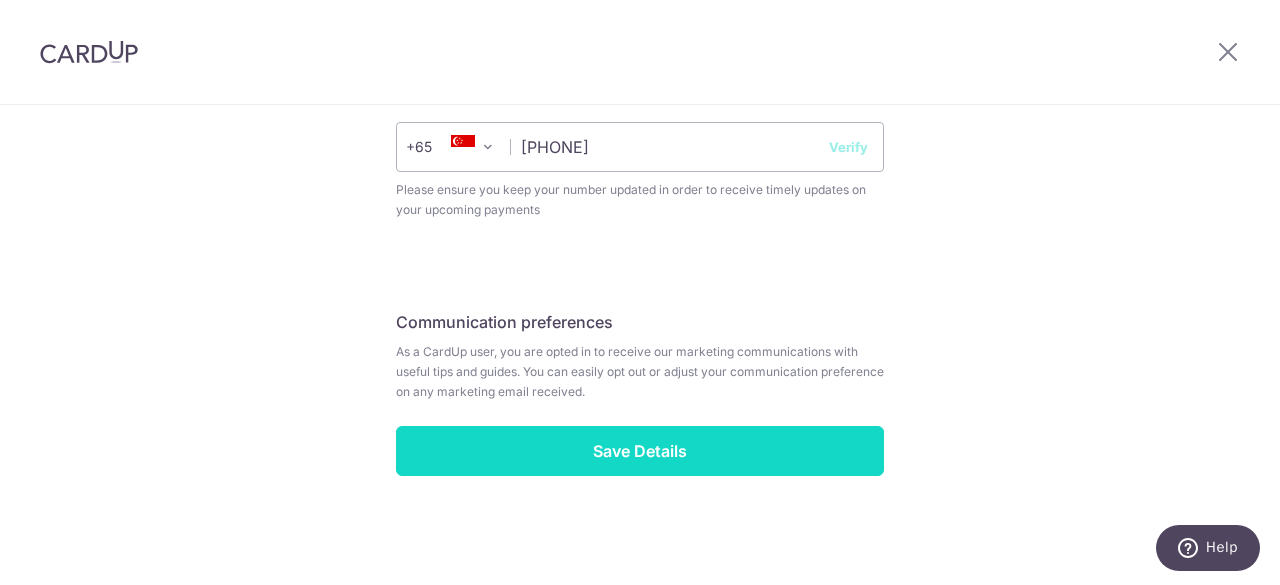 click on "Save Details" at bounding box center (640, 451) 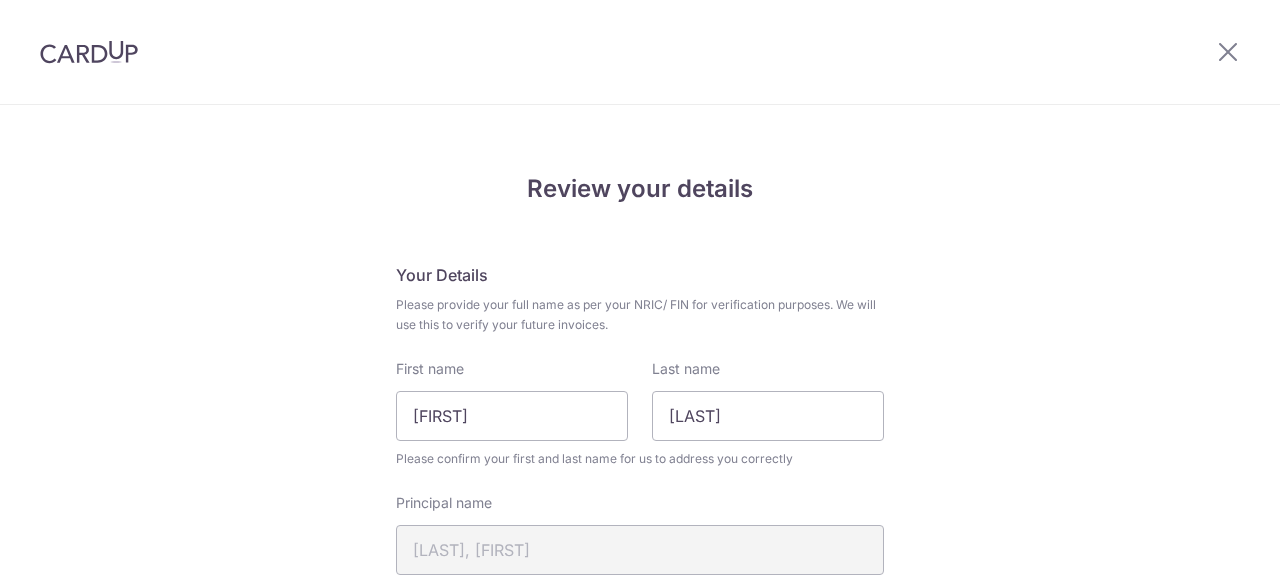scroll, scrollTop: 0, scrollLeft: 0, axis: both 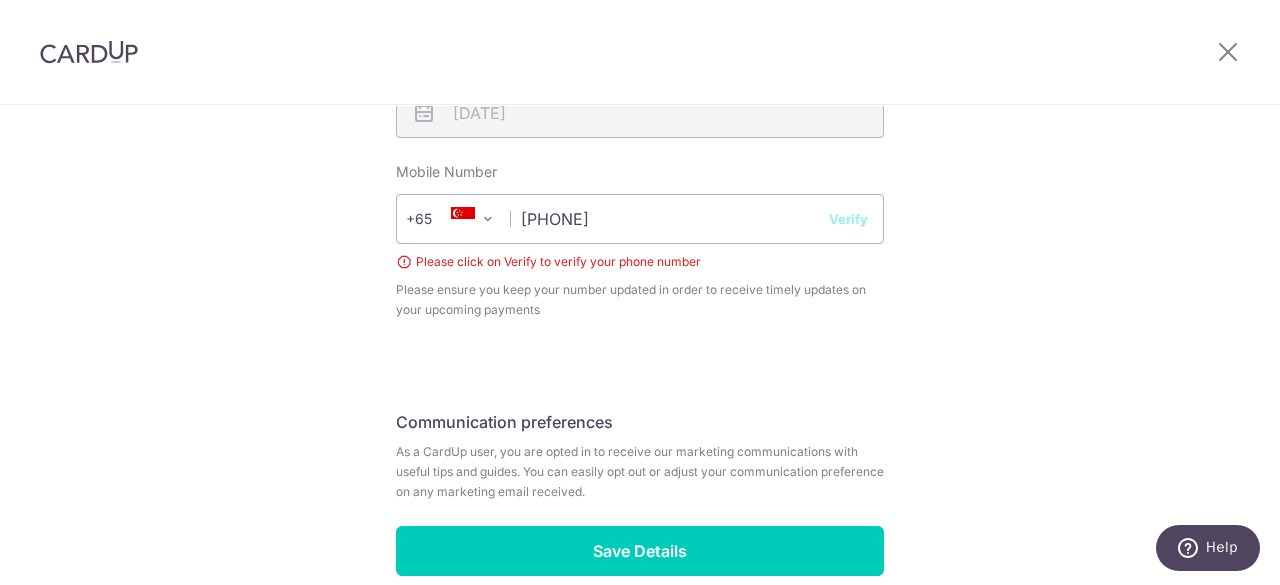 click on "Verify" at bounding box center [848, 219] 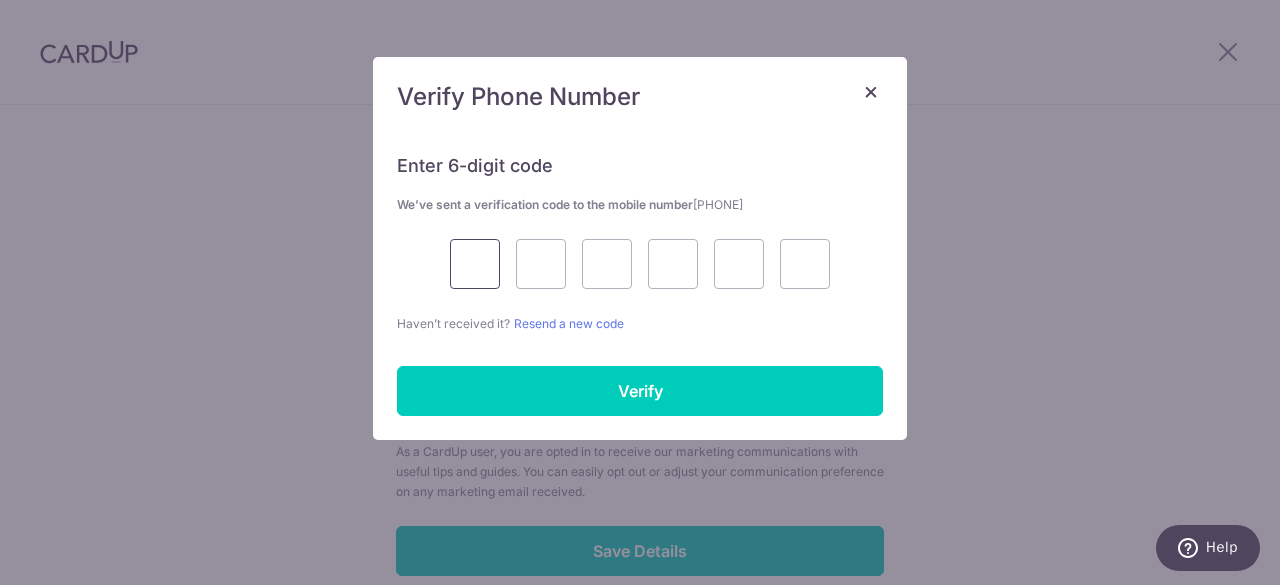 click at bounding box center (475, 264) 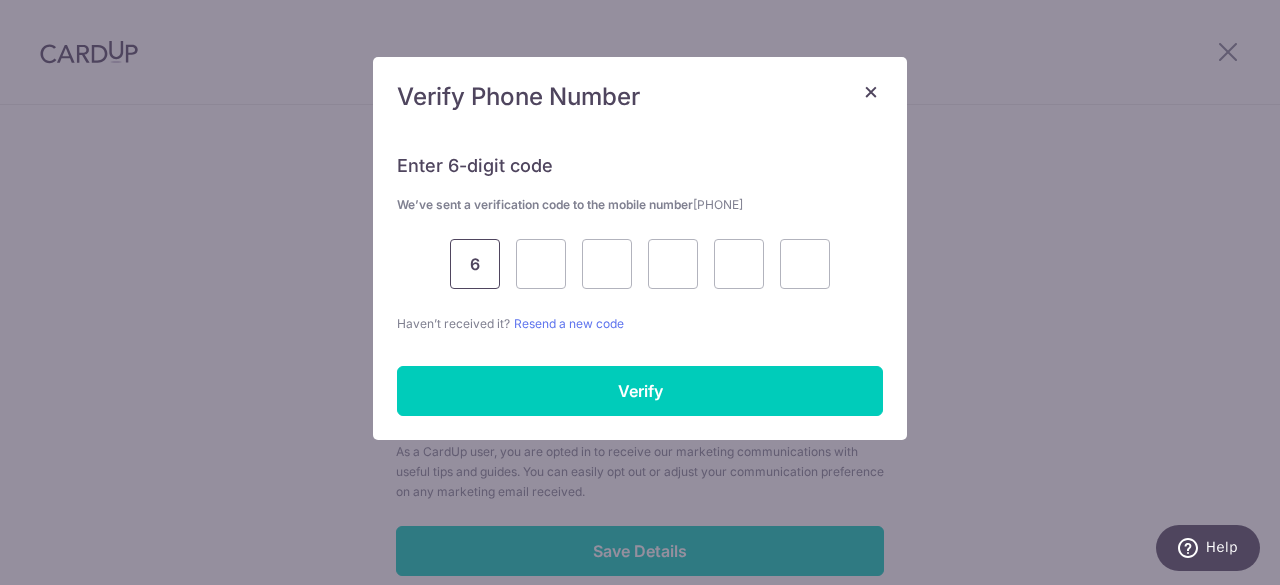 type on "6" 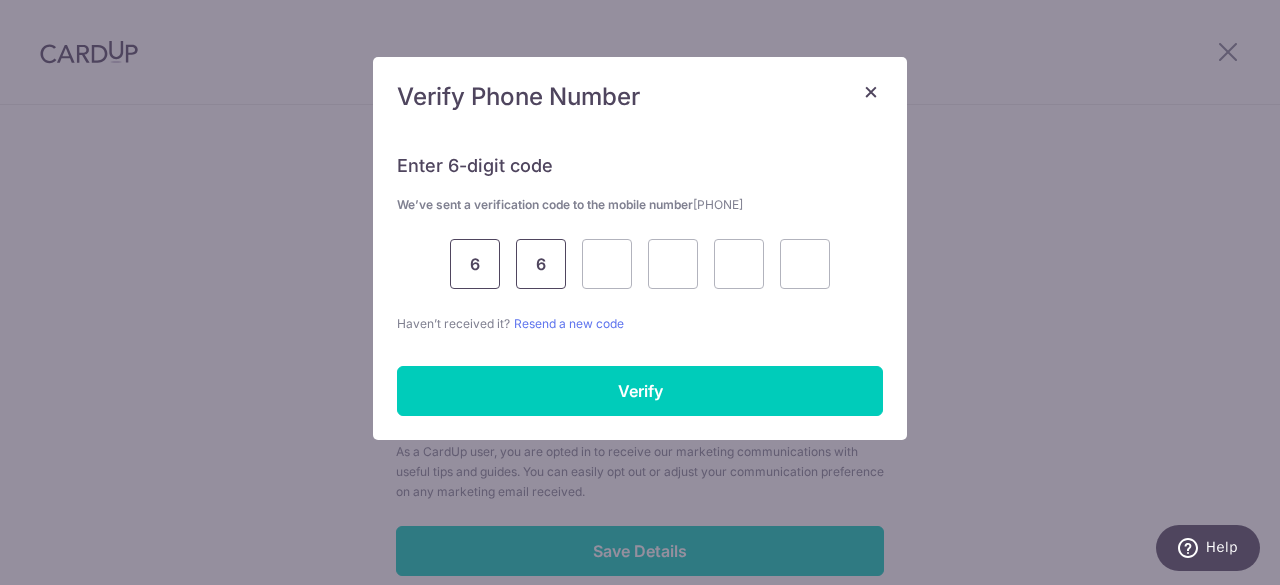 type on "6" 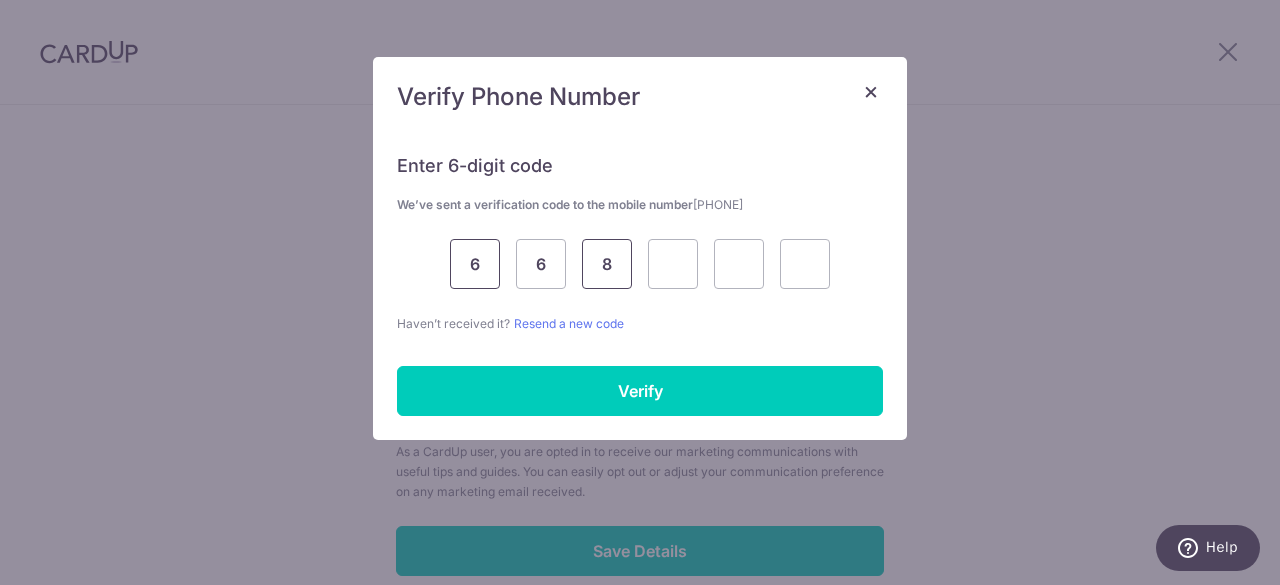 type on "8" 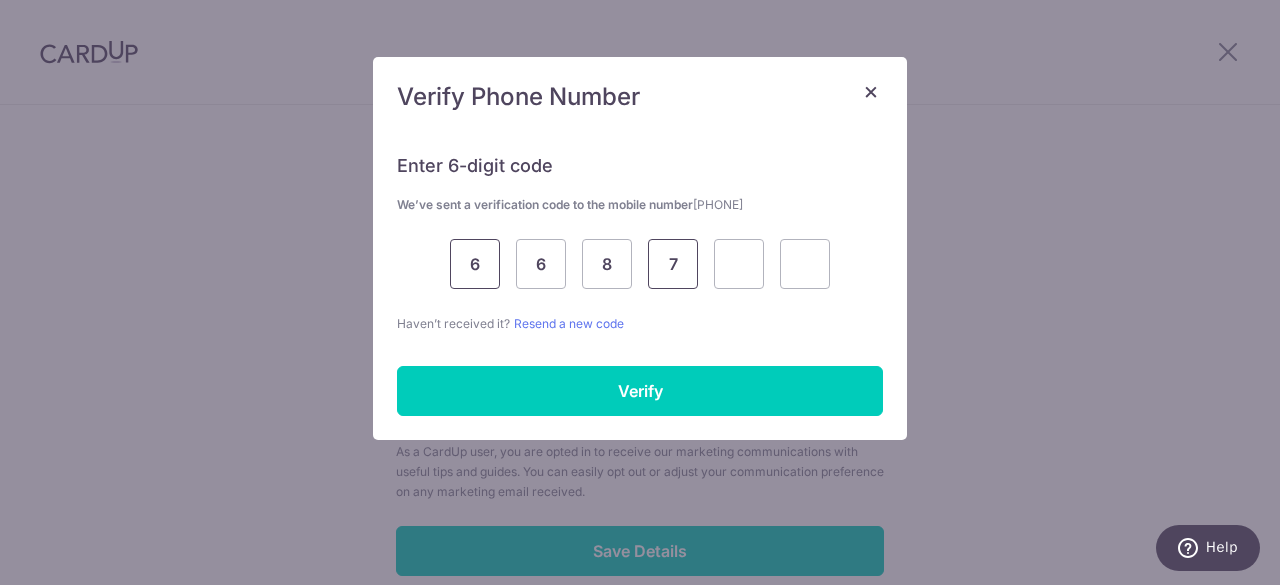 type on "7" 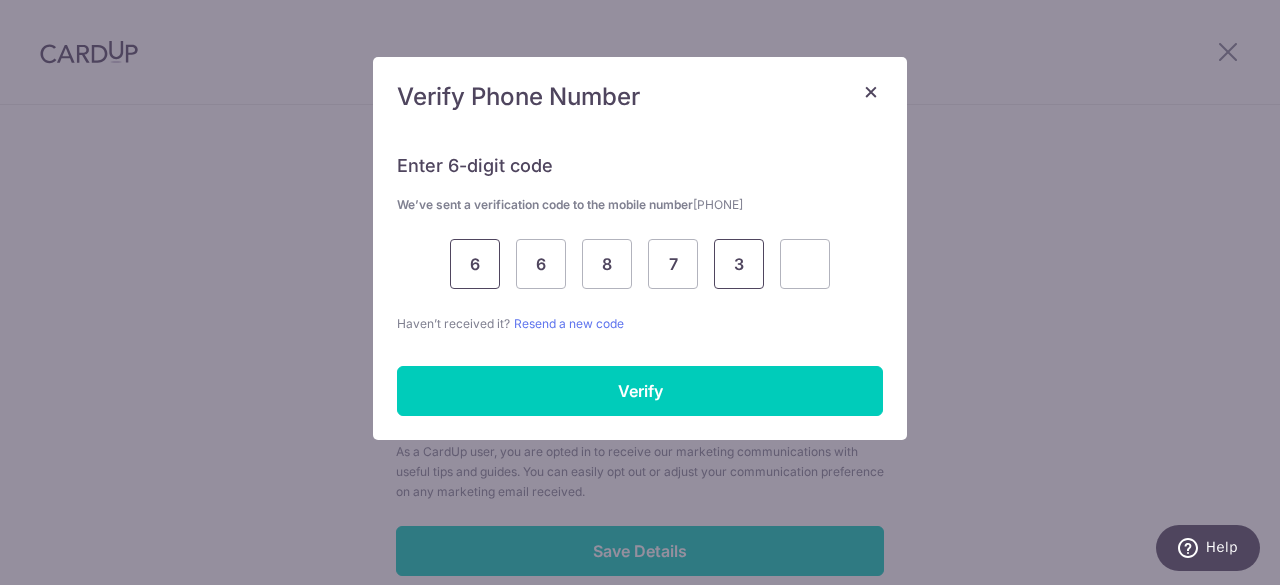 type on "3" 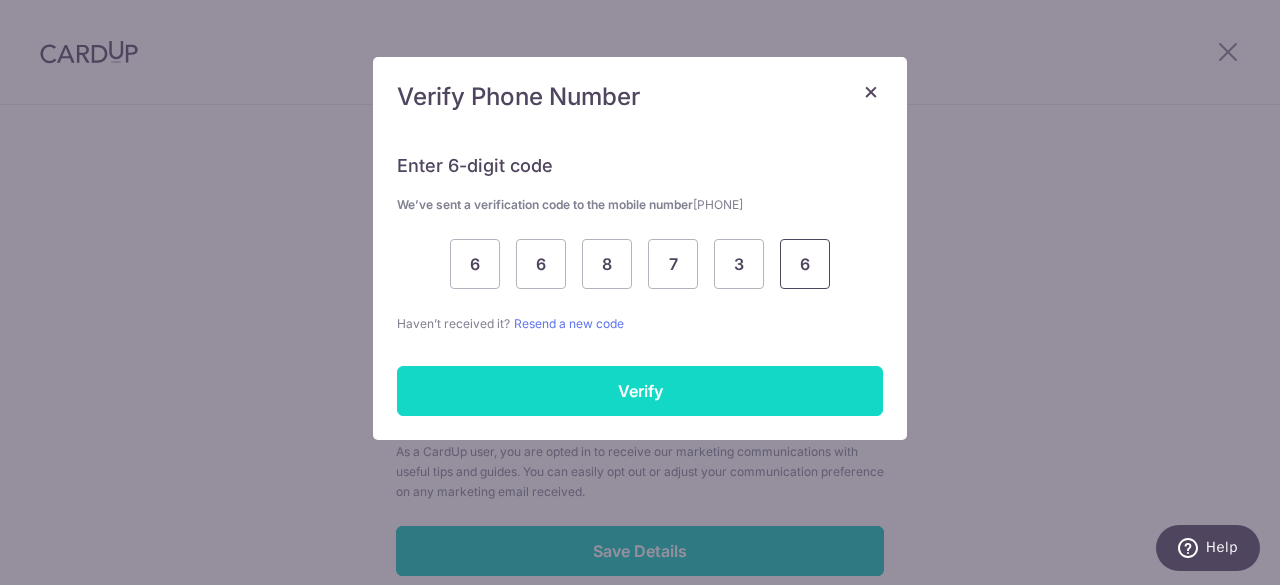 type on "6" 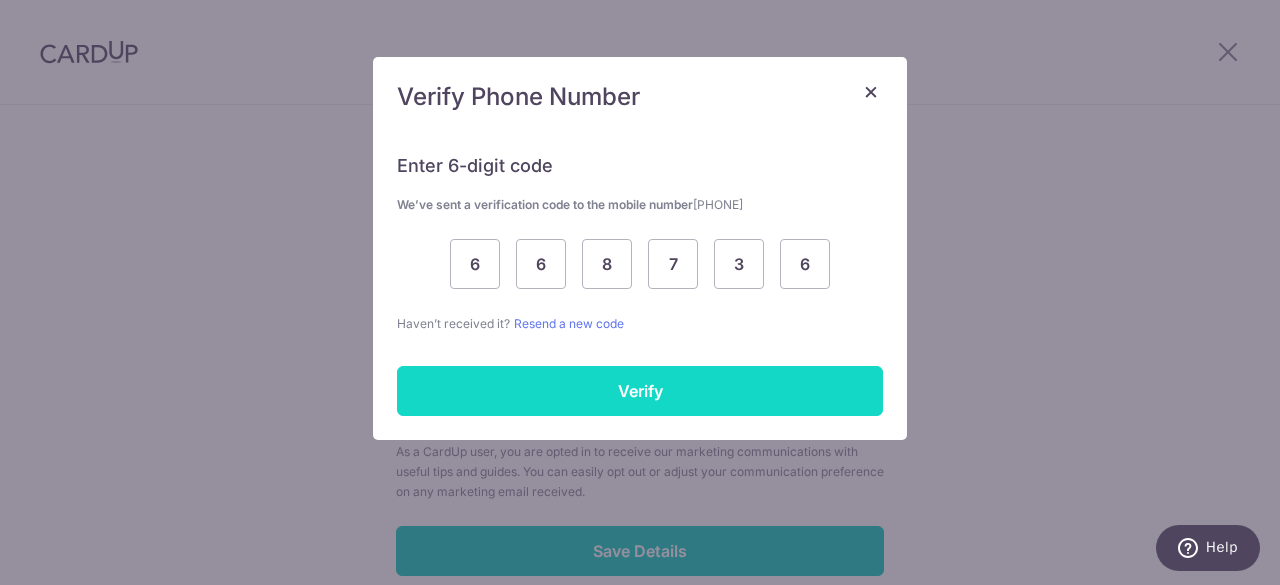 click on "Verify" at bounding box center [640, 391] 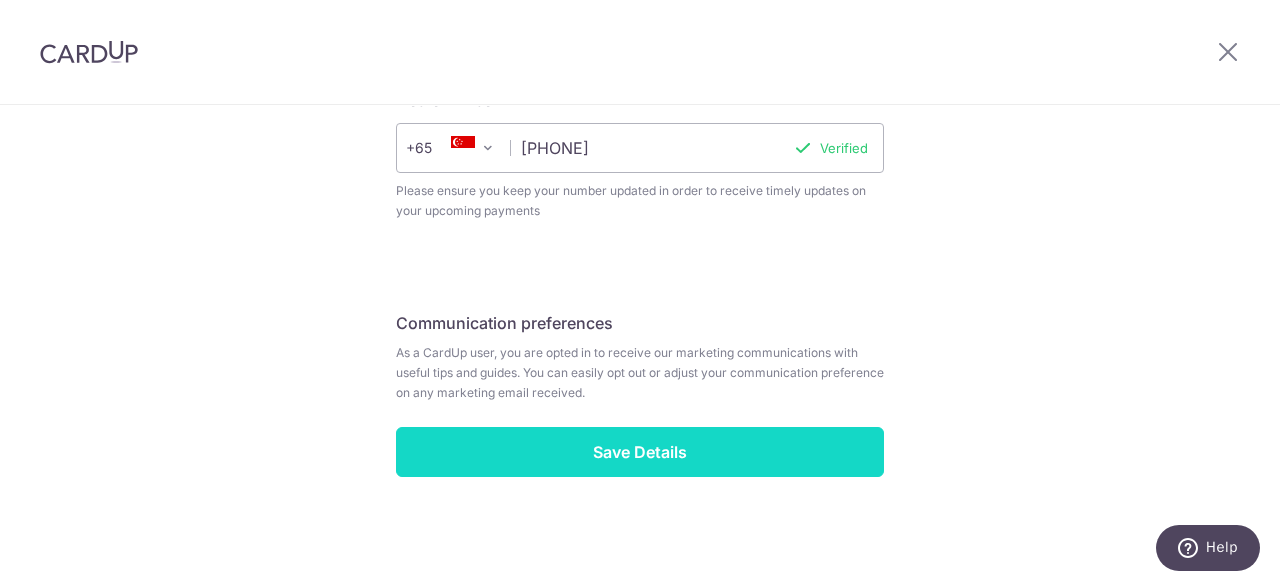 scroll, scrollTop: 895, scrollLeft: 0, axis: vertical 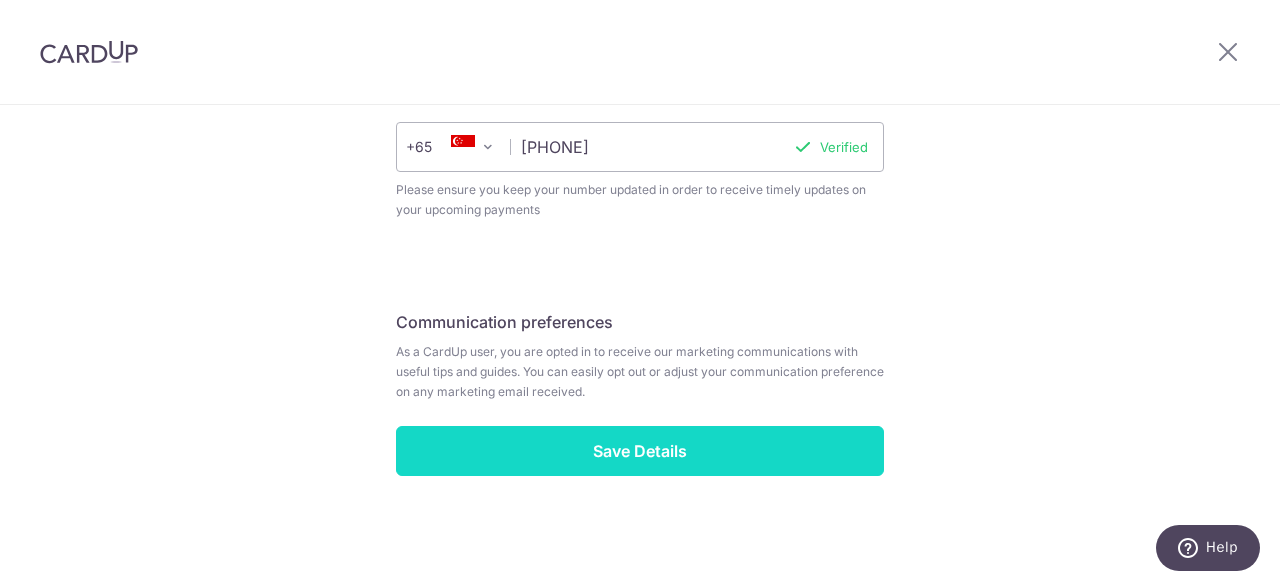 click on "Save Details" at bounding box center [640, 451] 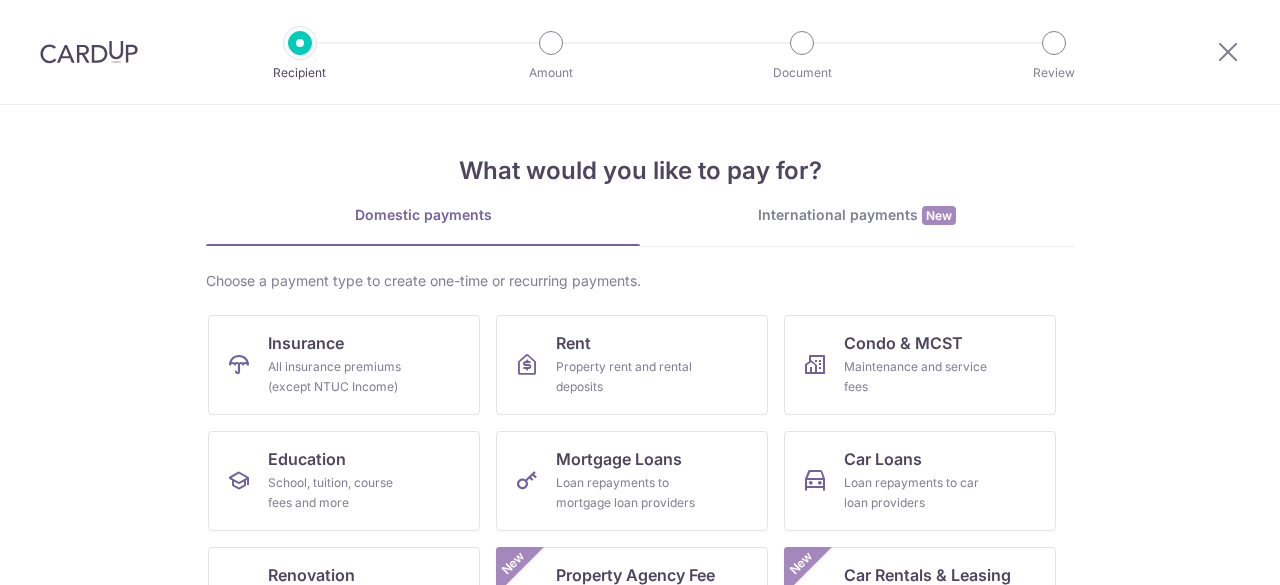 scroll, scrollTop: 0, scrollLeft: 0, axis: both 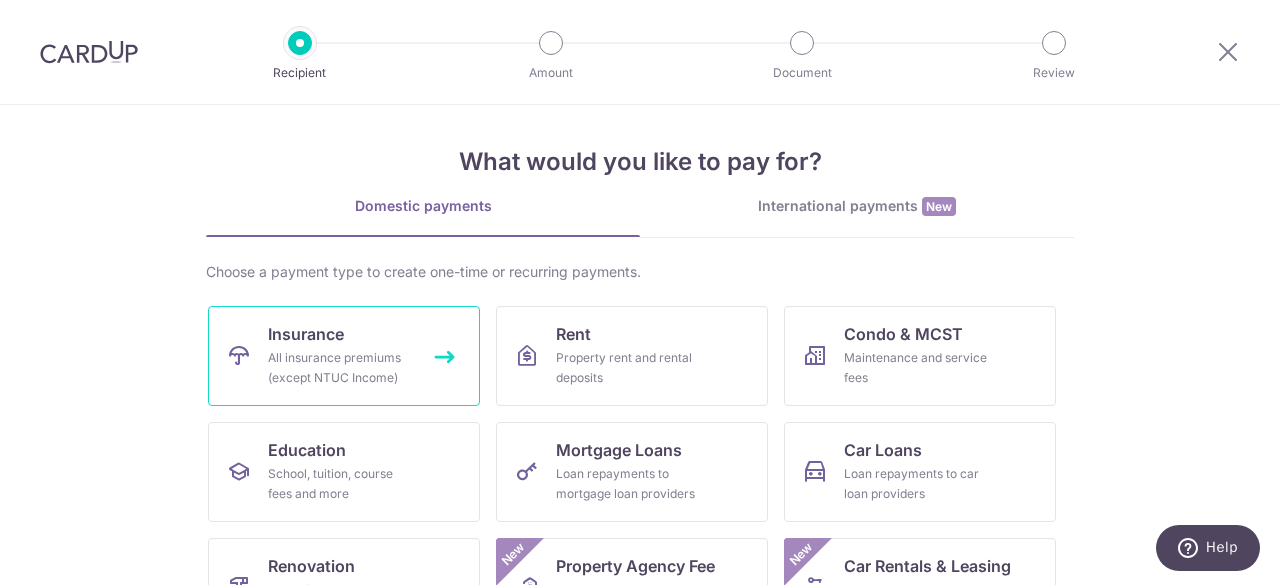 click on "Insurance All insurance premiums (except NTUC Income)" at bounding box center [344, 356] 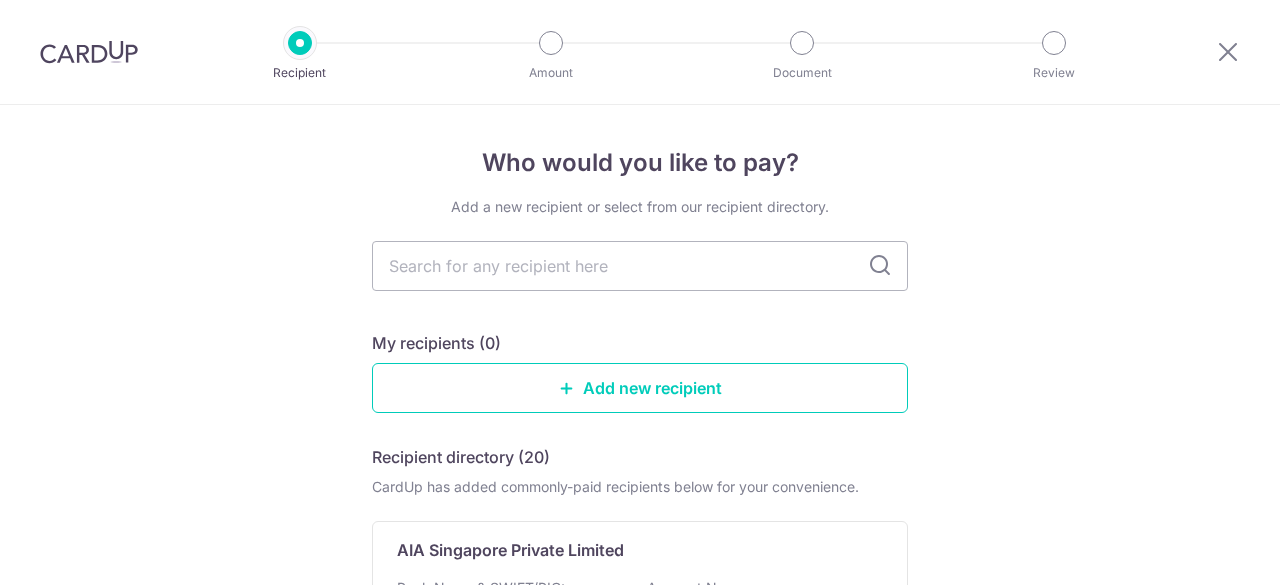 scroll, scrollTop: 0, scrollLeft: 0, axis: both 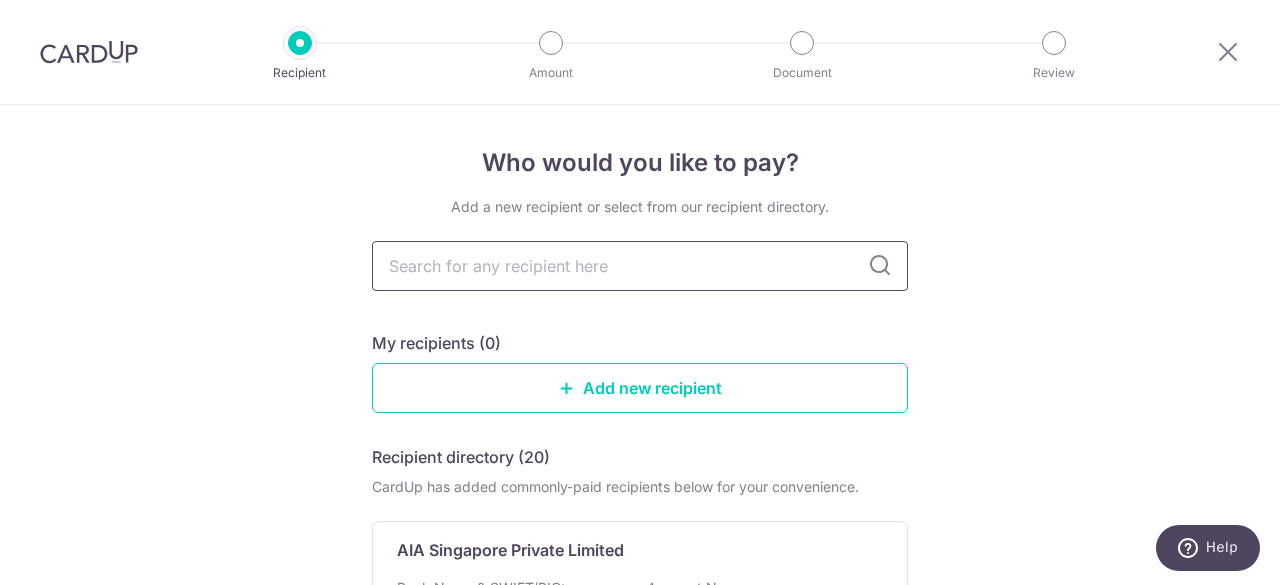 click at bounding box center (640, 266) 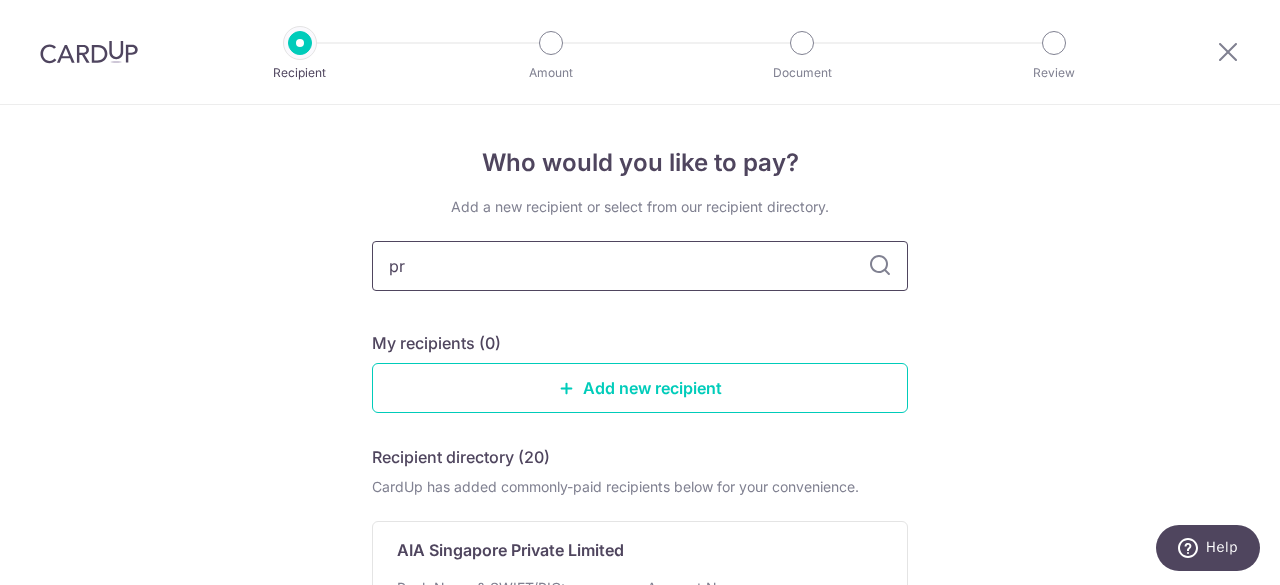 type on "pru" 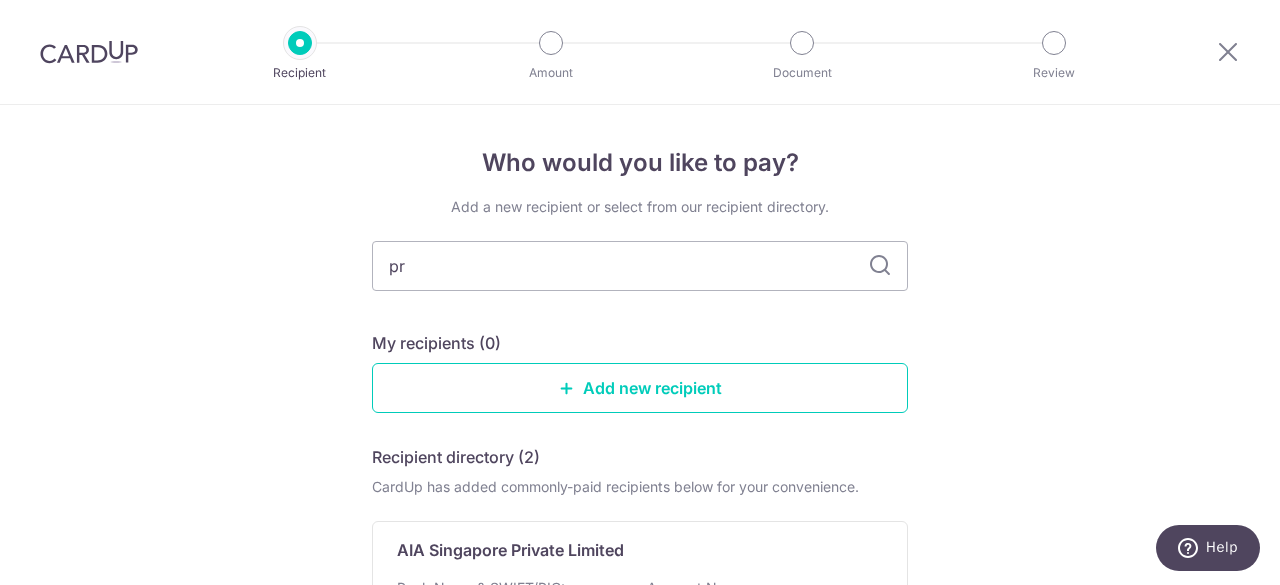 click at bounding box center [880, 266] 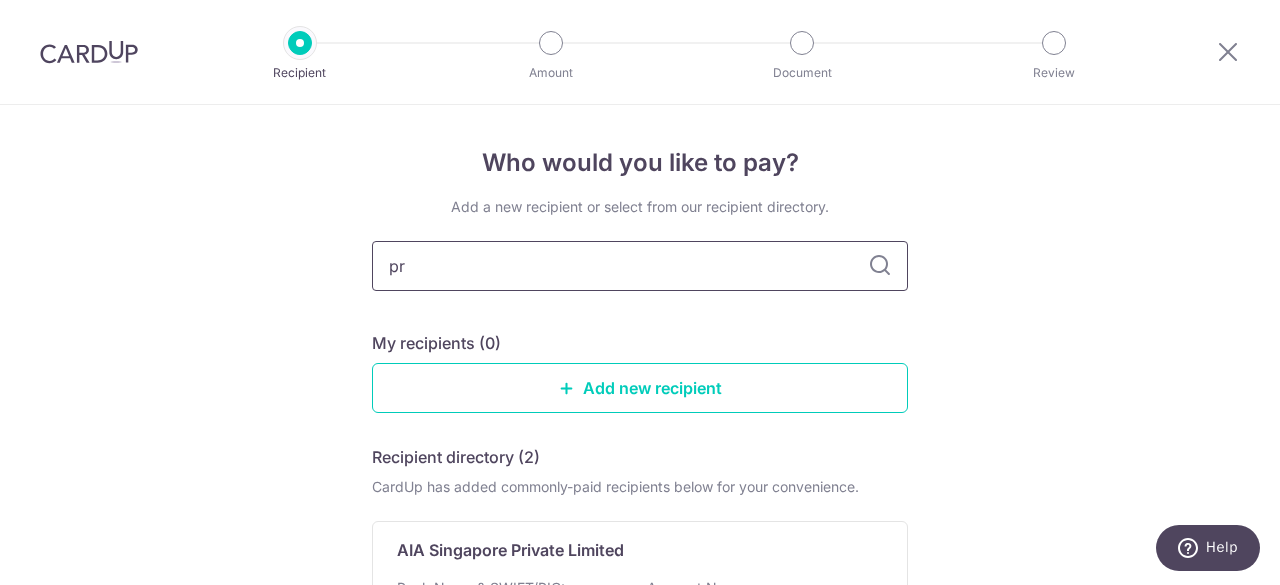 click on "pr" at bounding box center [640, 266] 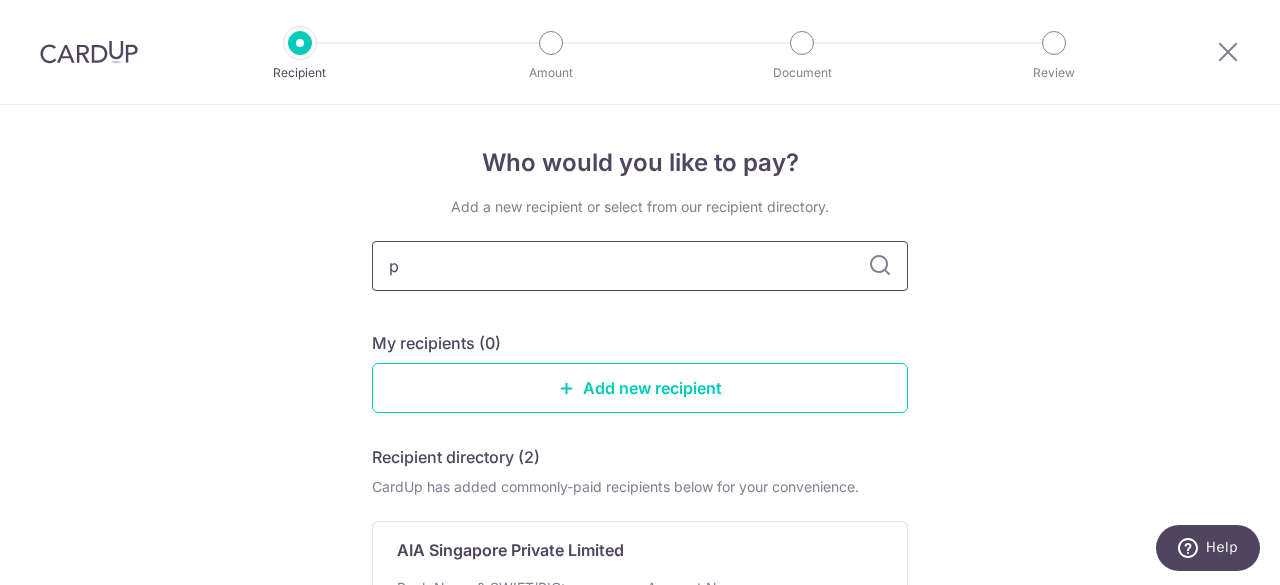 type 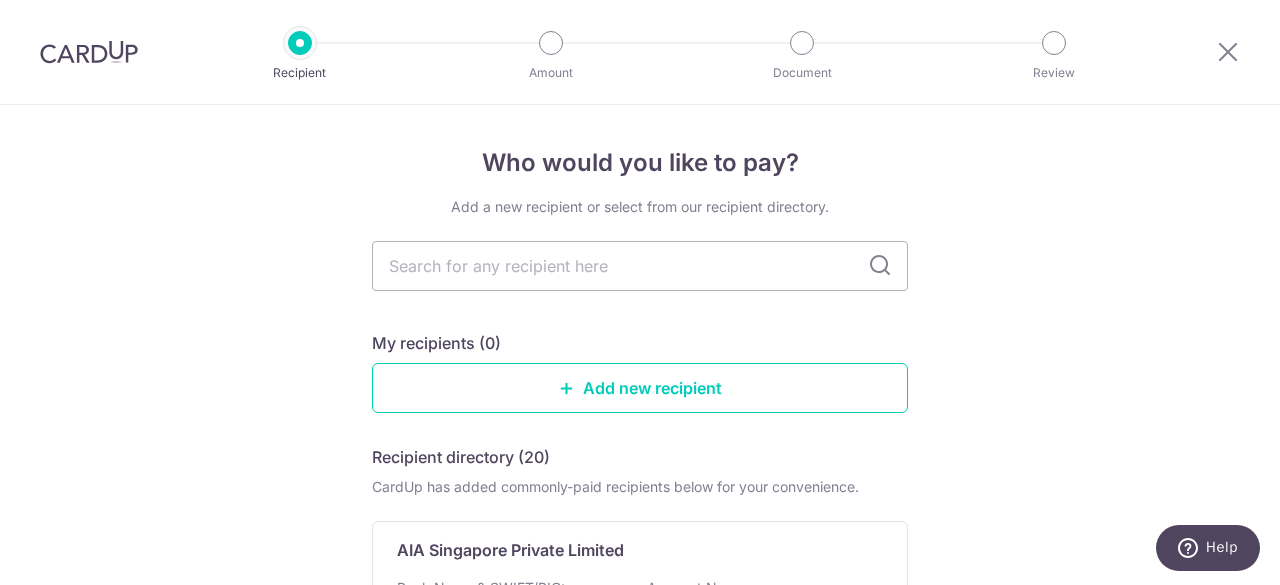click at bounding box center [880, 266] 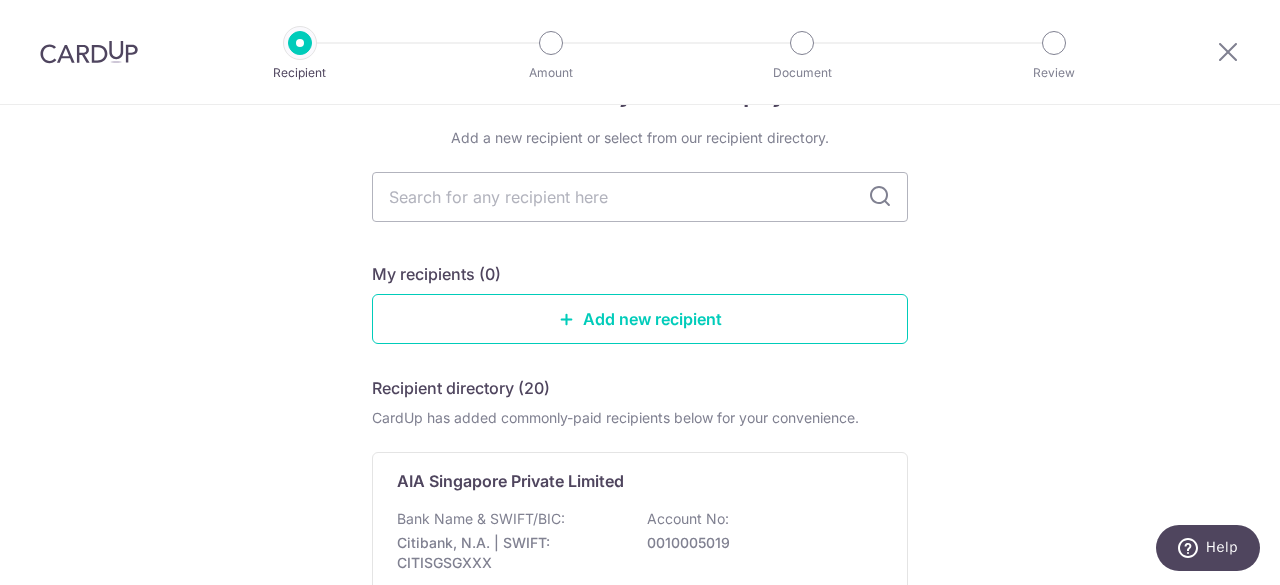 scroll, scrollTop: 100, scrollLeft: 0, axis: vertical 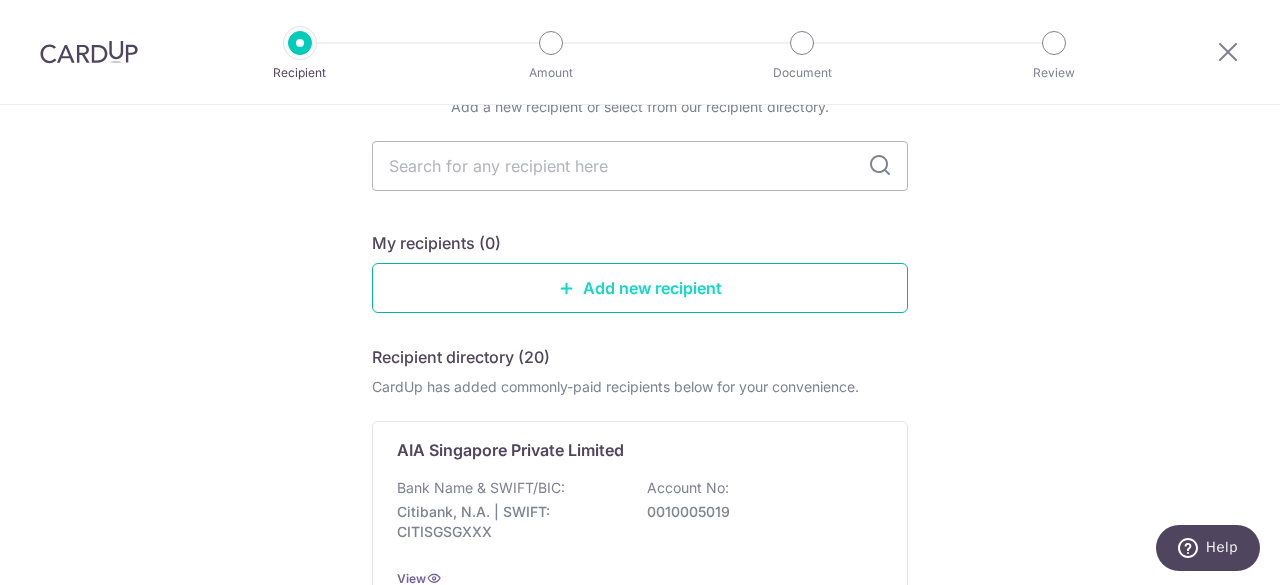 click on "Add new recipient" at bounding box center (640, 288) 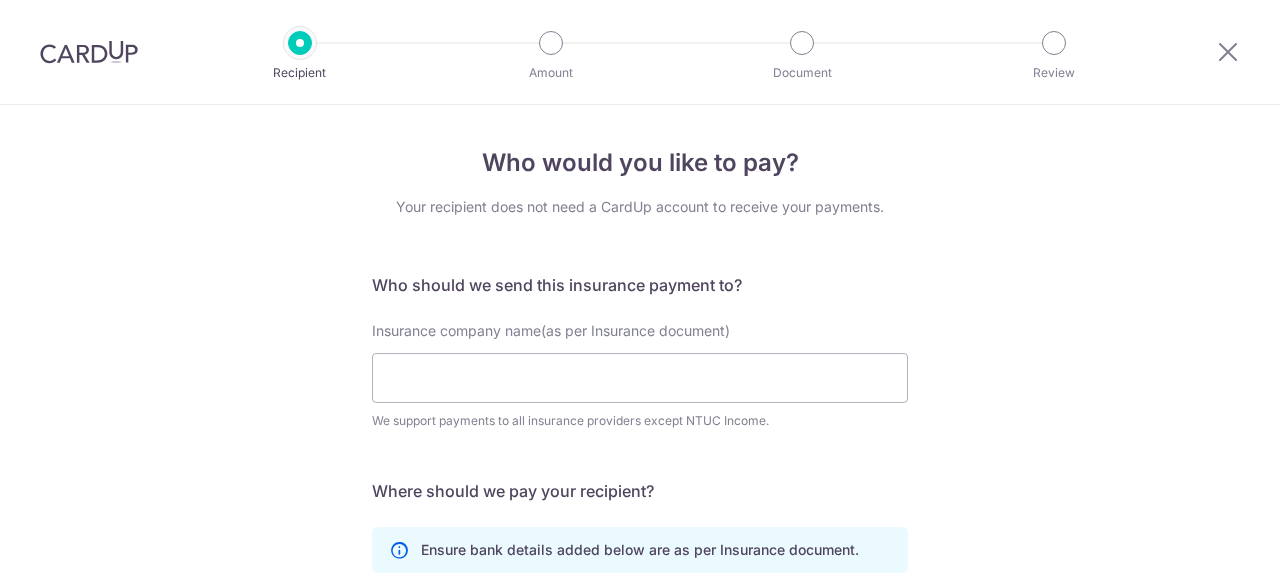 scroll, scrollTop: 0, scrollLeft: 0, axis: both 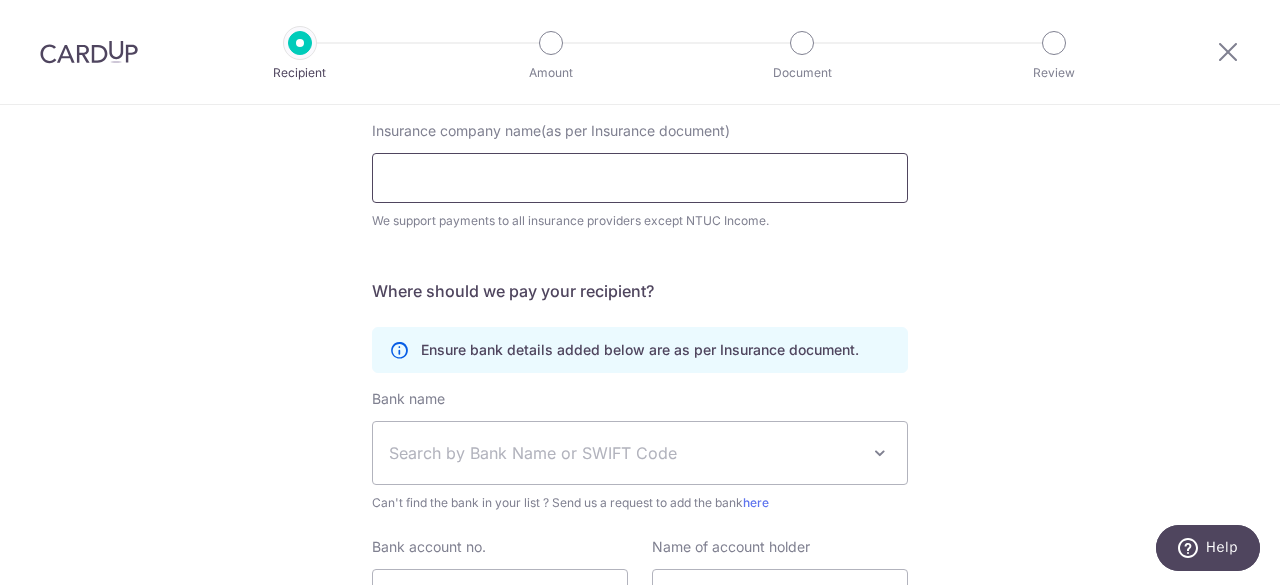 click on "Insurance company name(as per Insurance document)" at bounding box center (640, 178) 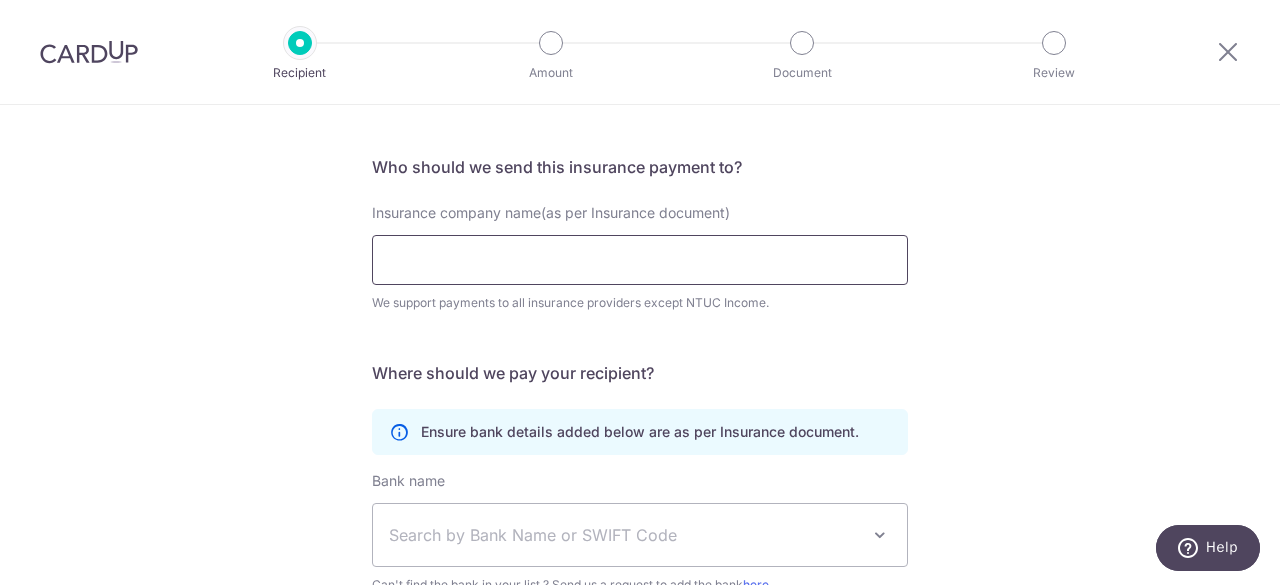 scroll, scrollTop: 100, scrollLeft: 0, axis: vertical 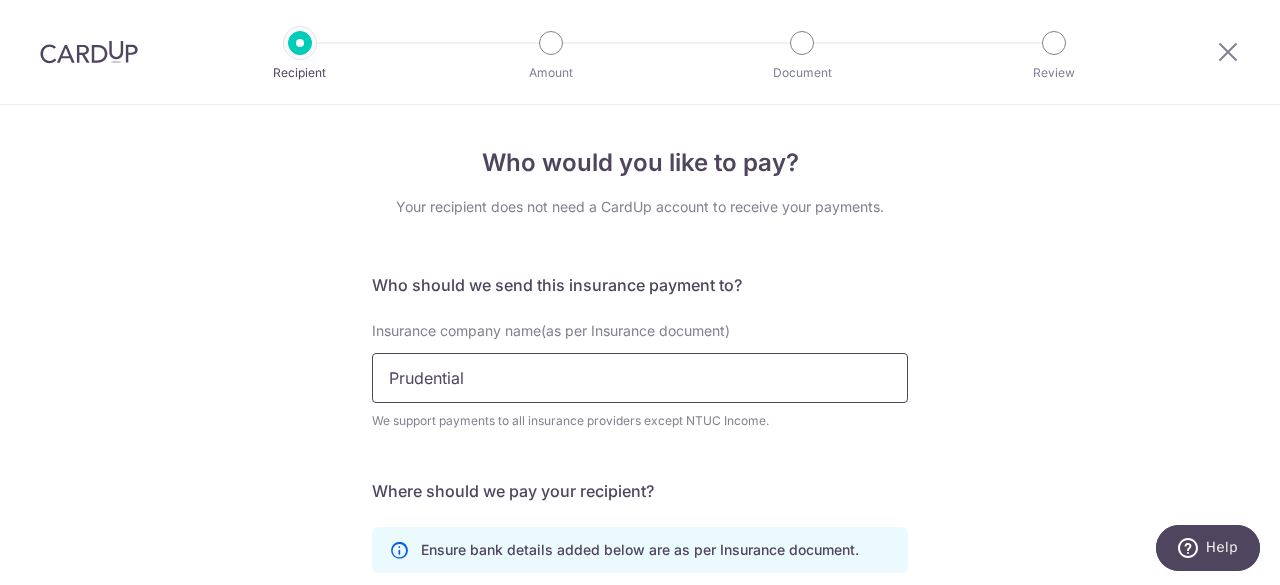type on "Prudential" 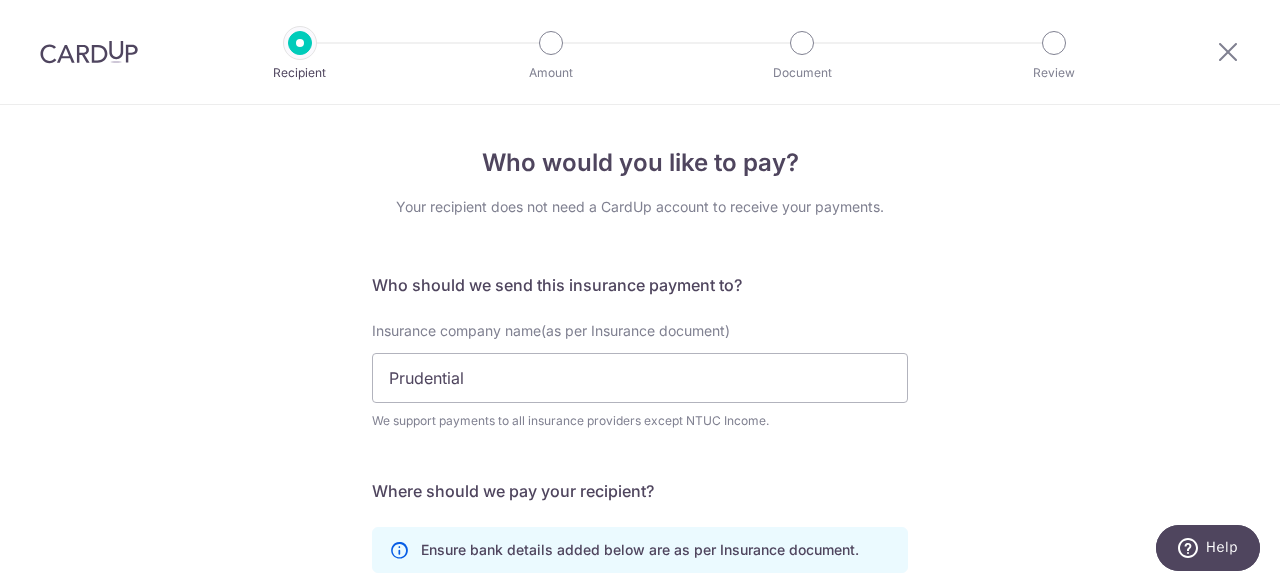 click on "Who would you like to pay?
Your recipient does not need a CardUp account to receive your payments.
Who should we send this insurance payment to?
Insurance company name(as per Insurance document)
Prudential
We support payments to all insurance providers except NTUC Income.
Translation missing: en.no key
URL
Telephone
Where should we pay your recipient?
Ensure bank details added below are as per Insurance document." at bounding box center (640, 542) 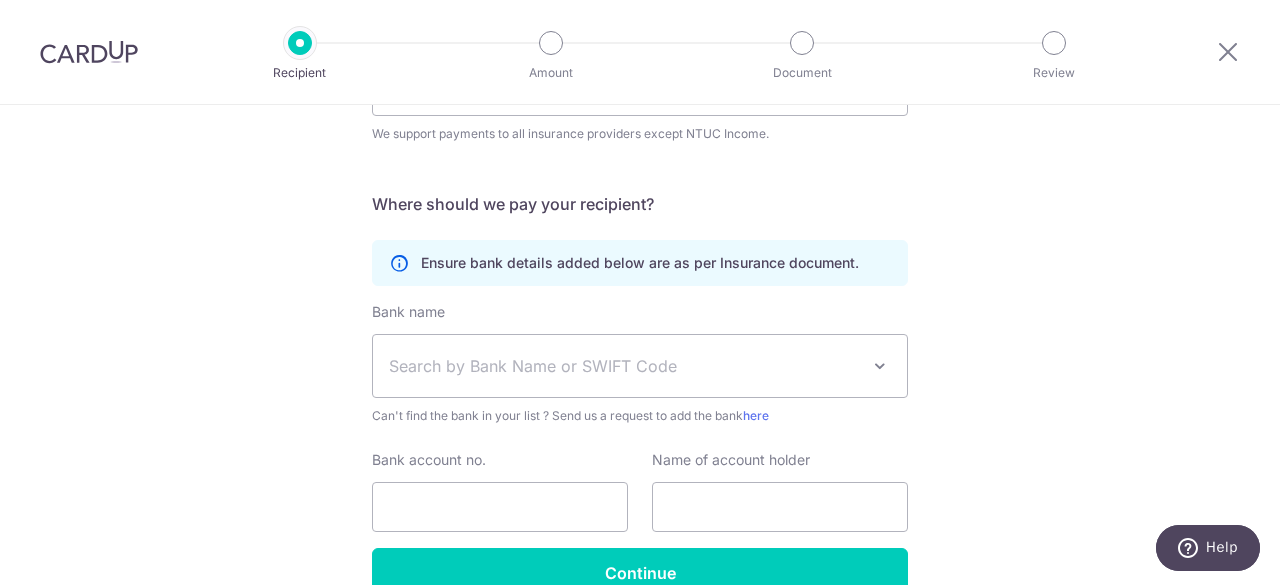 scroll, scrollTop: 392, scrollLeft: 0, axis: vertical 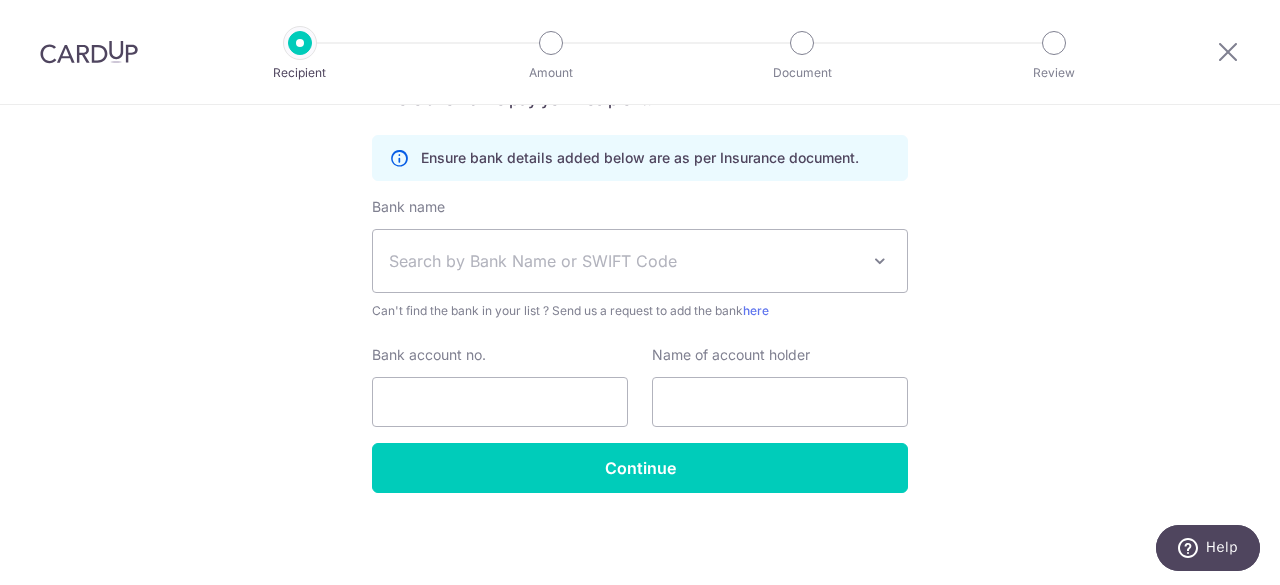 click on "Search by Bank Name or SWIFT Code" at bounding box center (624, 261) 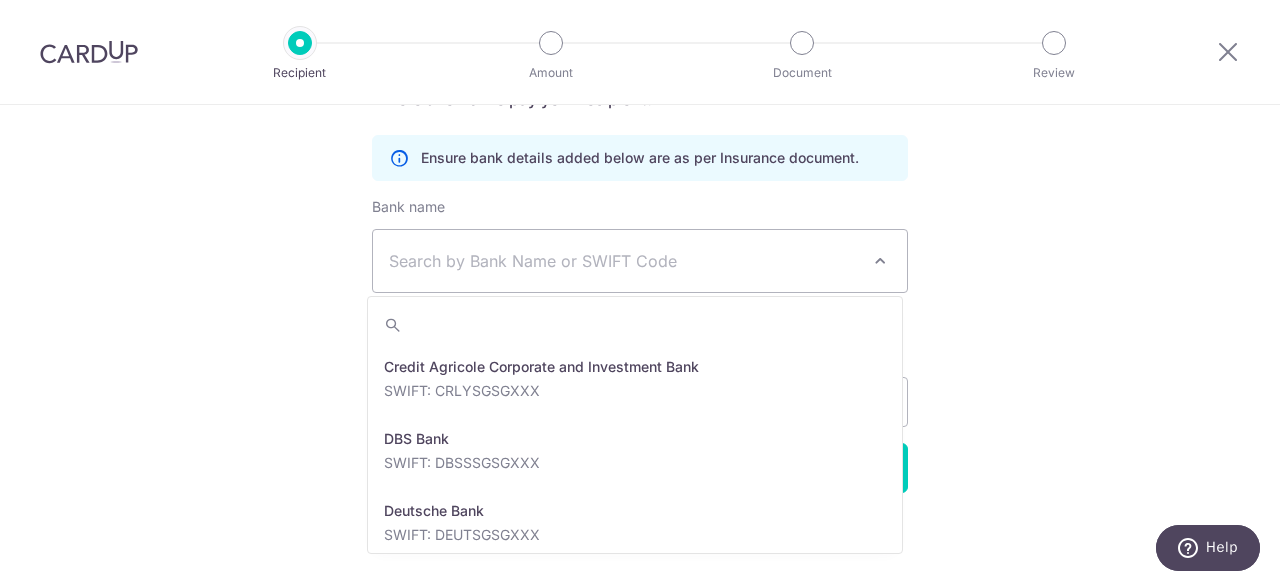 scroll, scrollTop: 1400, scrollLeft: 0, axis: vertical 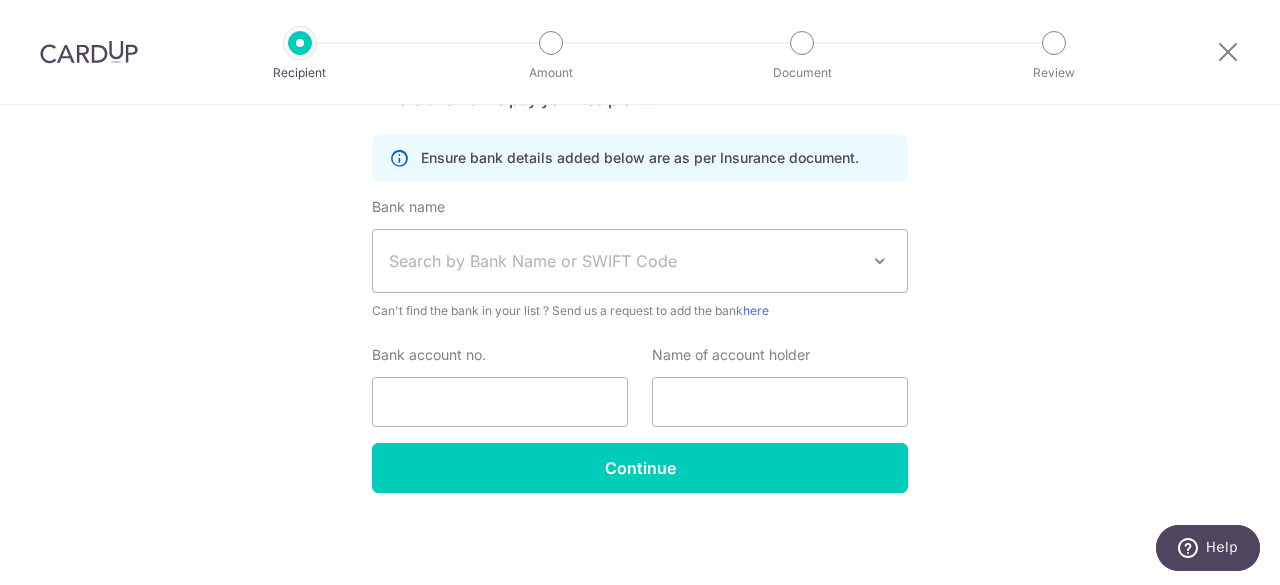 click on "Who would you like to pay?
Your recipient does not need a CardUp account to receive your payments.
Who should we send this insurance payment to?
Insurance company name(as per Insurance document)
Prudential
We support payments to all insurance providers except NTUC Income.
Translation missing: en.no key
URL
Telephone
Where should we pay your recipient?
Ensure bank details added below are as per Insurance document." at bounding box center (640, 150) 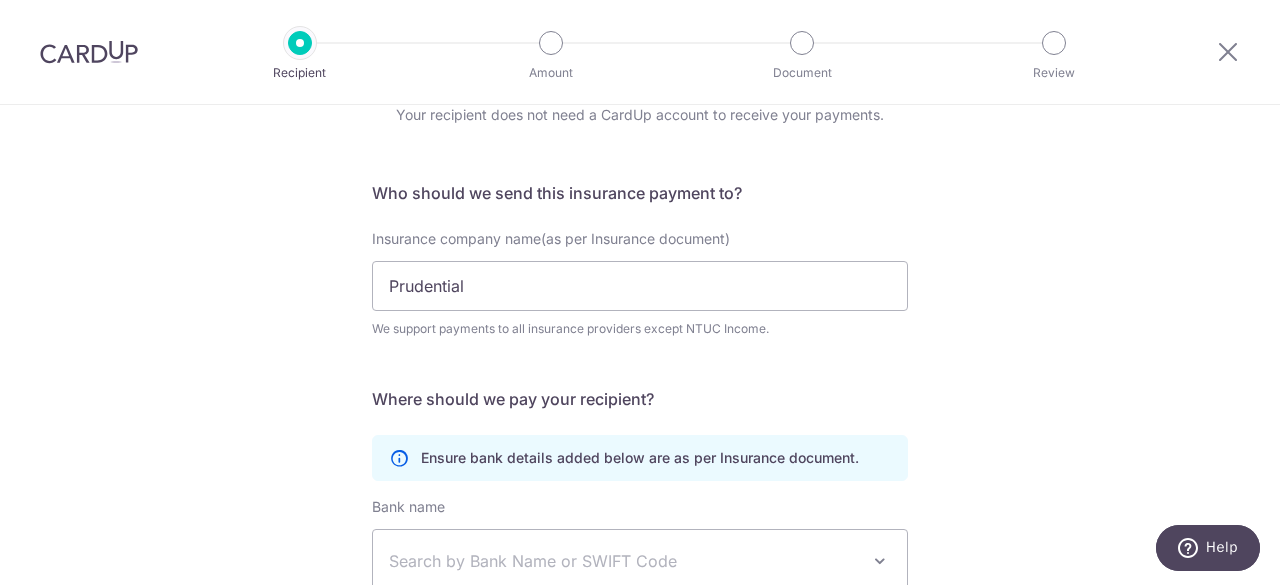scroll, scrollTop: 392, scrollLeft: 0, axis: vertical 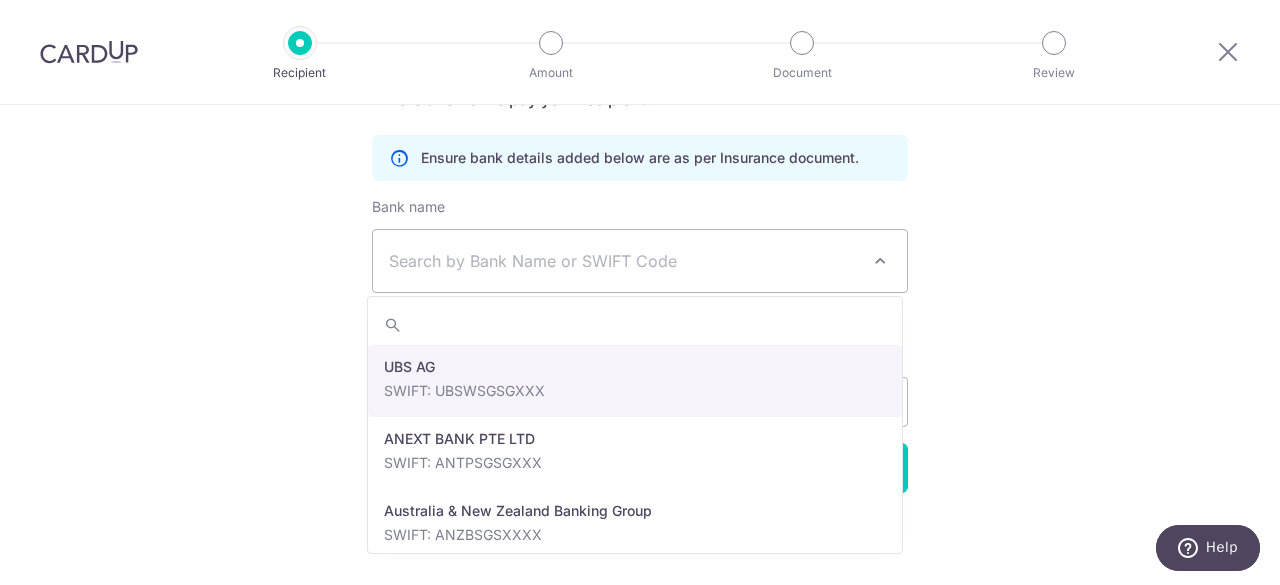 click on "Search by Bank Name or SWIFT Code" at bounding box center (624, 261) 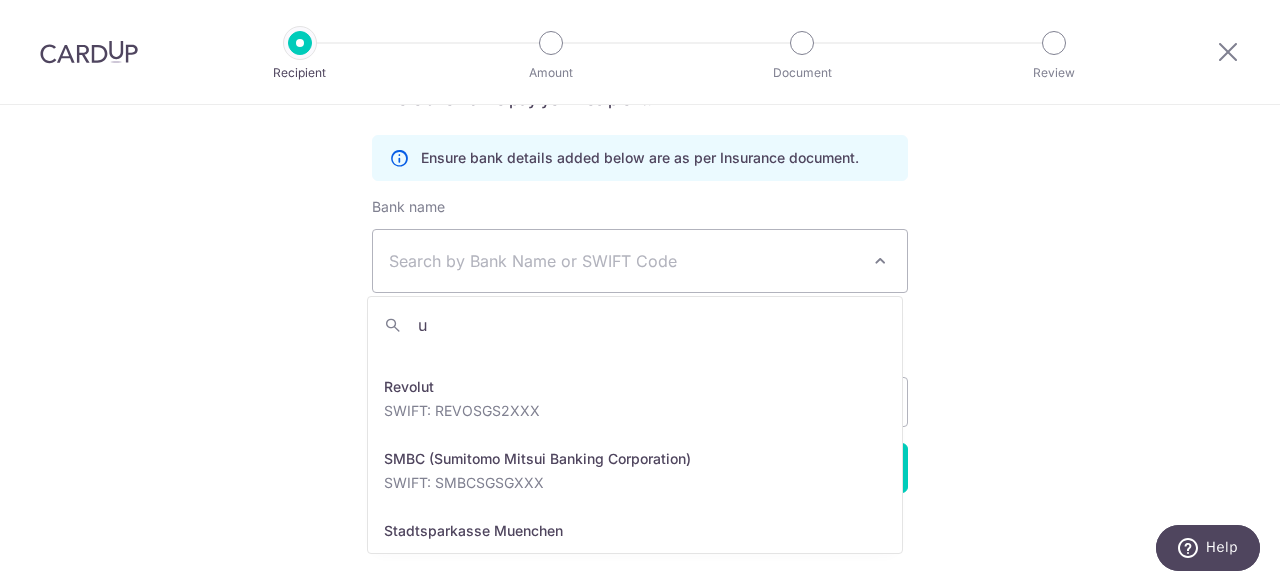 scroll, scrollTop: 0, scrollLeft: 0, axis: both 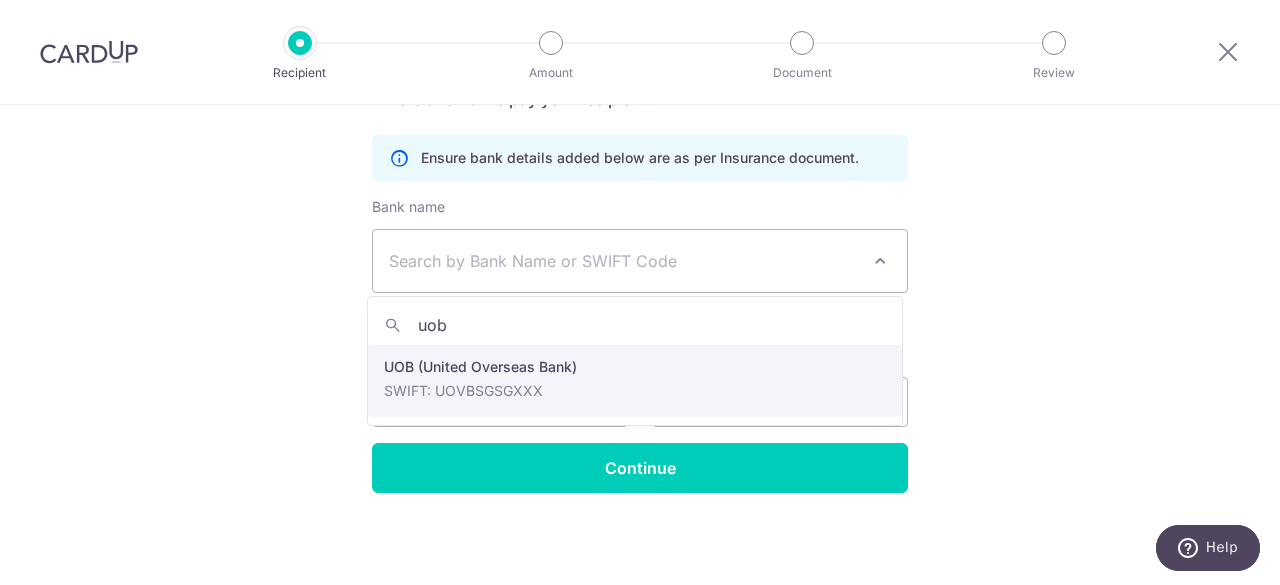 type on "uob" 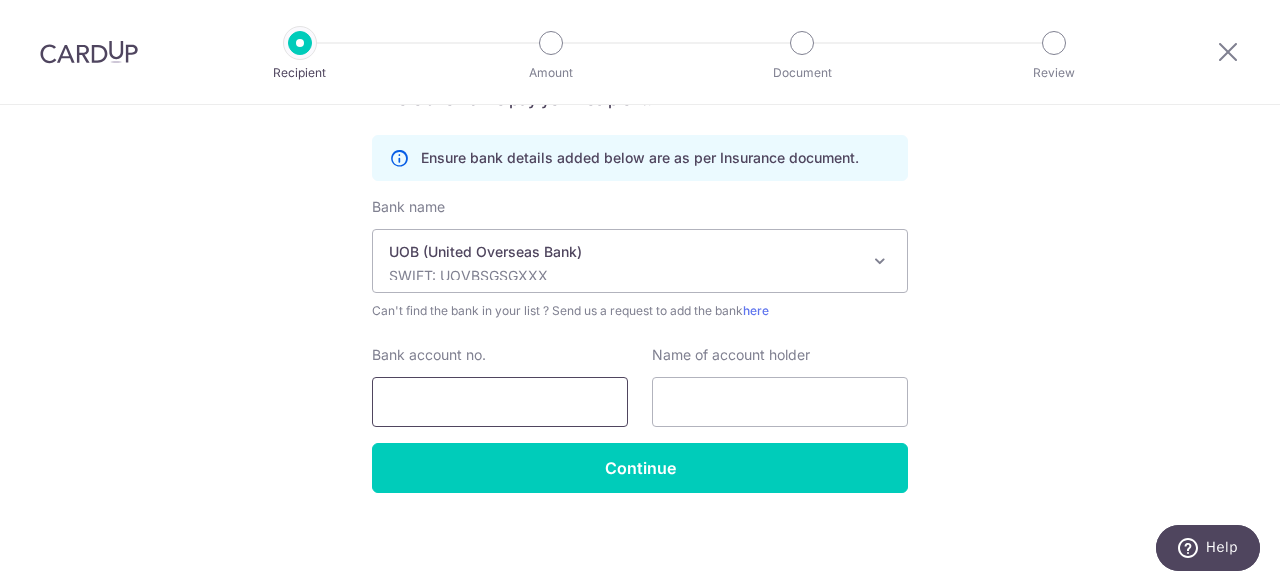 select on "18" 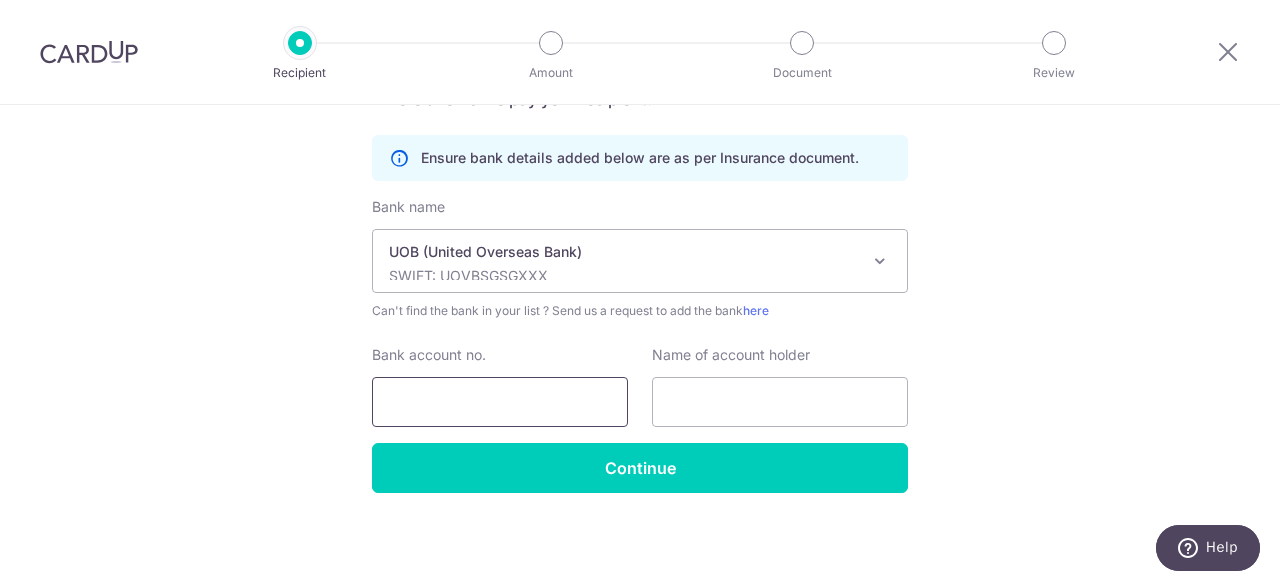click on "Bank account no." at bounding box center (500, 402) 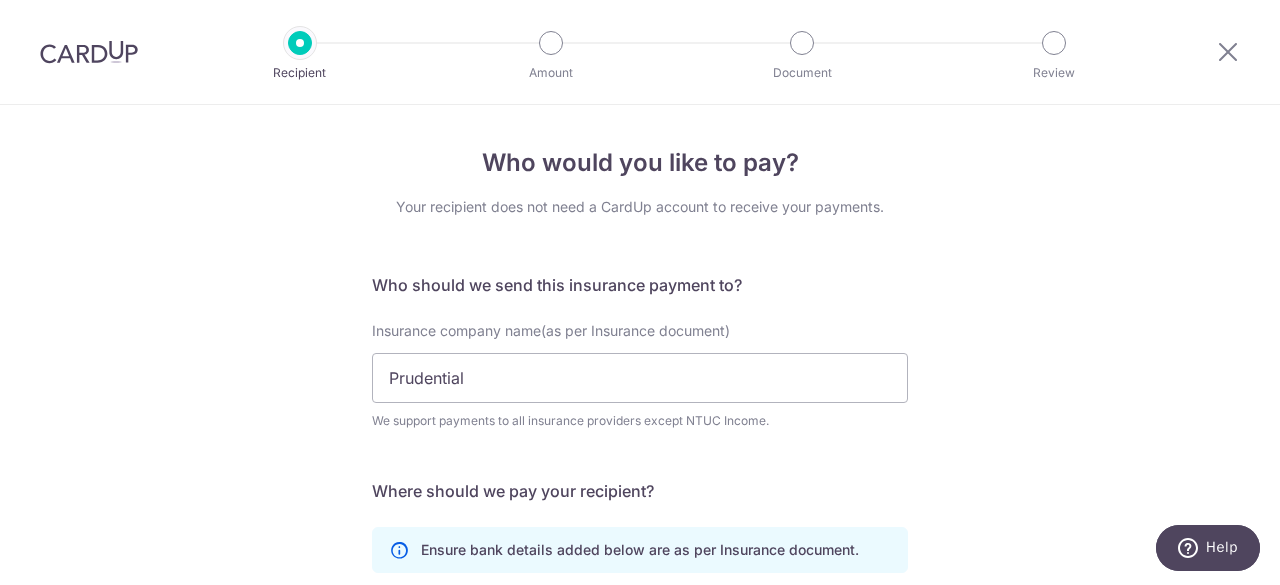 scroll, scrollTop: 392, scrollLeft: 0, axis: vertical 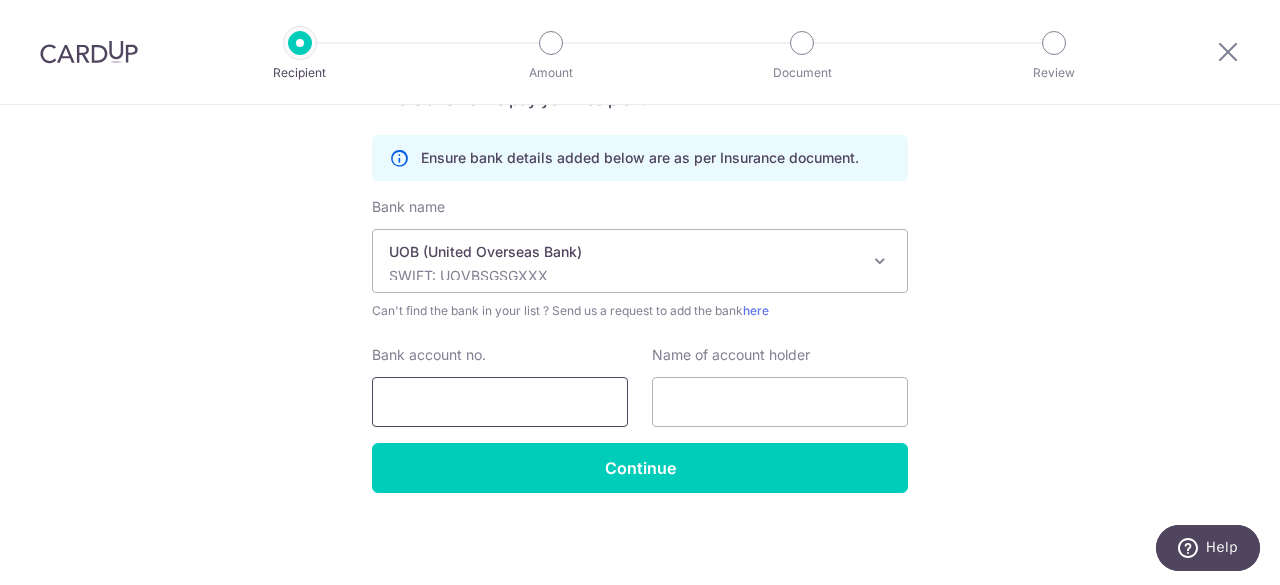click on "Bank account no." at bounding box center [500, 402] 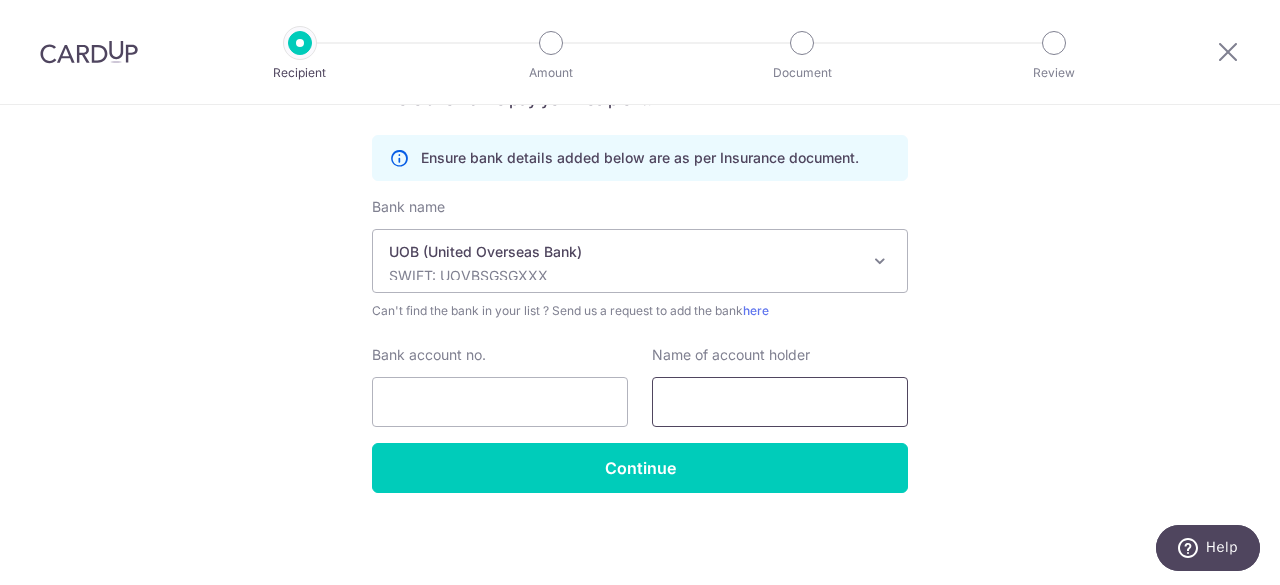 click at bounding box center (780, 402) 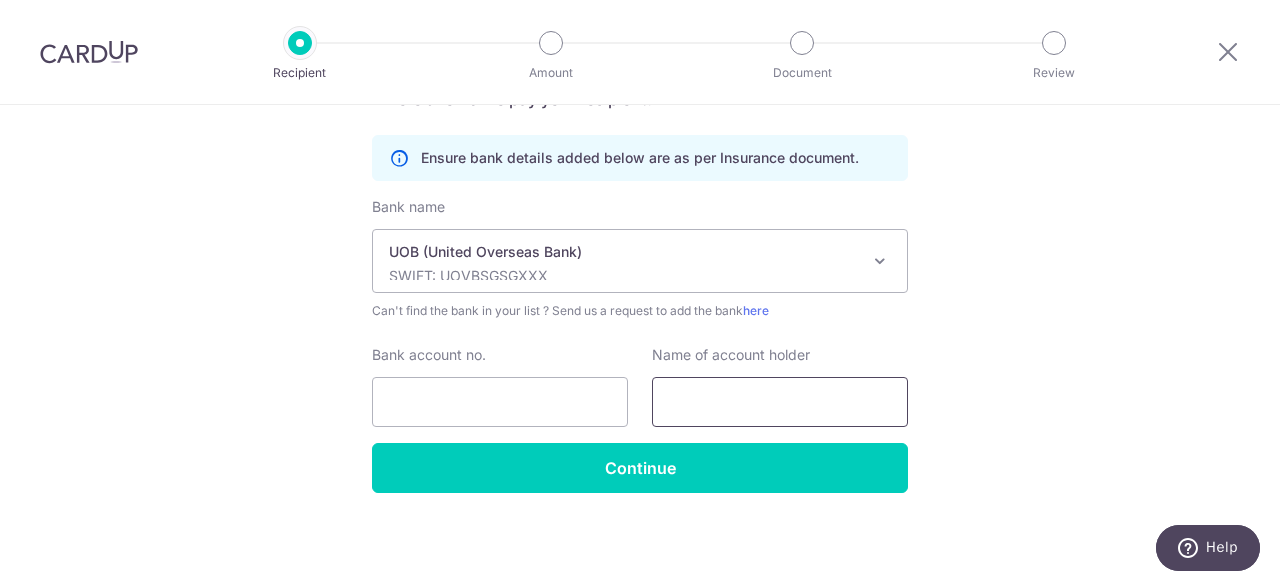 type on "Tay Ban Lee" 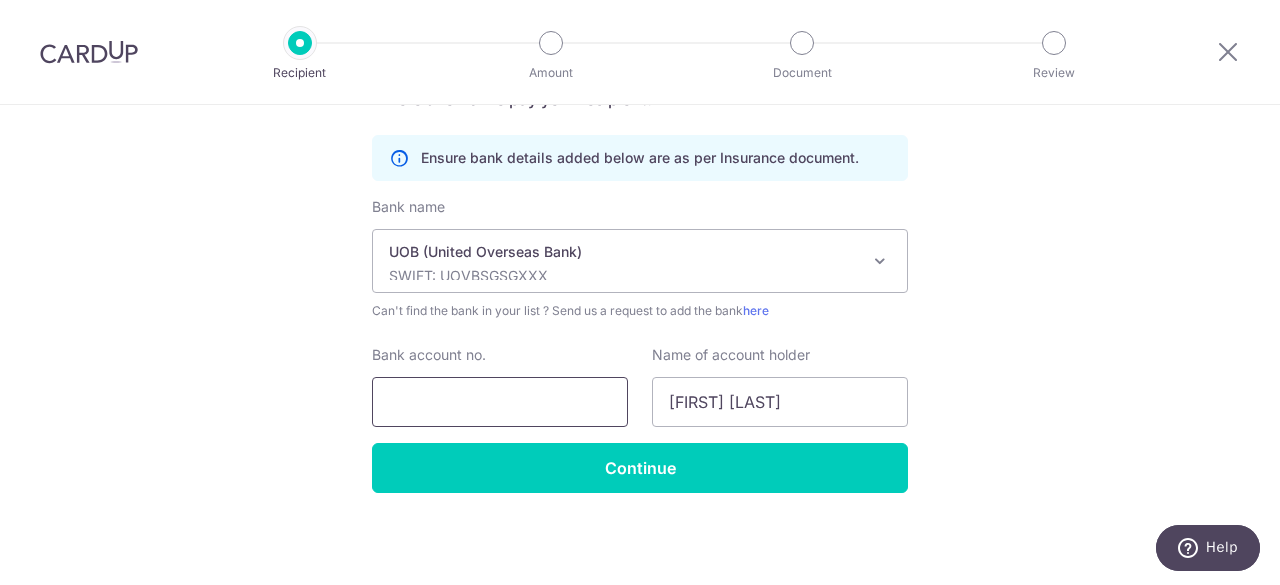click on "Bank account no." at bounding box center [500, 402] 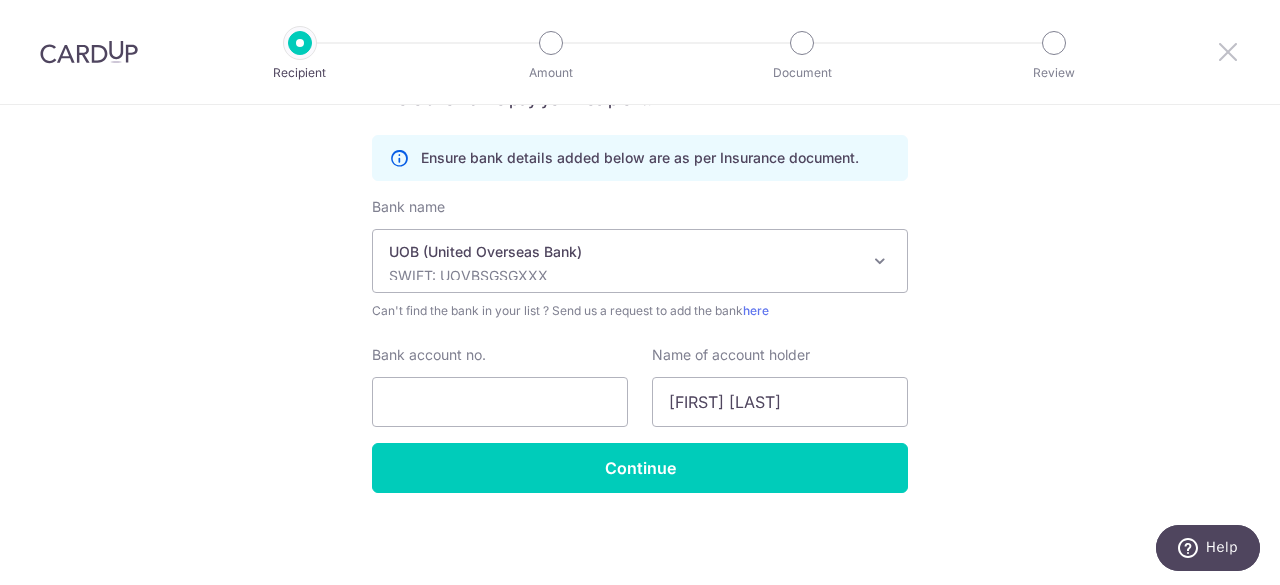 drag, startPoint x: 1232, startPoint y: 48, endPoint x: 714, endPoint y: 127, distance: 523.9895 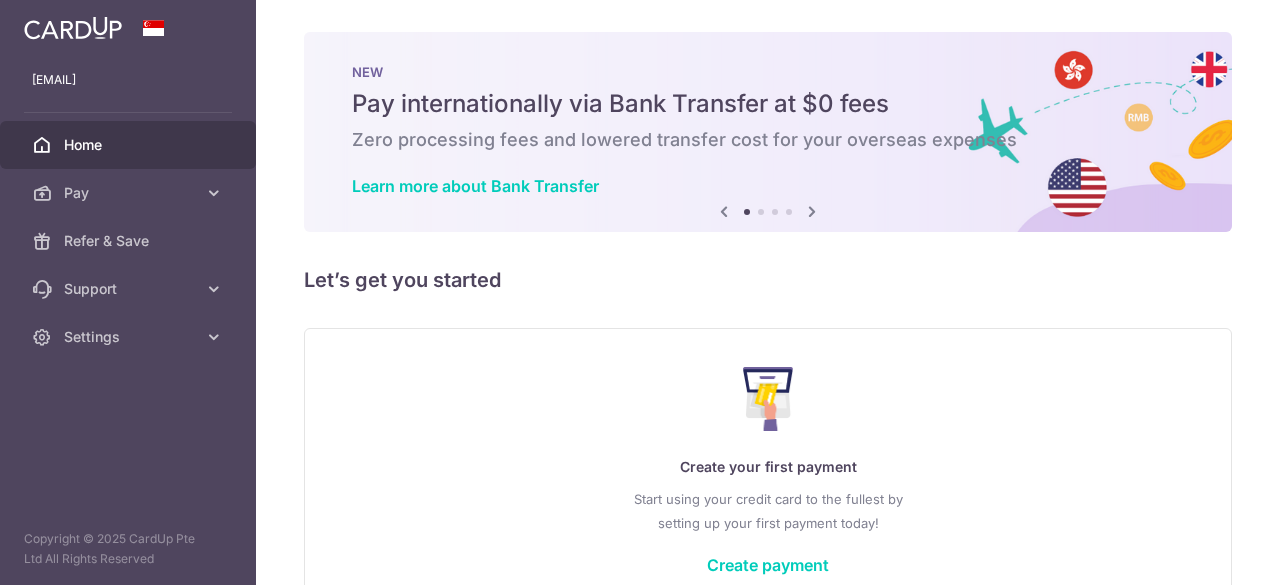 scroll, scrollTop: 0, scrollLeft: 0, axis: both 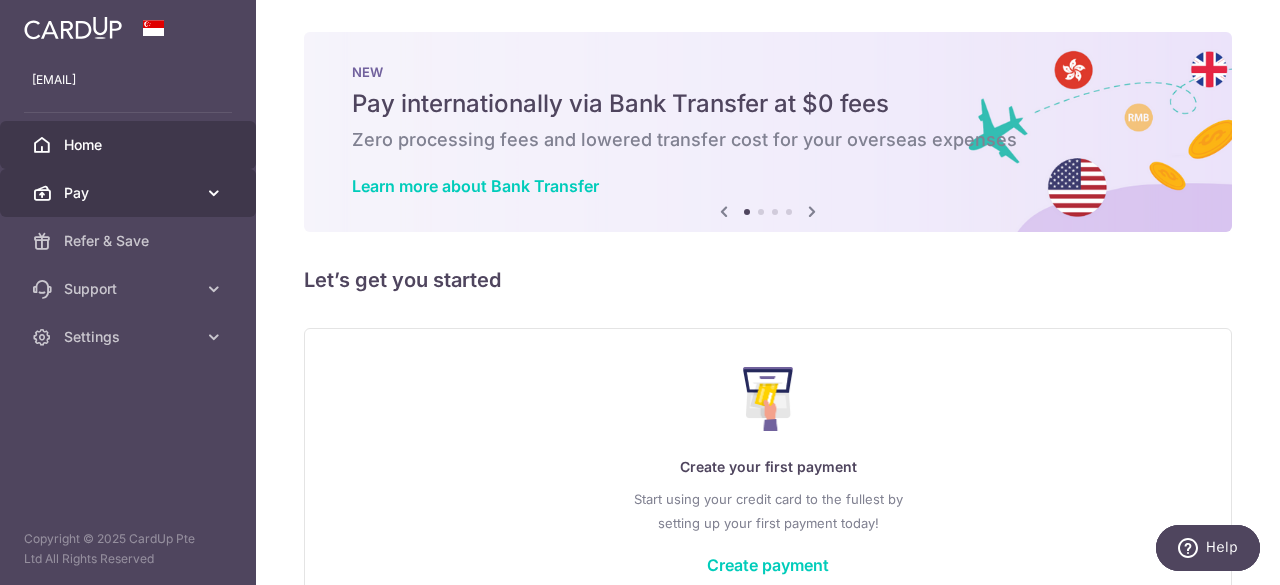 click on "Pay" at bounding box center [130, 193] 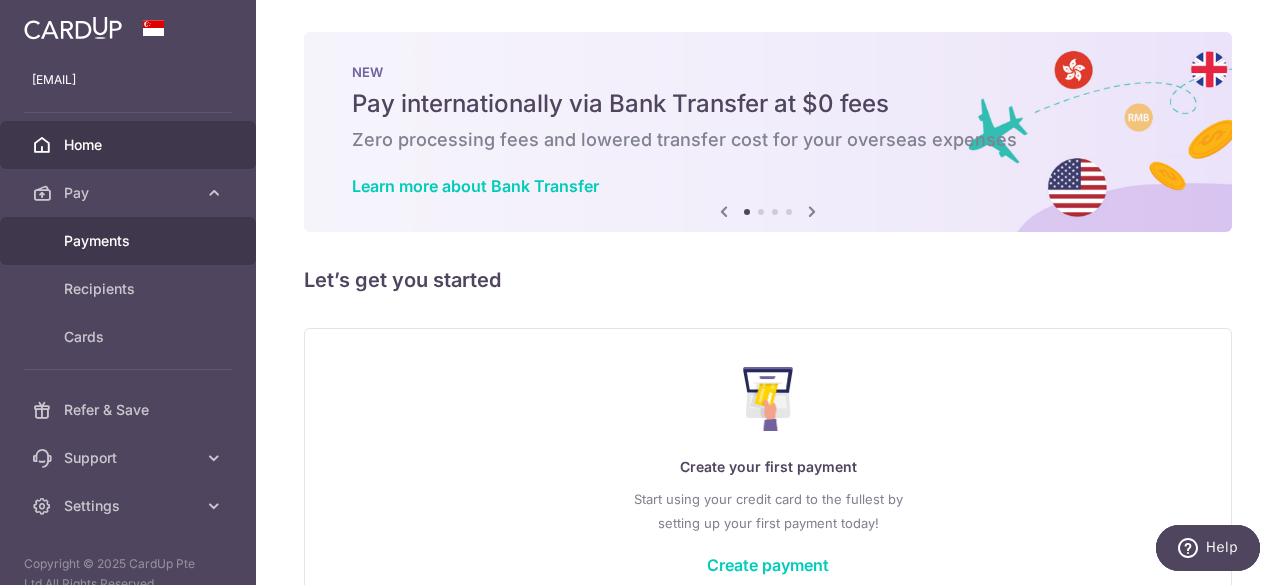 click on "Payments" at bounding box center (130, 241) 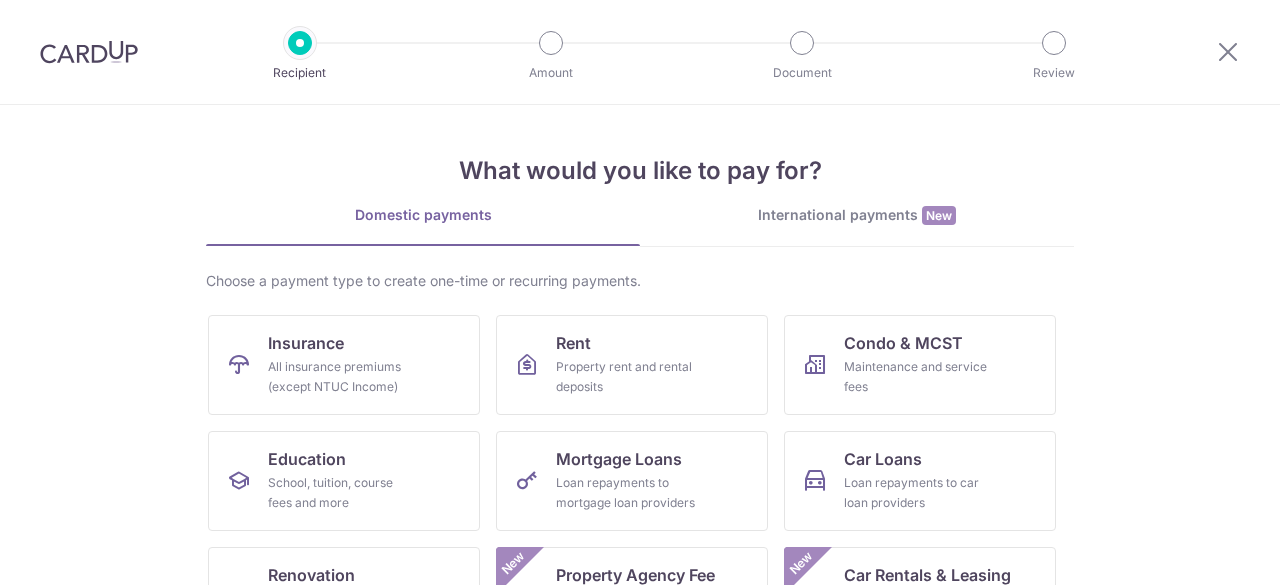 scroll, scrollTop: 0, scrollLeft: 0, axis: both 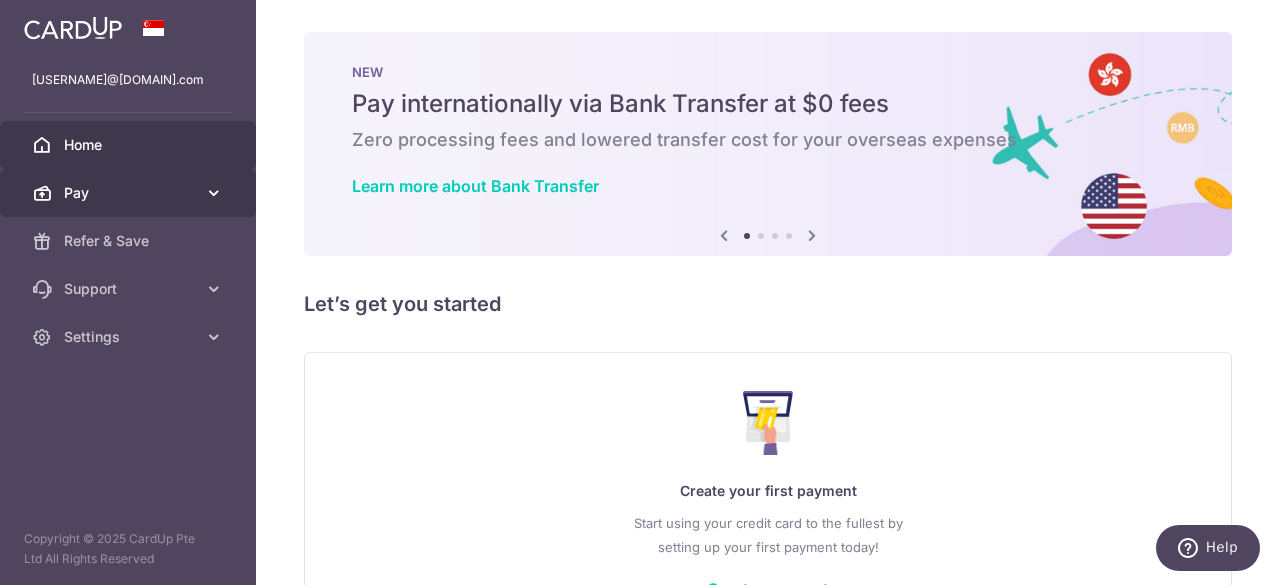 click on "Pay" at bounding box center (130, 193) 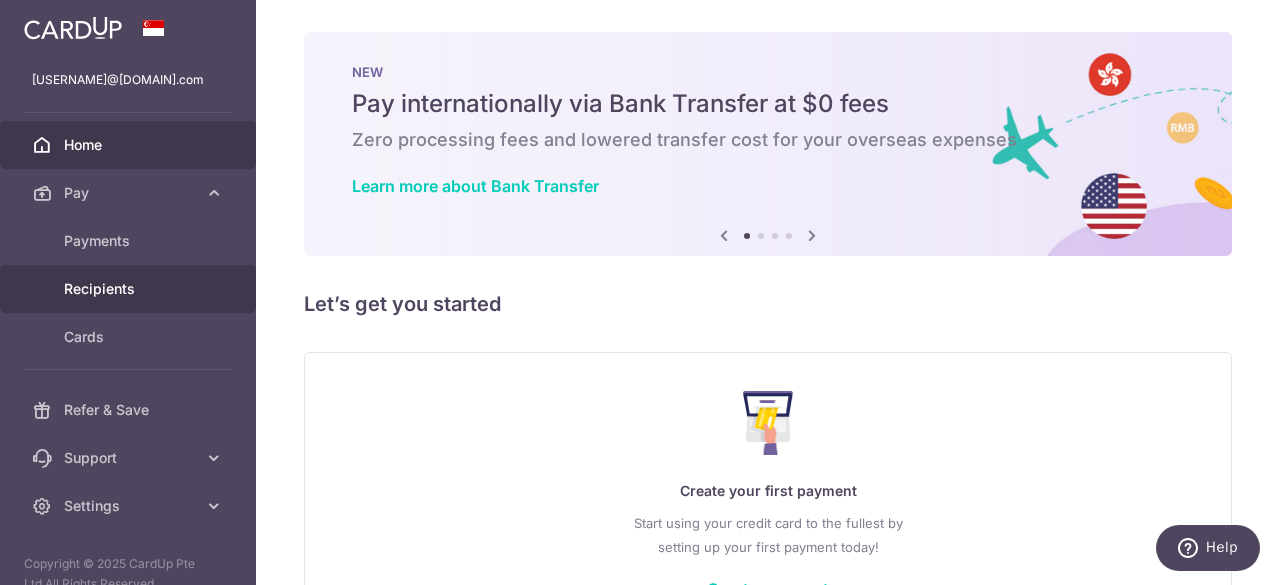 click on "Recipients" at bounding box center [130, 289] 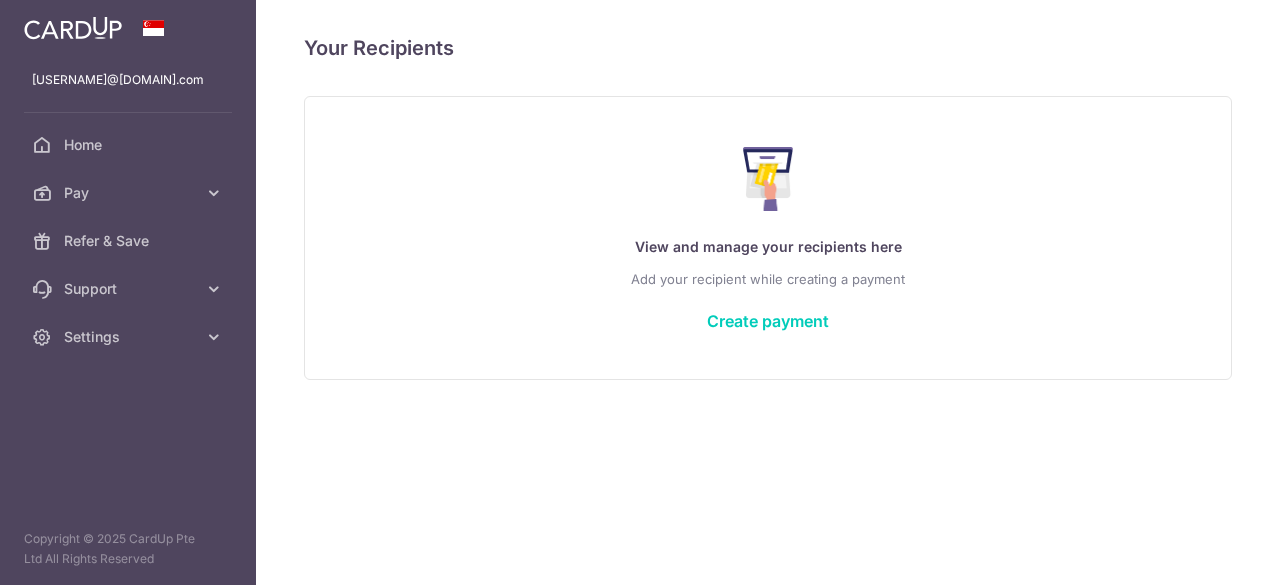scroll, scrollTop: 0, scrollLeft: 0, axis: both 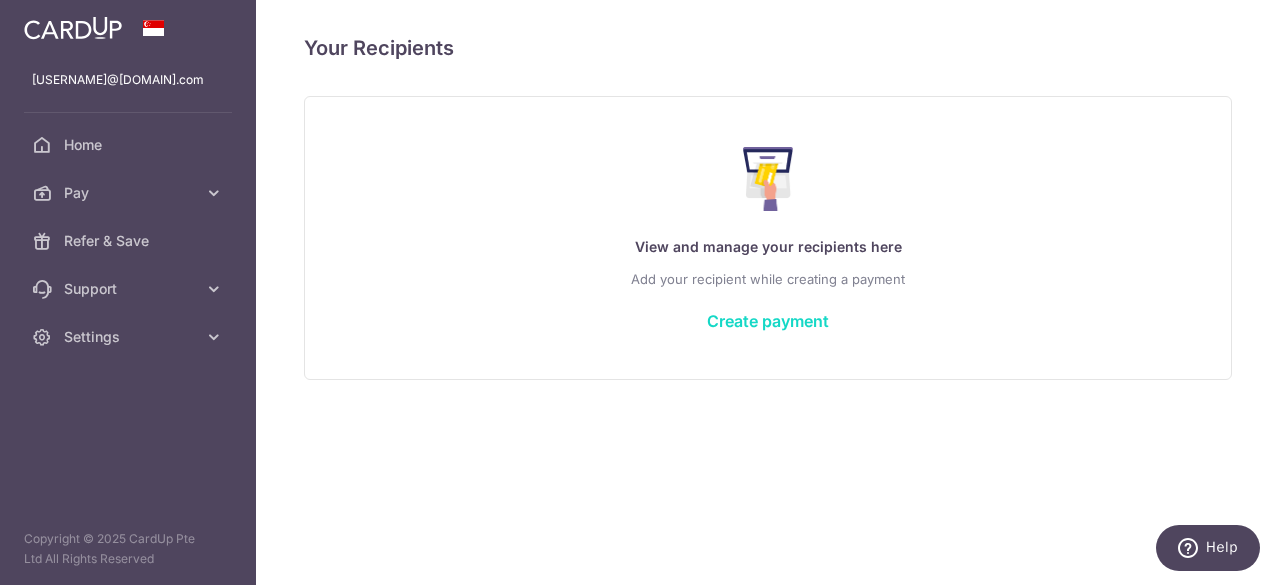 click on "Create payment" at bounding box center [768, 321] 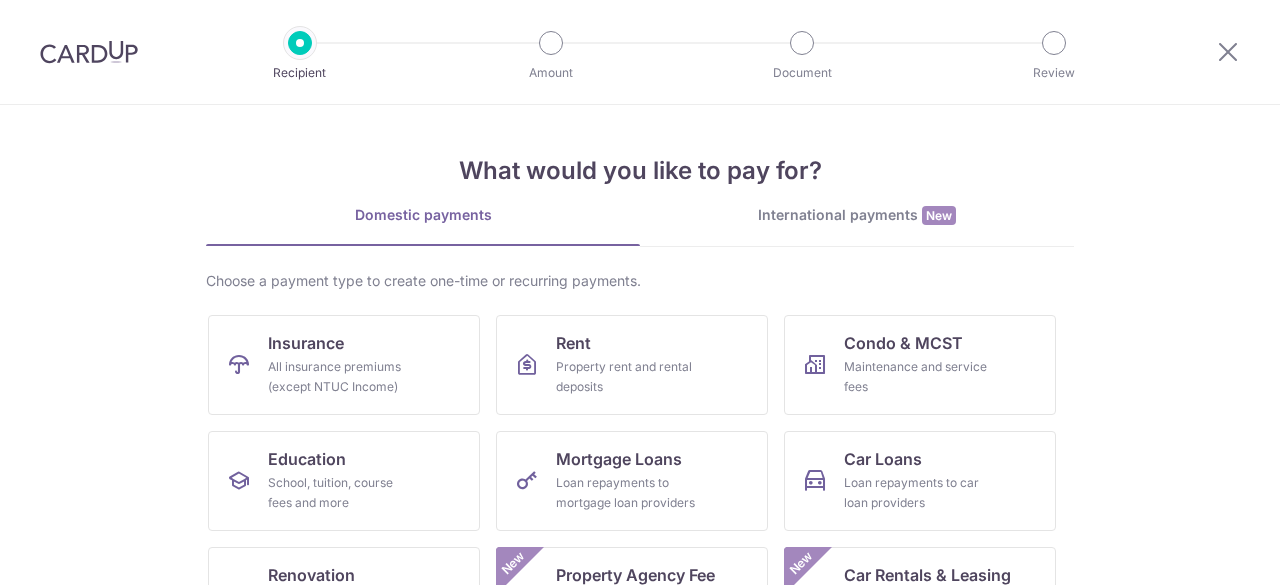 scroll, scrollTop: 0, scrollLeft: 0, axis: both 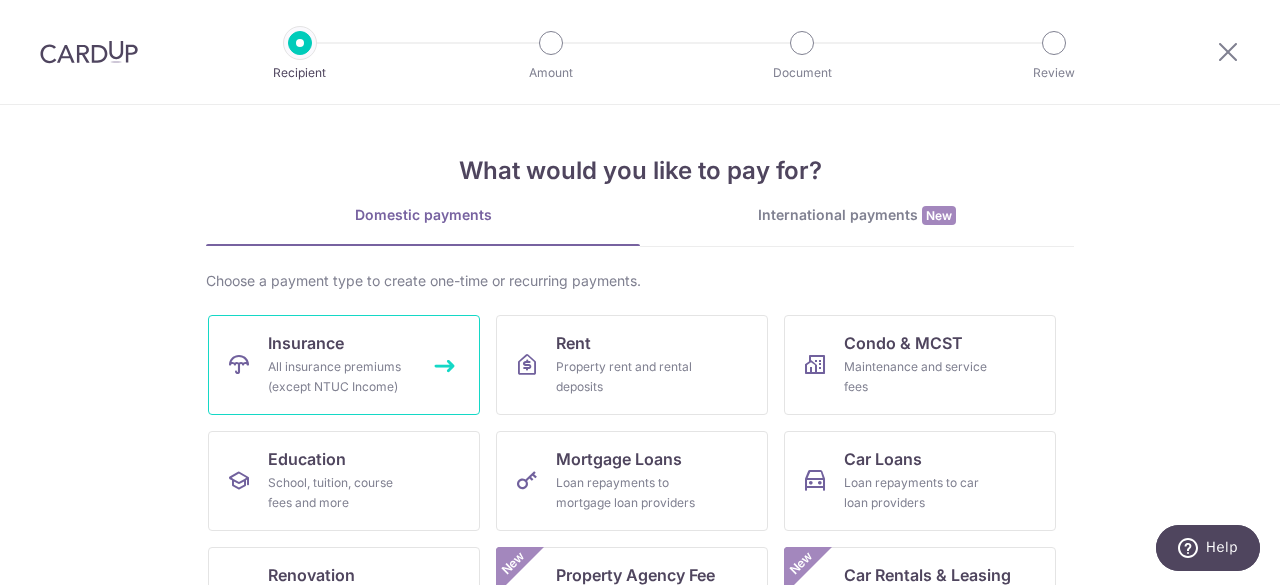 click on "Insurance All insurance premiums (except NTUC Income)" at bounding box center [344, 365] 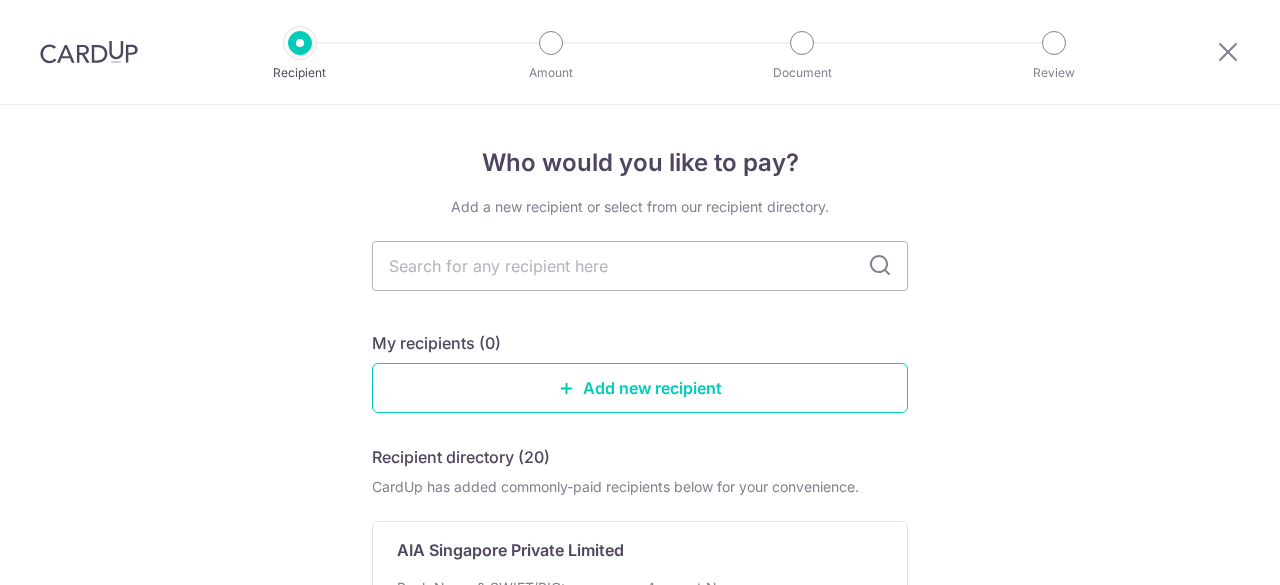 scroll, scrollTop: 0, scrollLeft: 0, axis: both 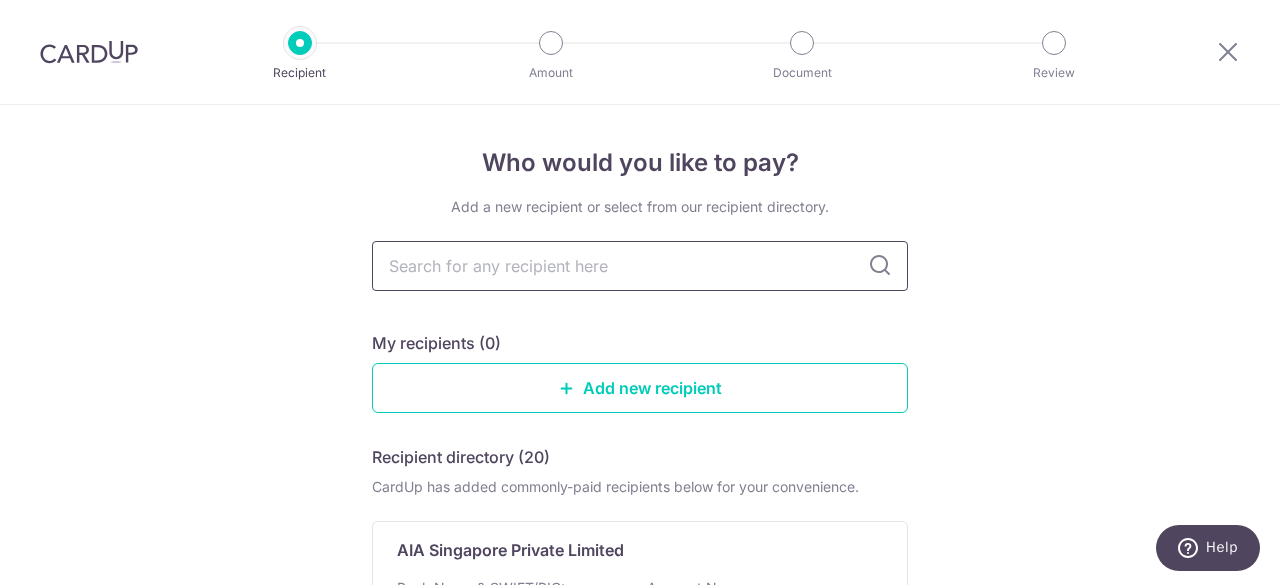 click at bounding box center [640, 266] 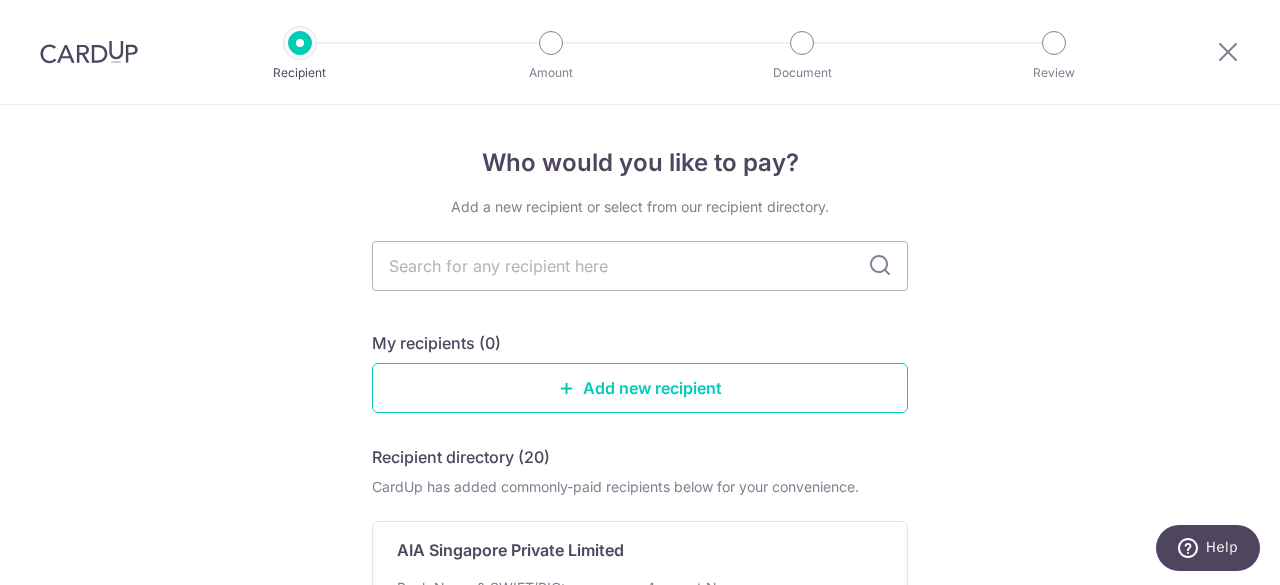 type on "pr" 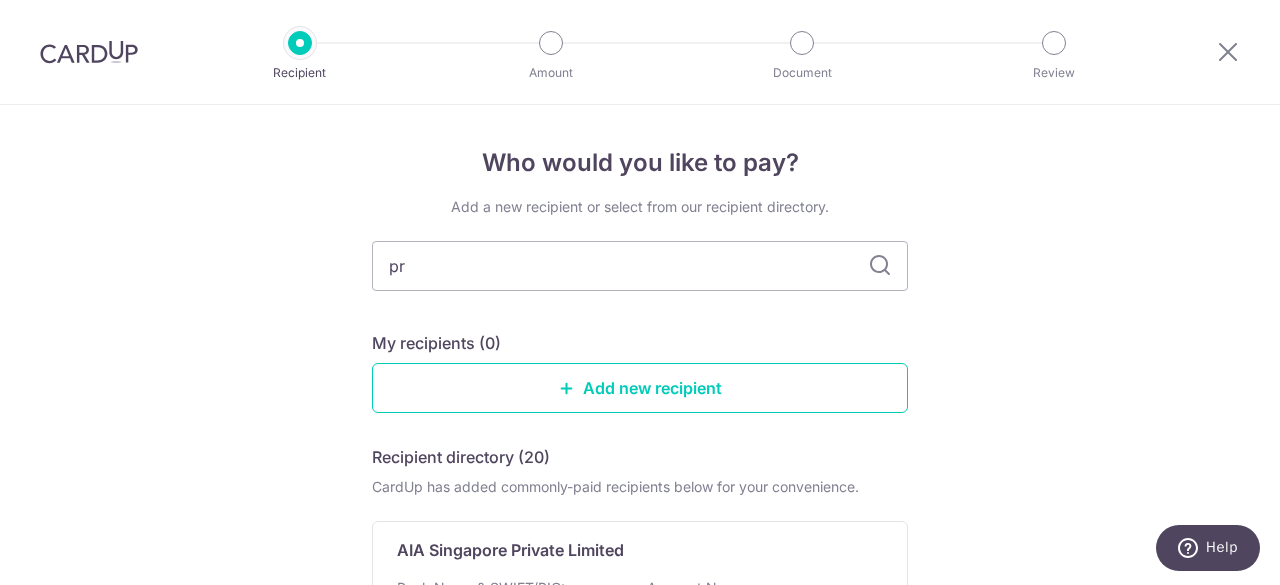 click at bounding box center [880, 266] 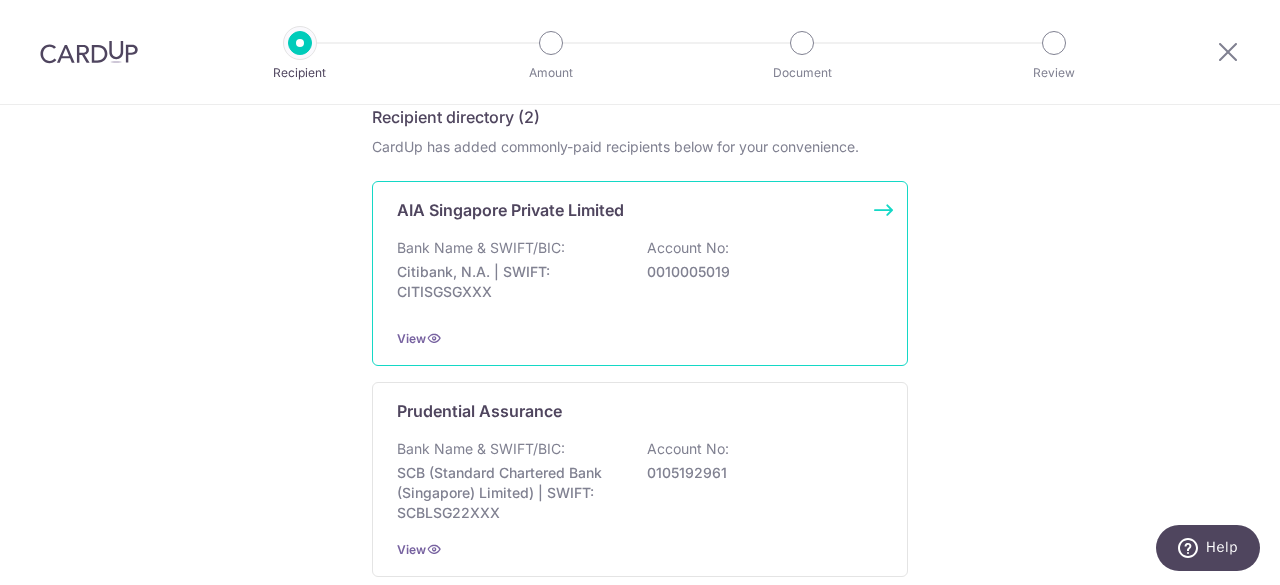 scroll, scrollTop: 500, scrollLeft: 0, axis: vertical 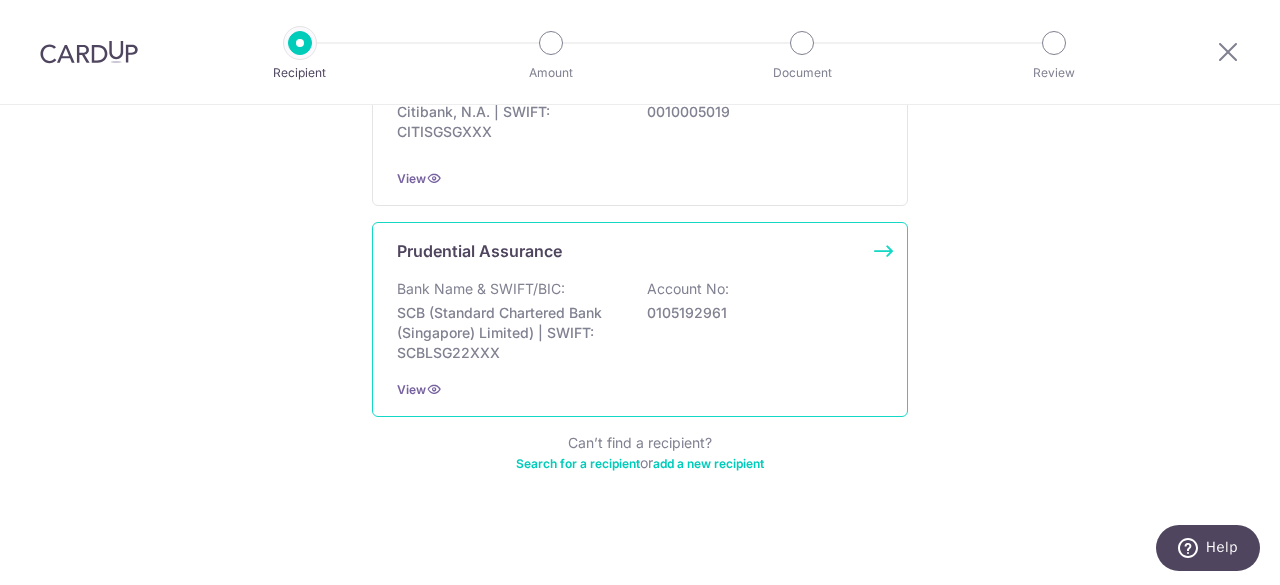 click on "SCB (Standard Chartered Bank (Singapore) Limited) | SWIFT: SCBLSG22XXX" at bounding box center (509, 333) 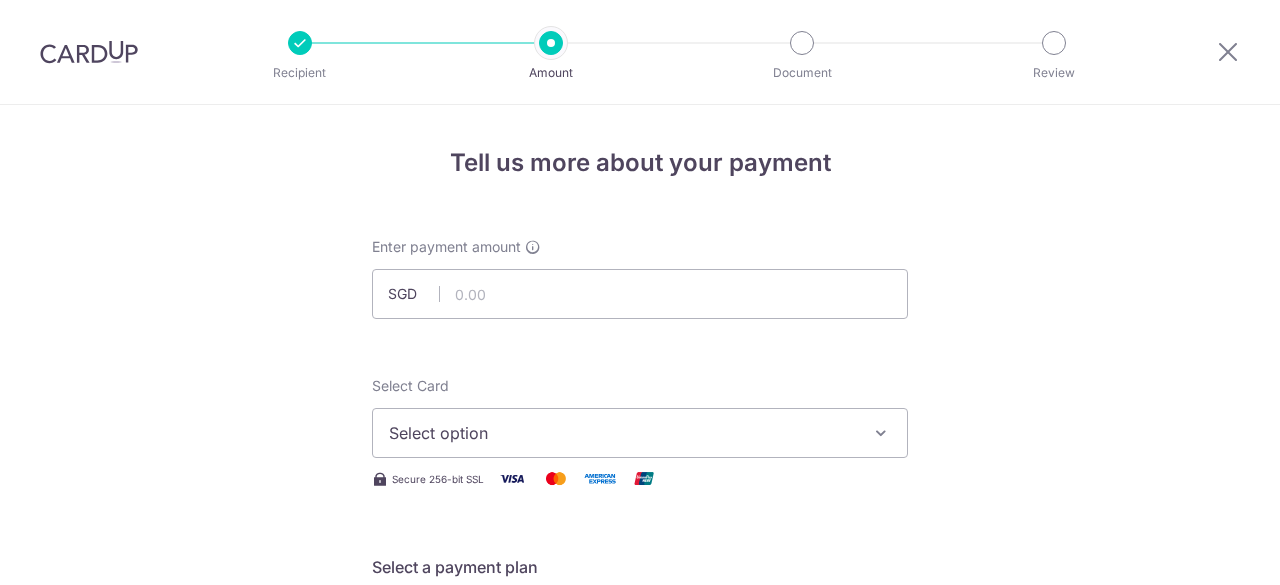 scroll, scrollTop: 0, scrollLeft: 0, axis: both 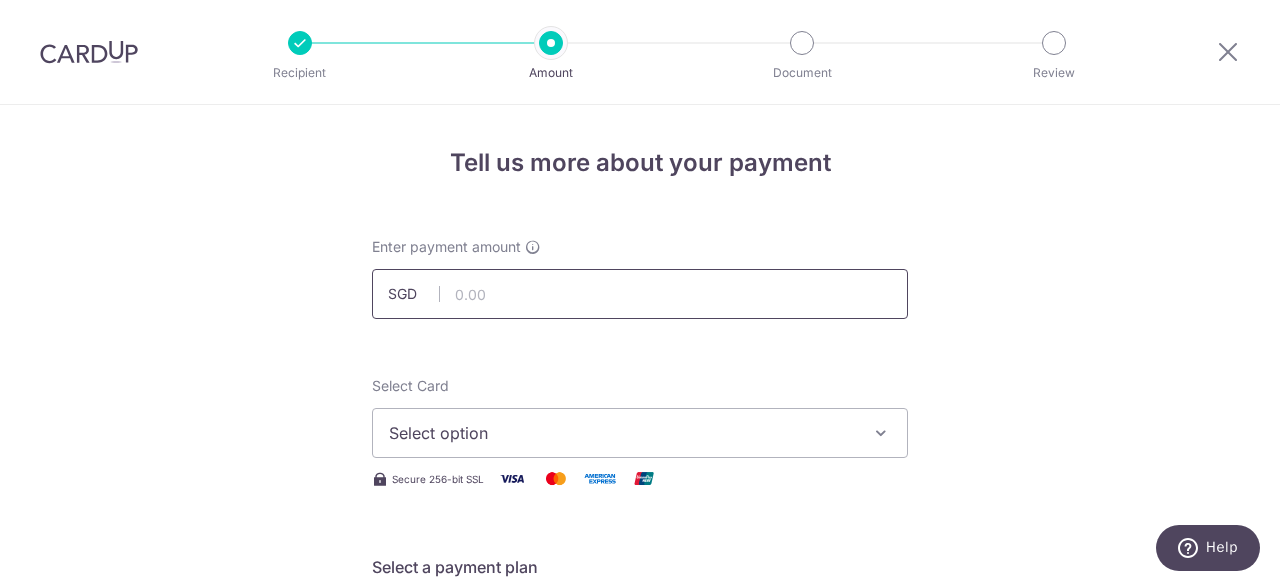 click at bounding box center (640, 294) 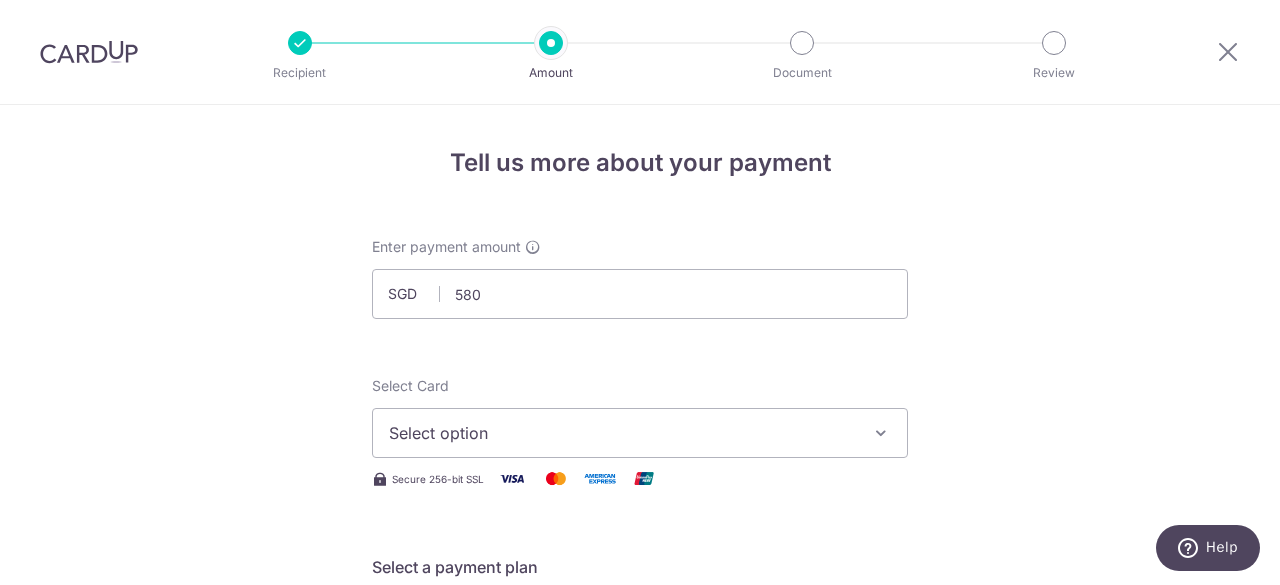 type on "580.00" 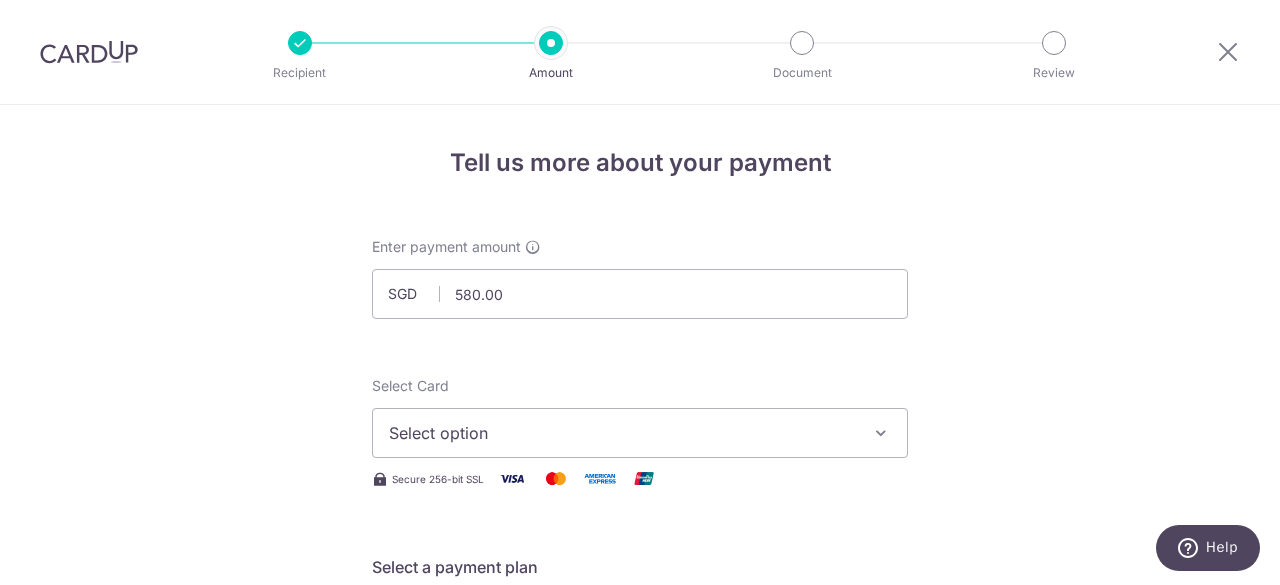 click on "Select option" at bounding box center (622, 433) 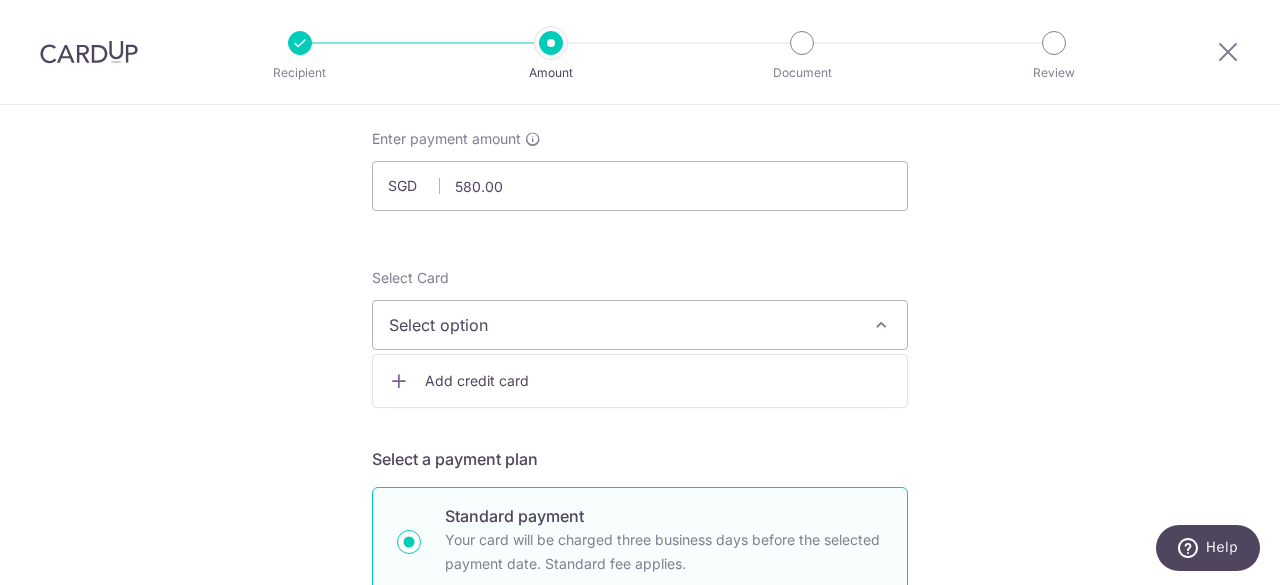 scroll, scrollTop: 200, scrollLeft: 0, axis: vertical 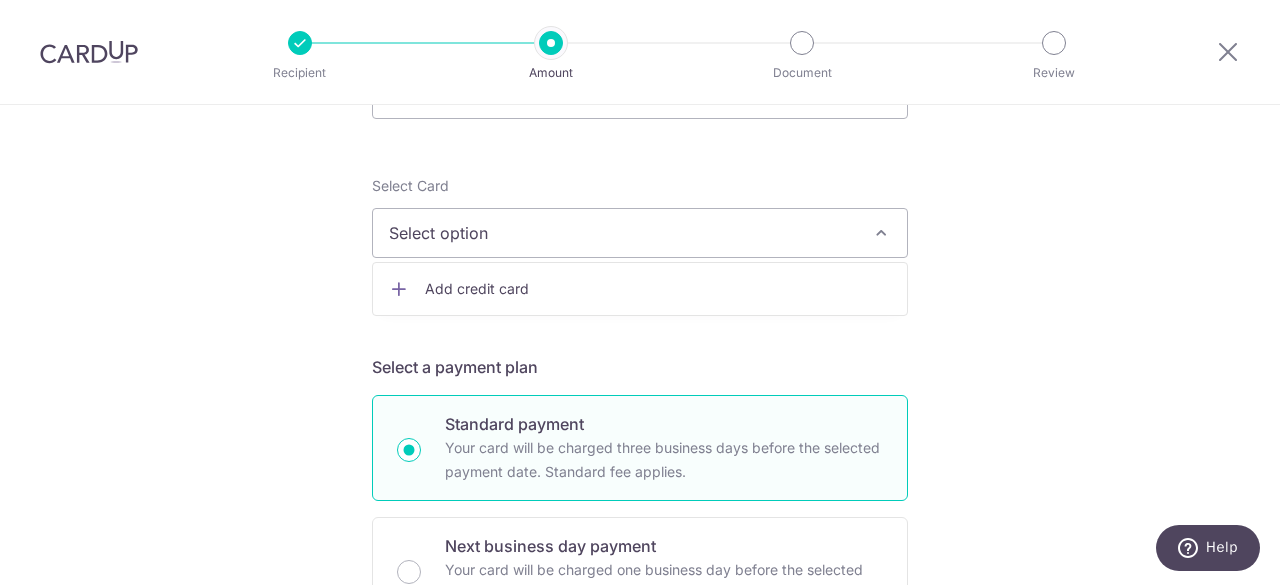 click on "Add credit card" at bounding box center [658, 289] 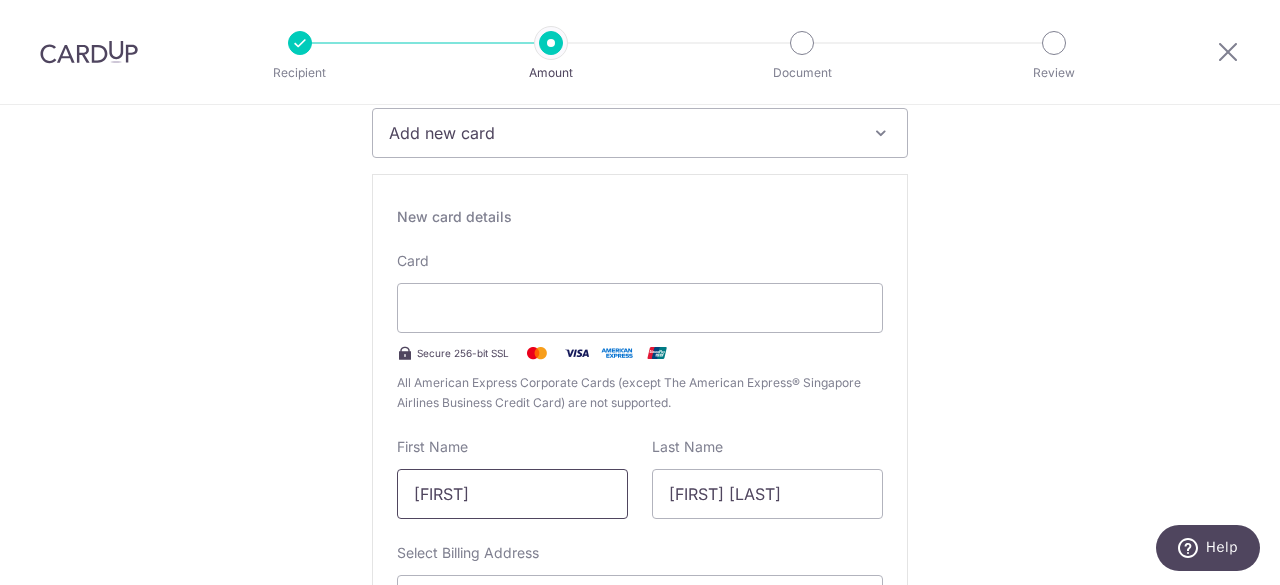 scroll, scrollTop: 400, scrollLeft: 0, axis: vertical 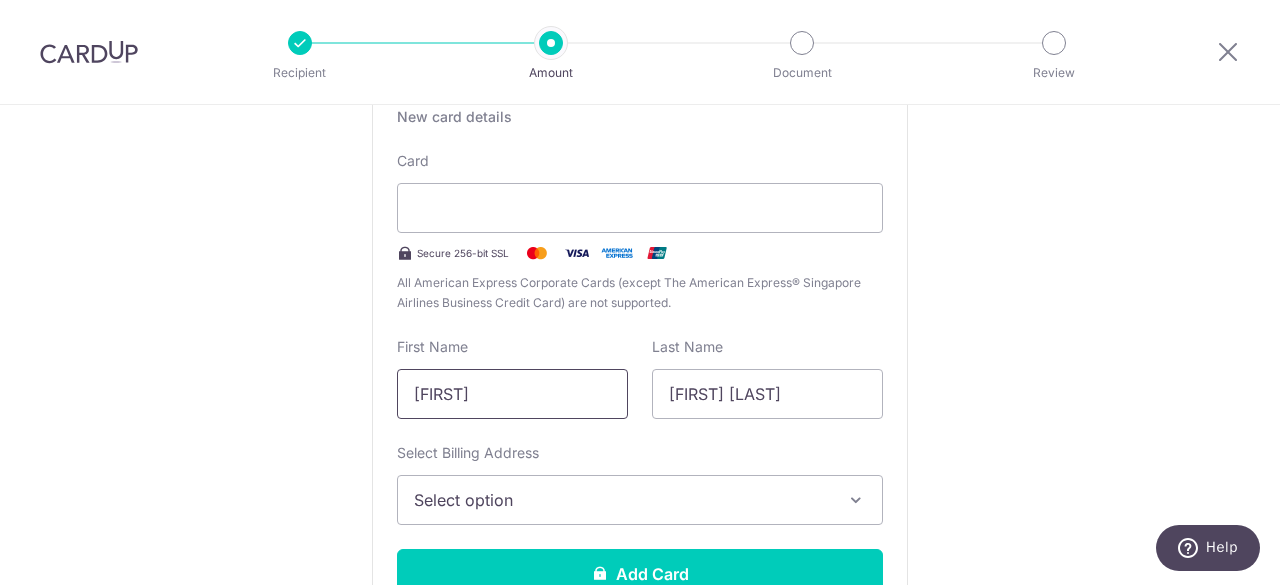 drag, startPoint x: 508, startPoint y: 403, endPoint x: 360, endPoint y: 373, distance: 151.00993 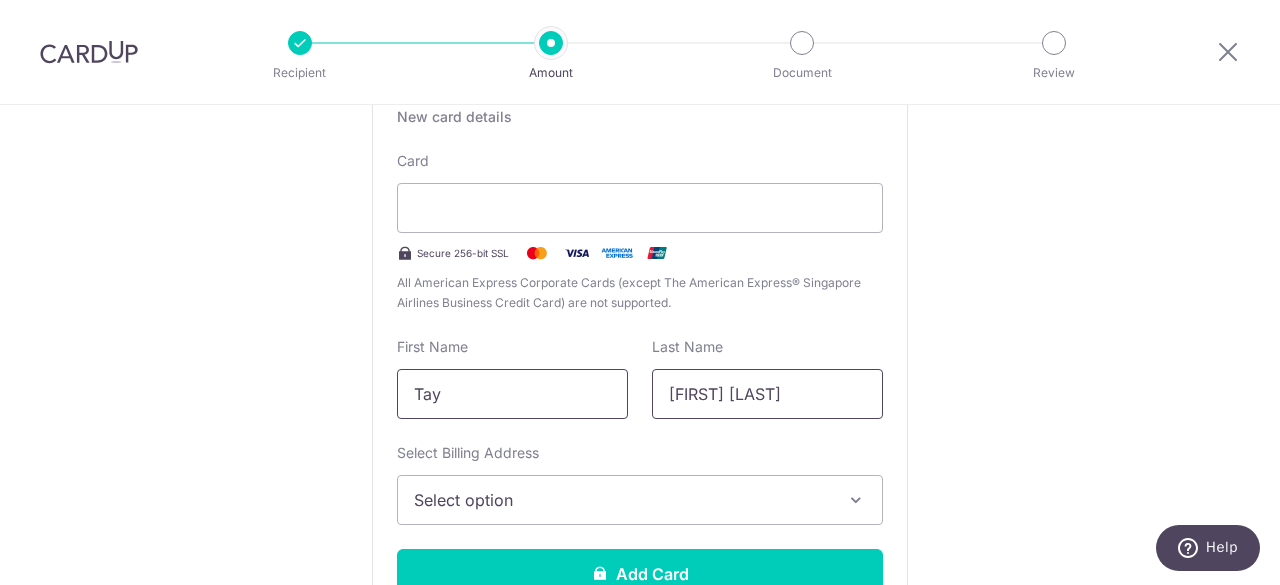 type on "Tay" 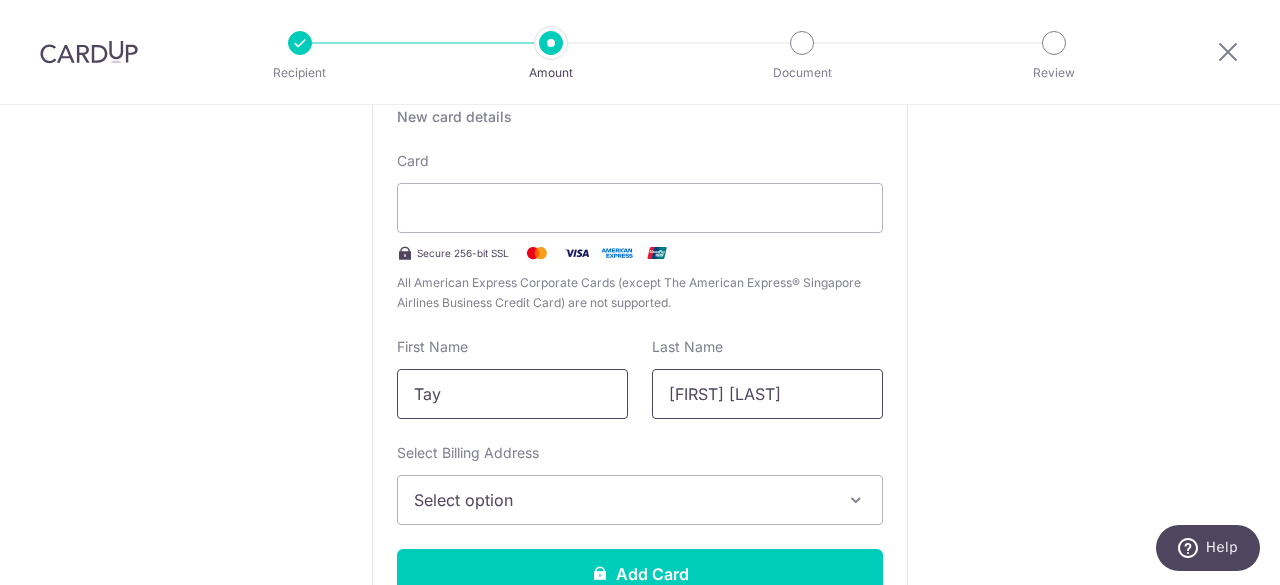 drag, startPoint x: 839, startPoint y: 401, endPoint x: 557, endPoint y: 402, distance: 282.00177 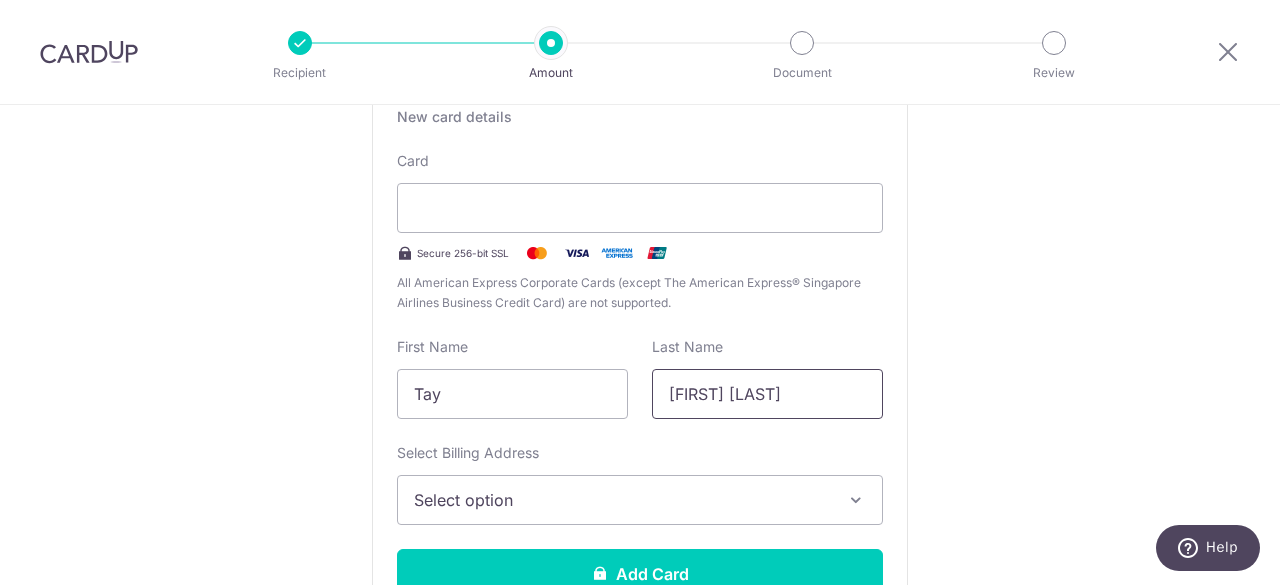 type on "[FIRST] [LAST]" 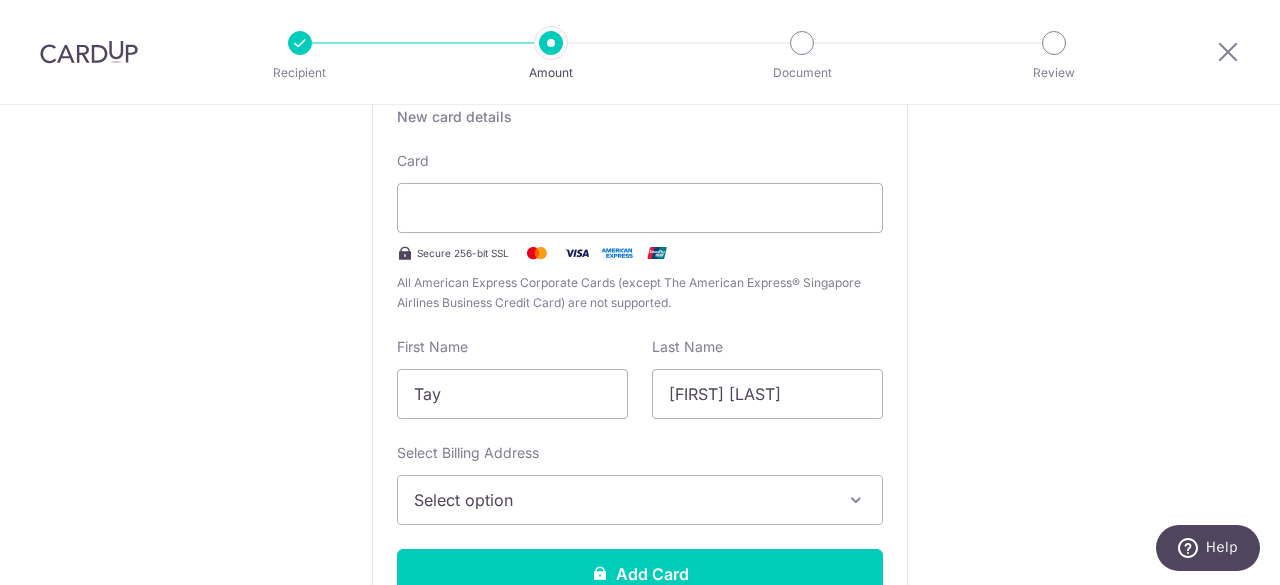 click on "Select option" at bounding box center (640, 500) 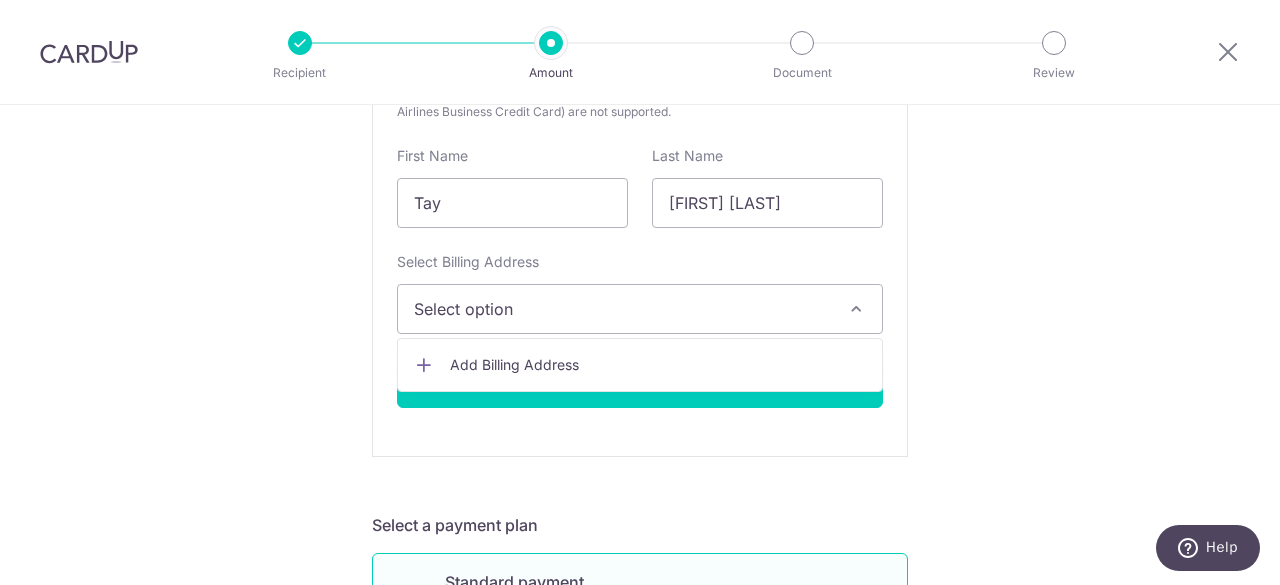 scroll, scrollTop: 600, scrollLeft: 0, axis: vertical 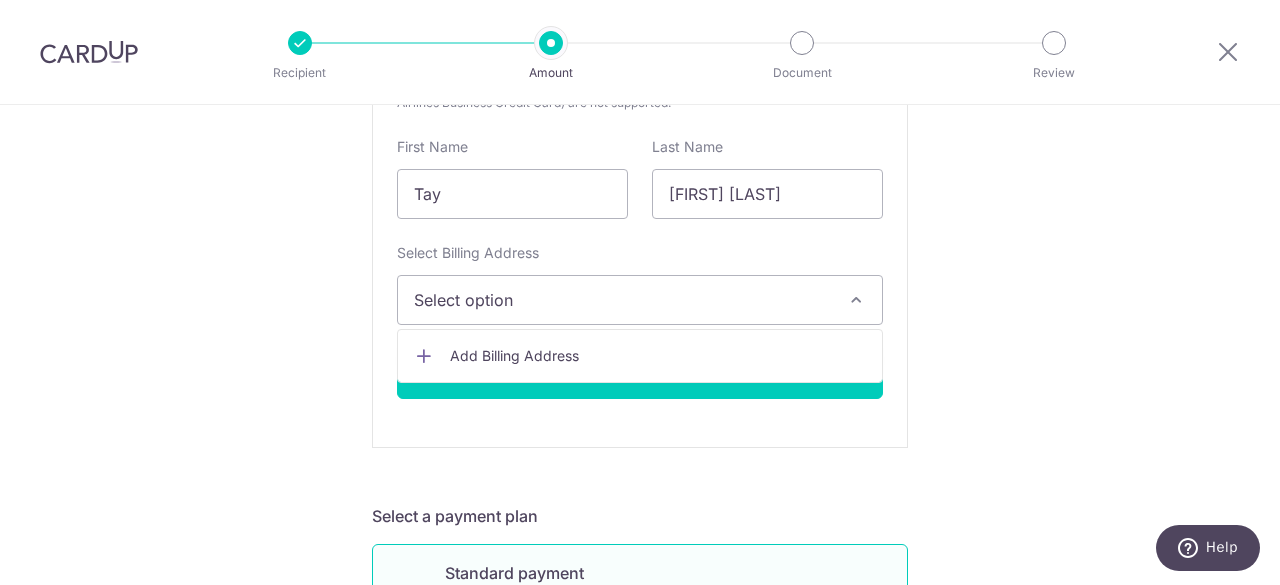 click on "Tell us more about your payment
Enter payment amount
SGD
580.00
580.00
Select Card
Add new card
Add credit card
Secure 256-bit SSL
Text
New card details
Card
Secure 256-bit SSL
[LAST]" at bounding box center [640, 684] 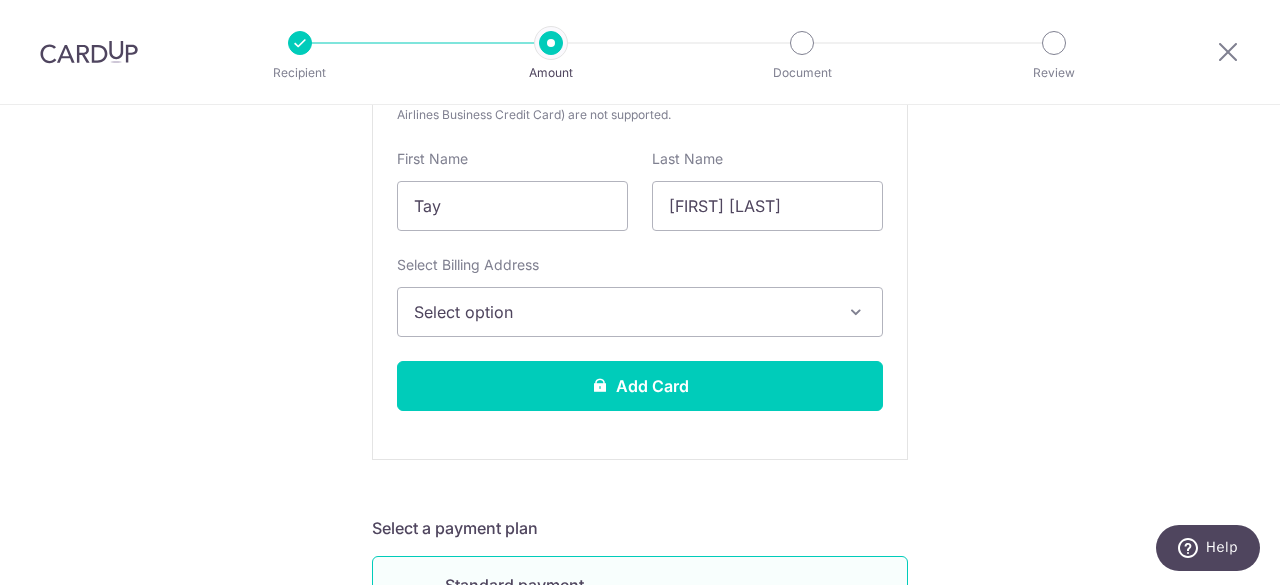 scroll, scrollTop: 600, scrollLeft: 0, axis: vertical 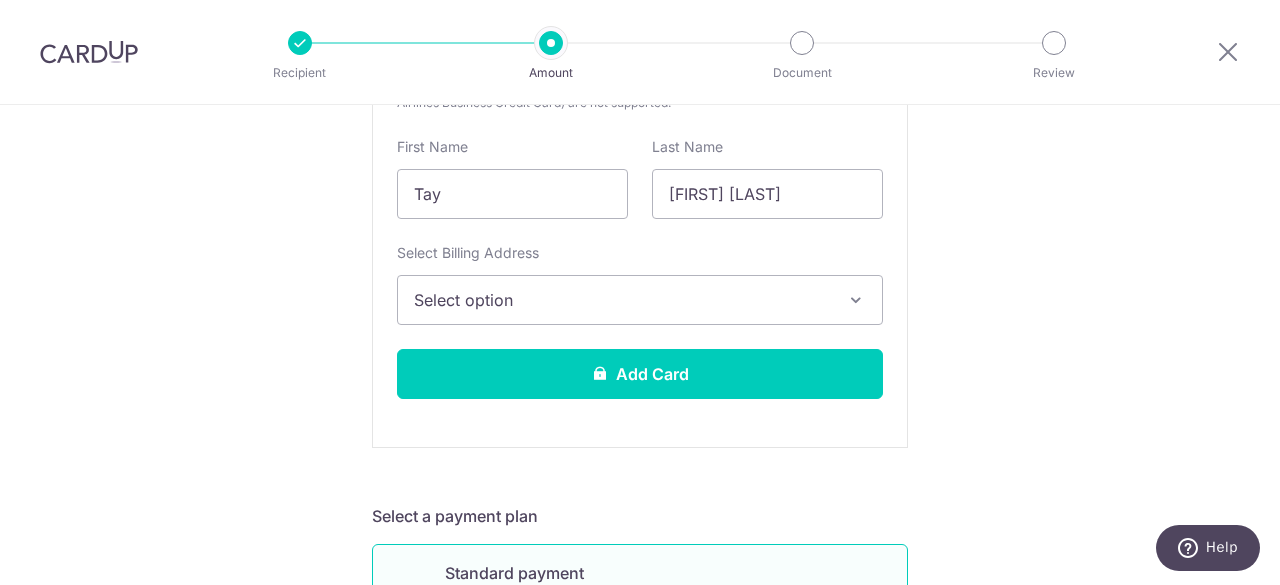 click on "Select option" at bounding box center (640, 300) 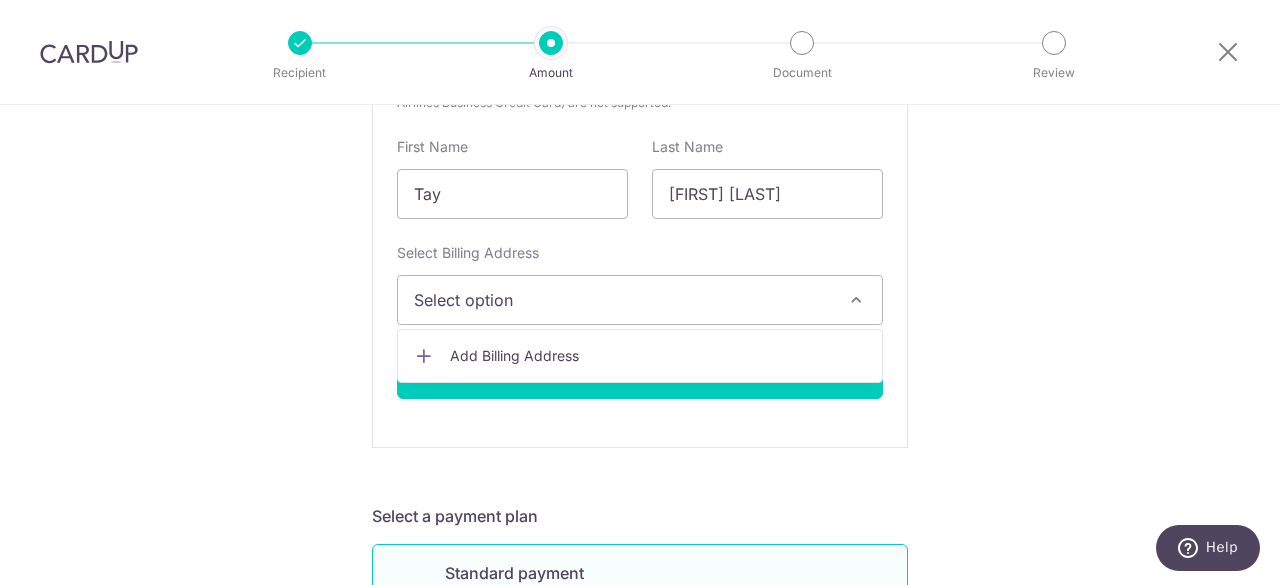 click on "Add Billing Address" at bounding box center (658, 356) 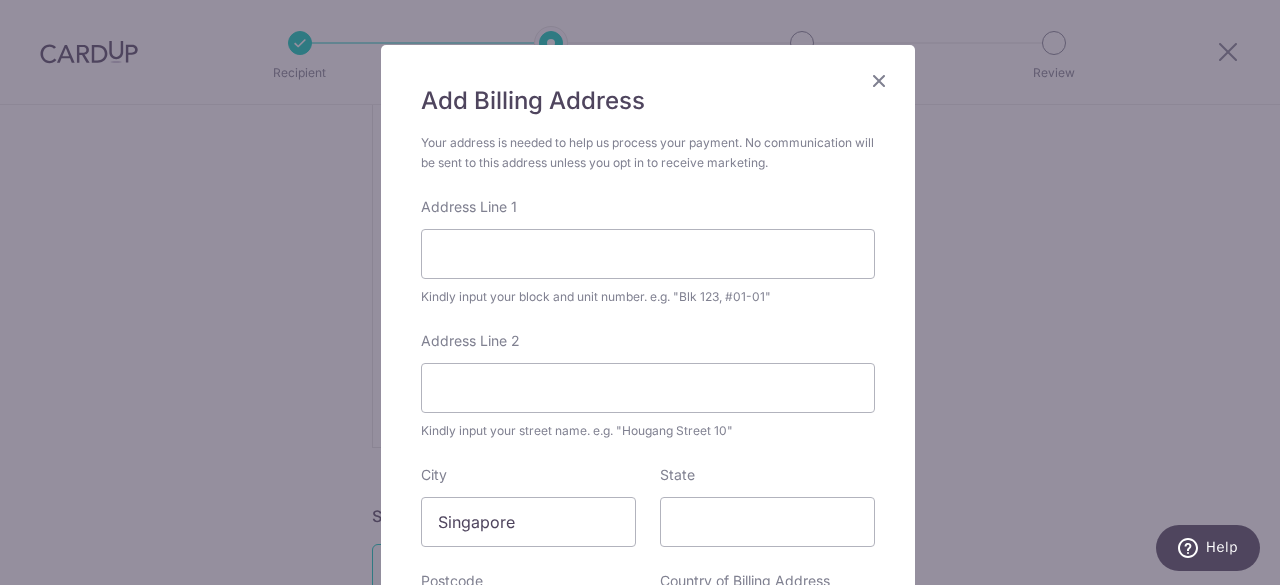 scroll, scrollTop: 300, scrollLeft: 0, axis: vertical 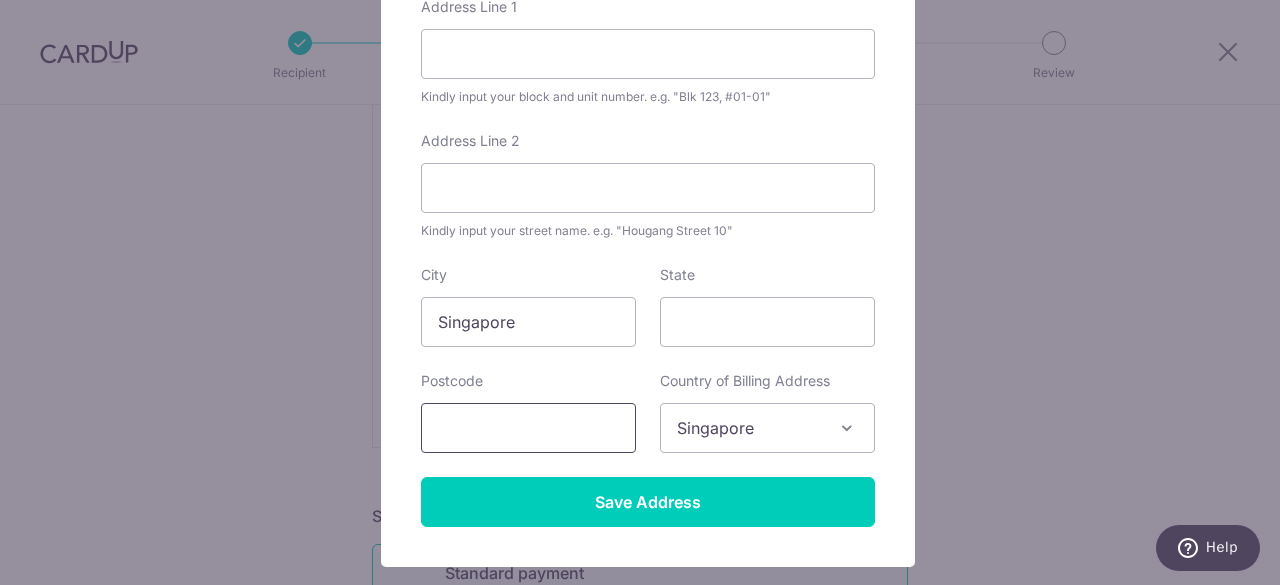click at bounding box center [528, 428] 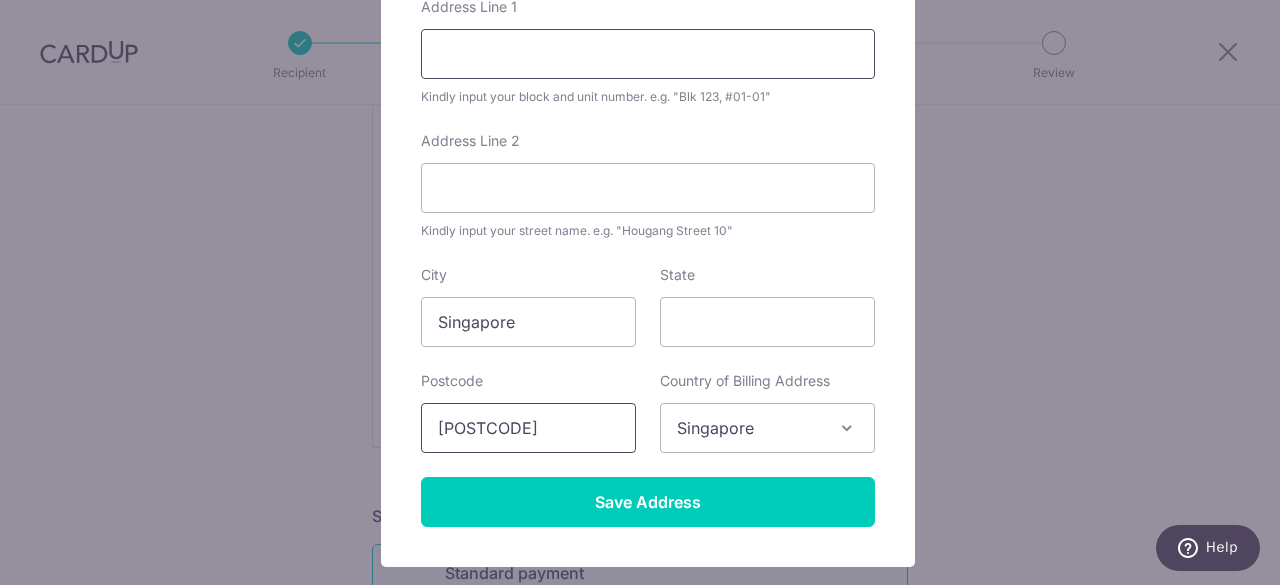type on "Choa Chu Kang" 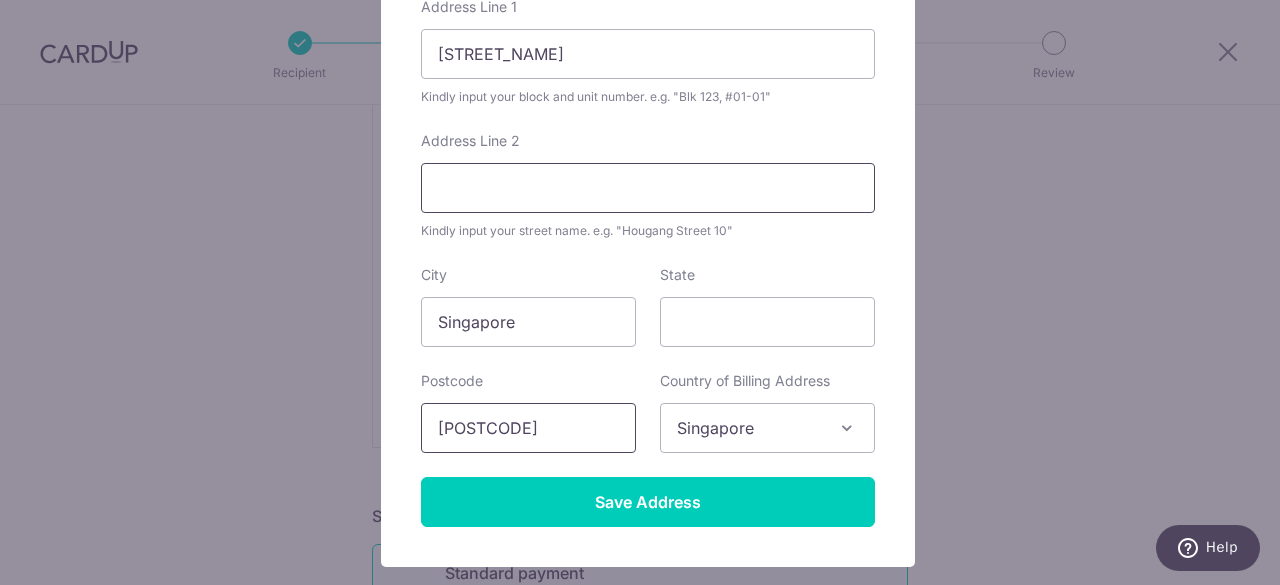 type on "08-350" 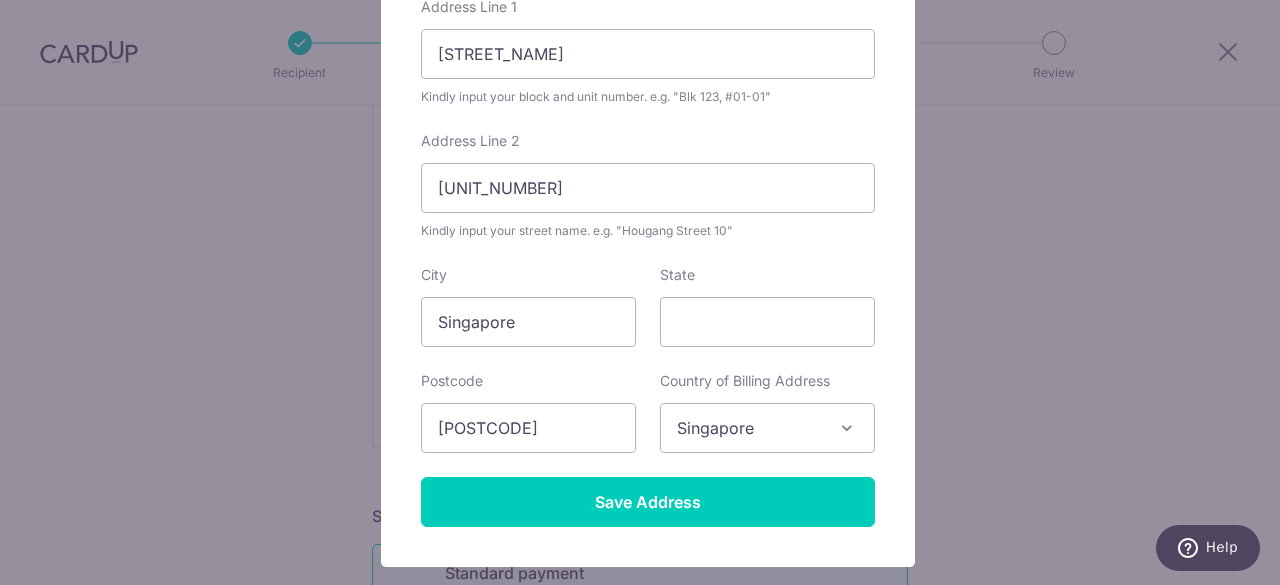 click on "Add Billing Address
Your address is needed to help us process your payment. No communication will be sent to this address unless you opt in to receive marketing.
Address Line 1
Choa Chu Kang
Kindly input your block and unit number. e.g. "Blk 123, #01-01"
Address Line 2
08-350
Kindly input your street name. e.g. "Hougang Street 10"
City
Singapore
State
Postcode
683684
Country of Billing Address
Select Country Afghanistan
Aland Islands
Albania
Algeria
American Samoa
Andorra
Angola
Anguilla
Antarctica
Antigua and Barbuda
Argentina
Armenia
Aruba" at bounding box center (640, 292) 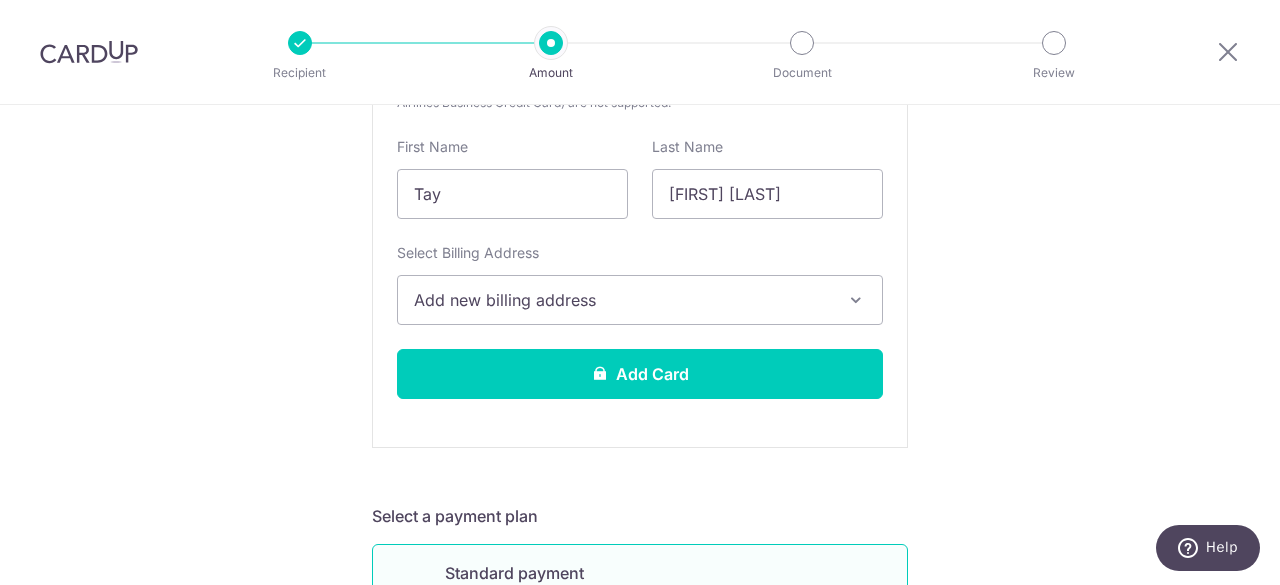 click on "Add new billing address" at bounding box center [622, 300] 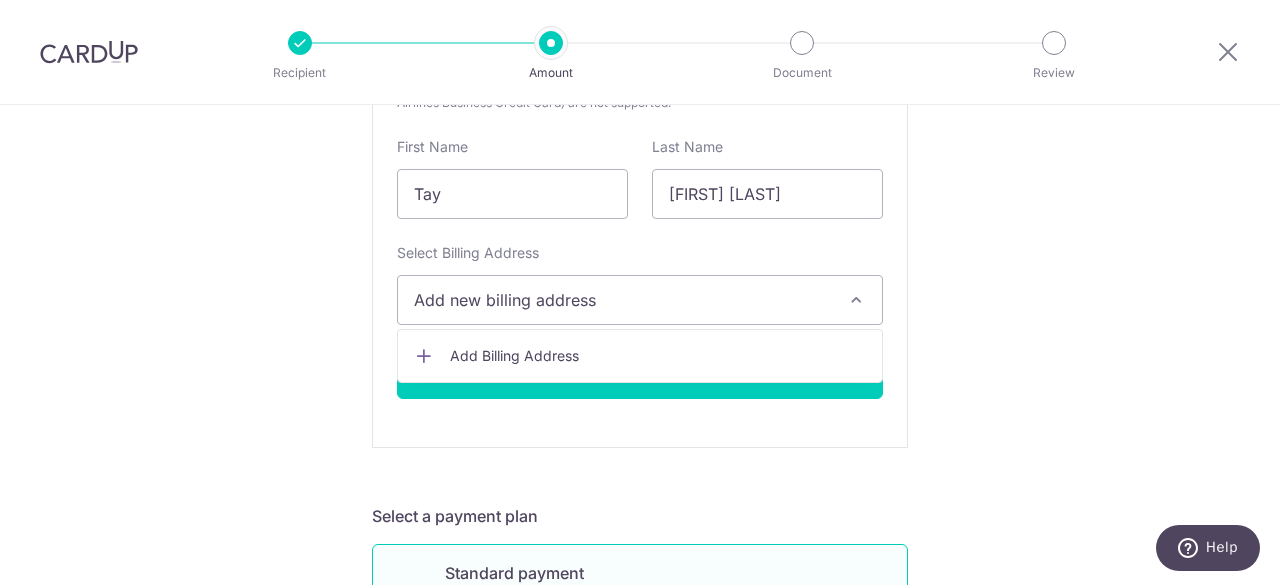 click on "Add new billing address" at bounding box center [622, 300] 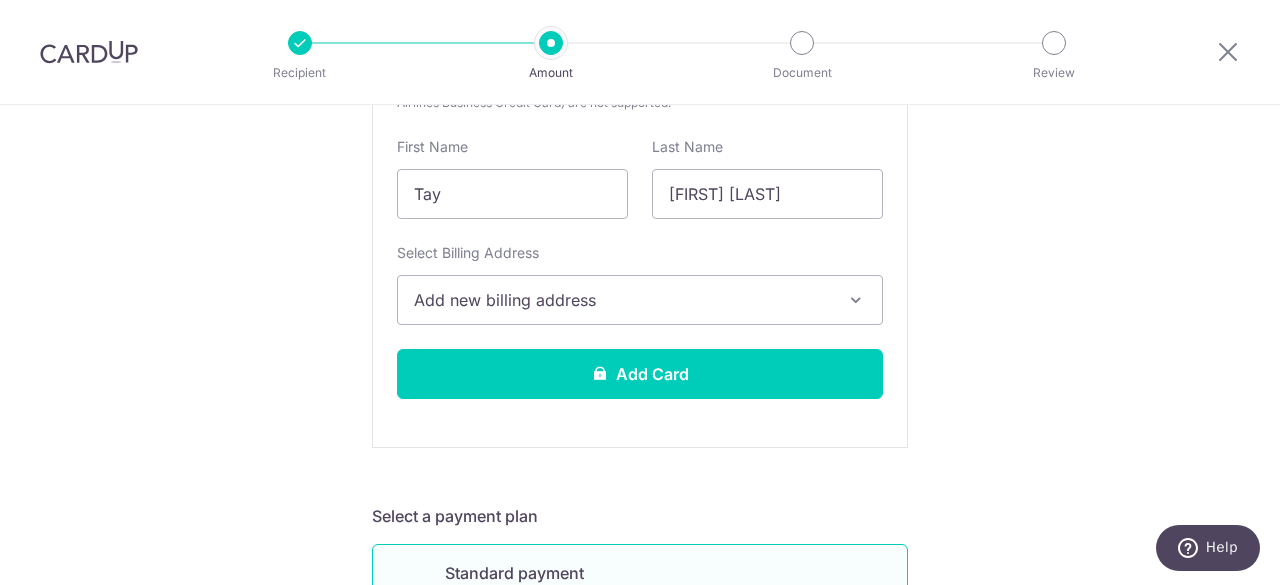 click on "Add new billing address" at bounding box center [622, 300] 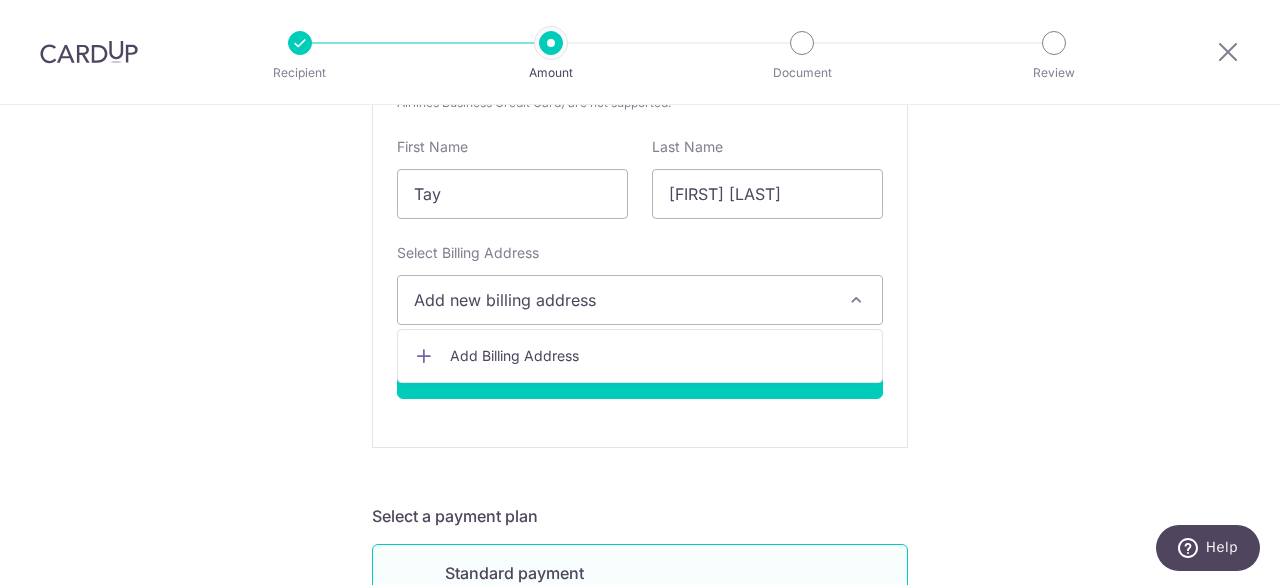 click on "Add Billing Address" at bounding box center (658, 356) 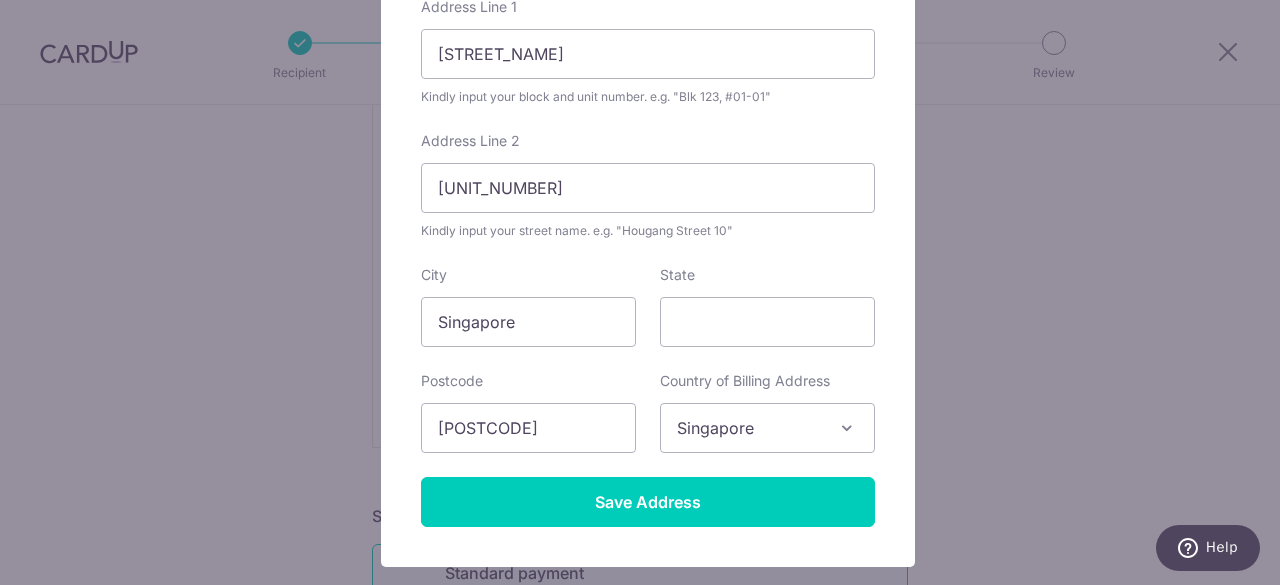 scroll, scrollTop: 0, scrollLeft: 0, axis: both 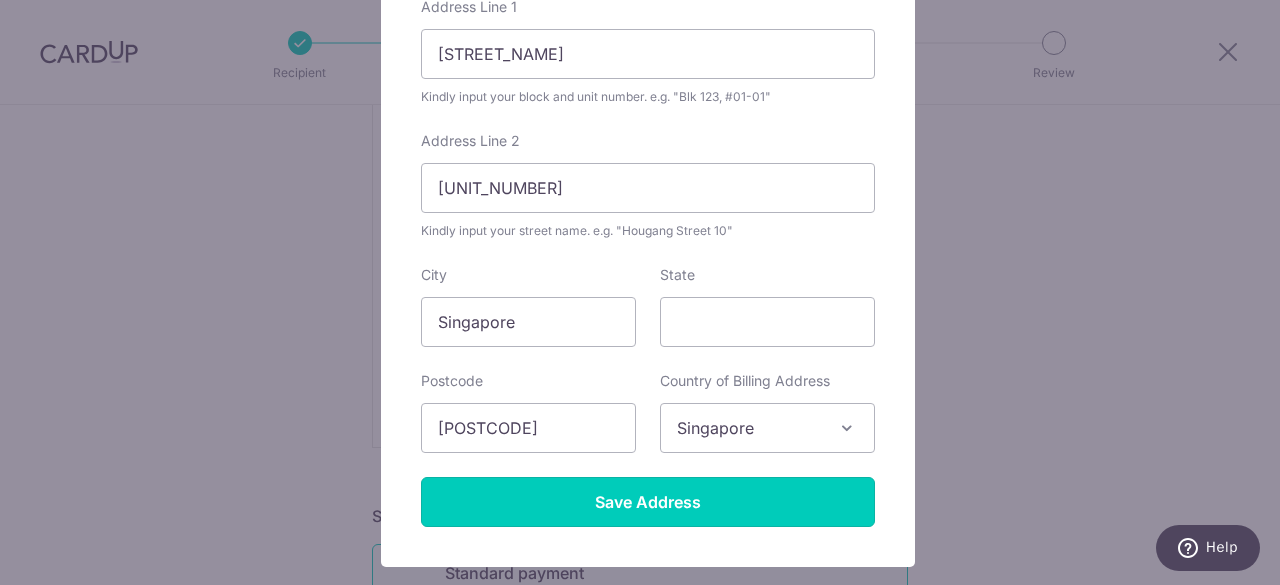 click on "Save Address" at bounding box center (648, 502) 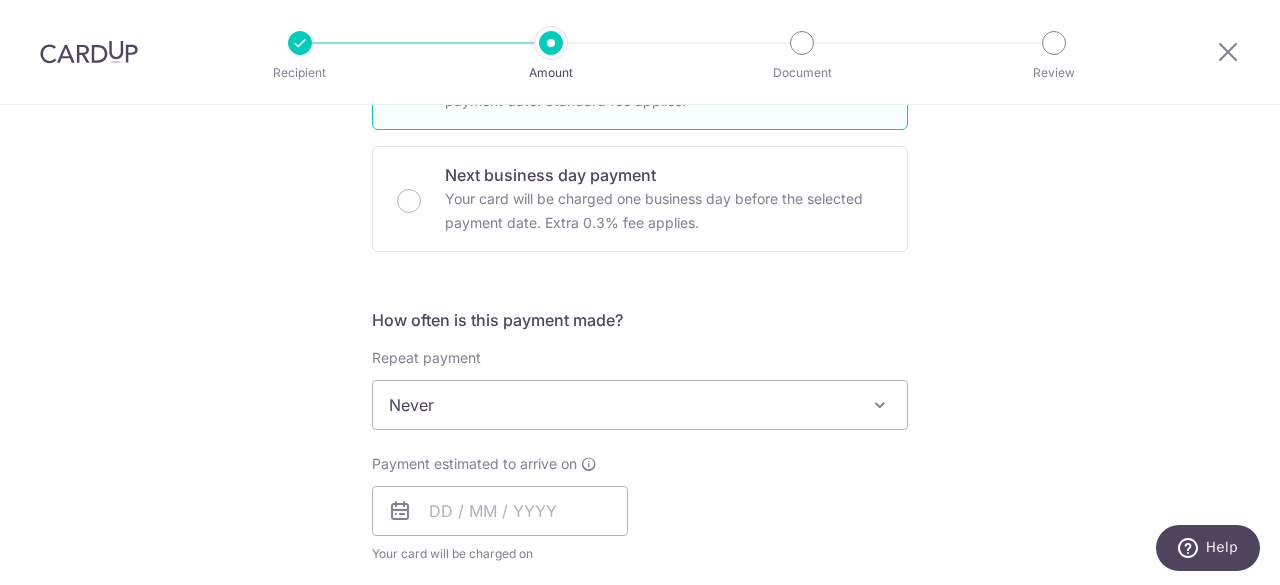 scroll, scrollTop: 1200, scrollLeft: 0, axis: vertical 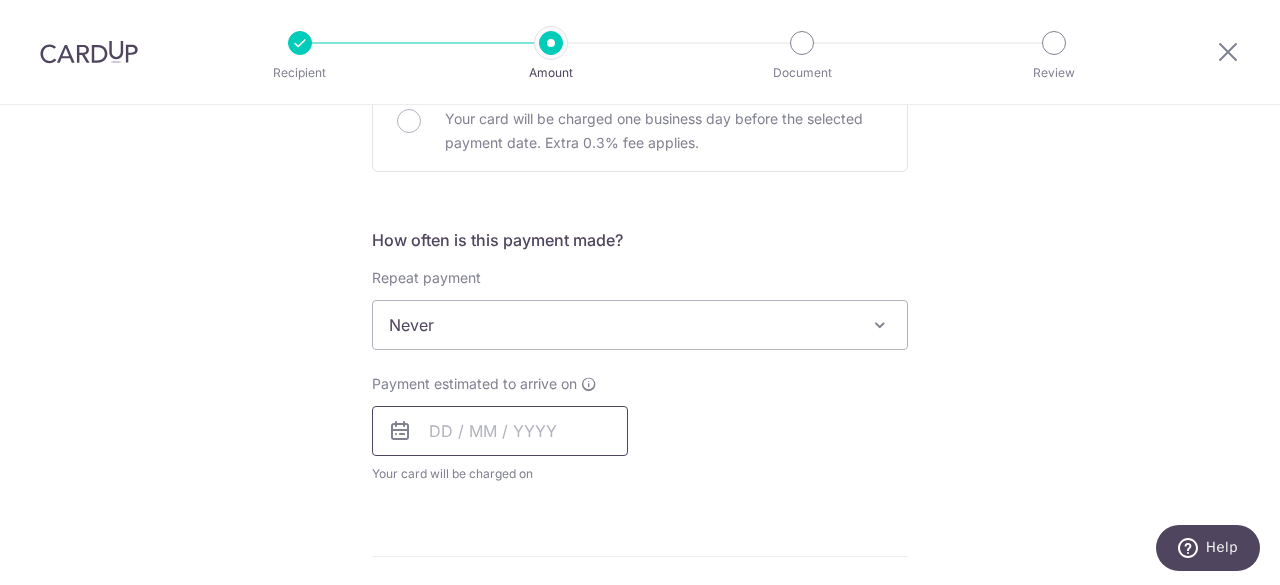 click at bounding box center [500, 431] 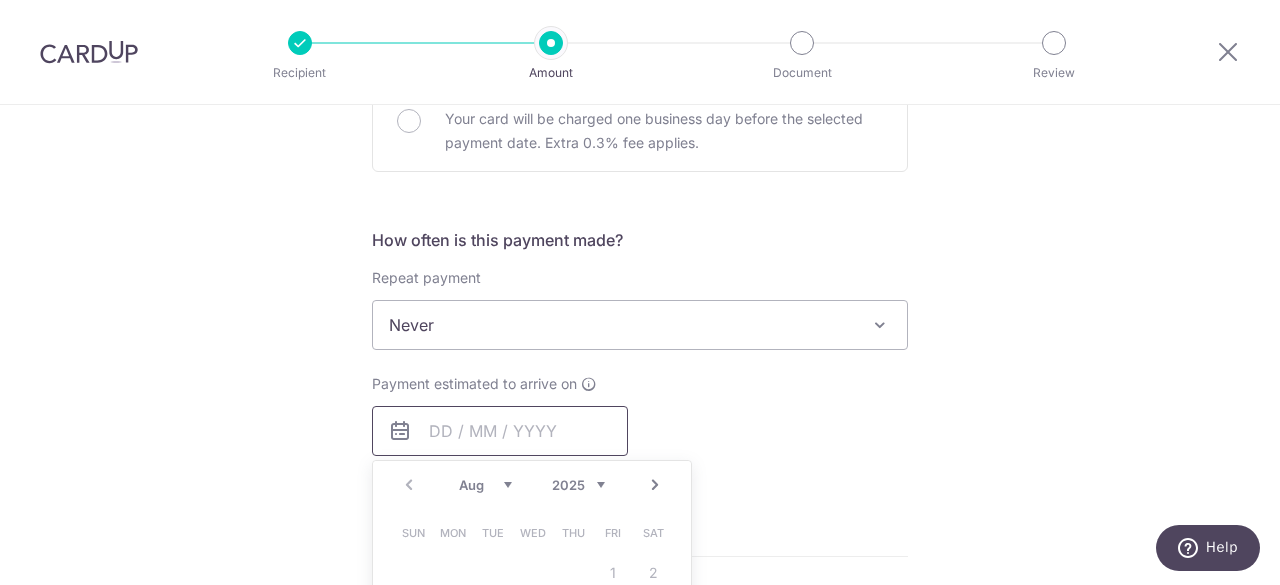 scroll, scrollTop: 1400, scrollLeft: 0, axis: vertical 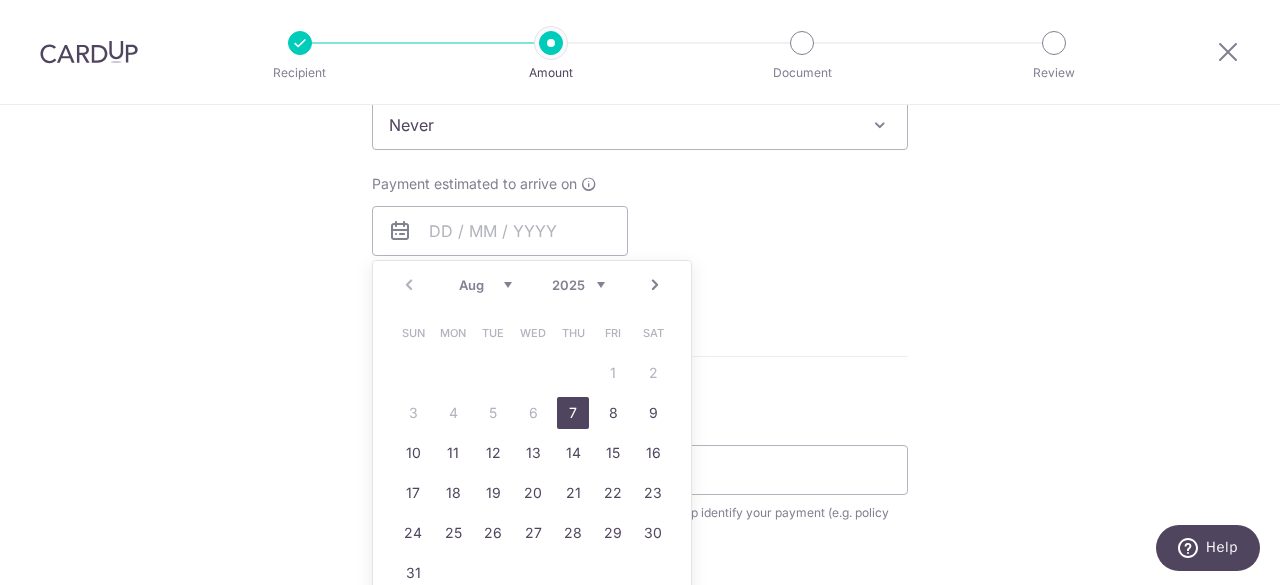 click on "7" at bounding box center (573, 413) 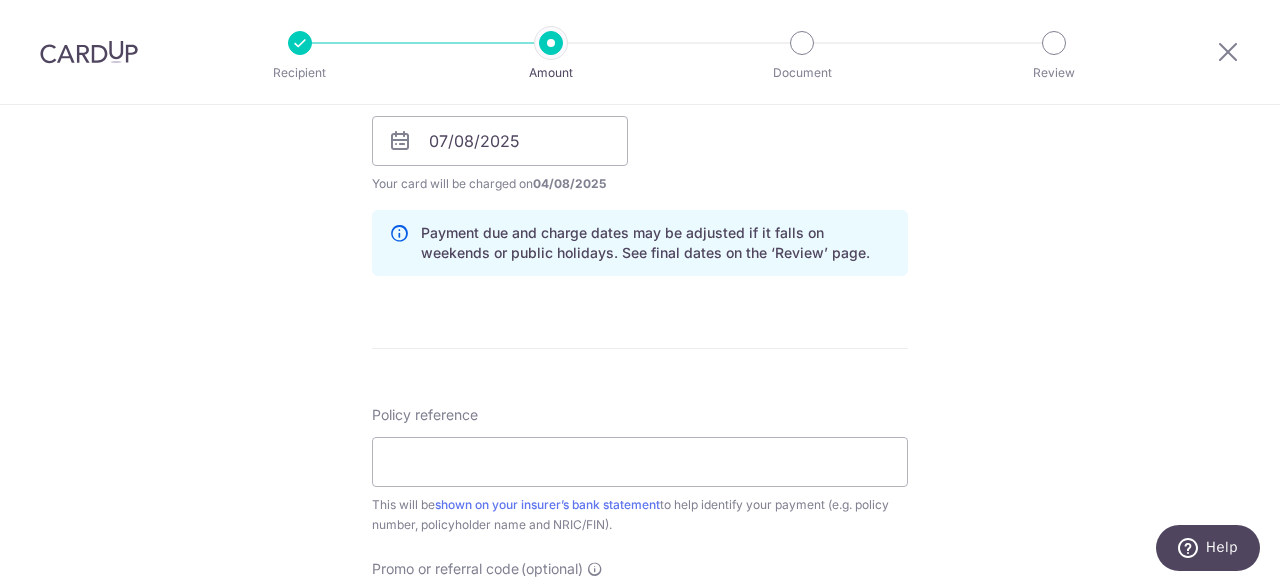 scroll, scrollTop: 1600, scrollLeft: 0, axis: vertical 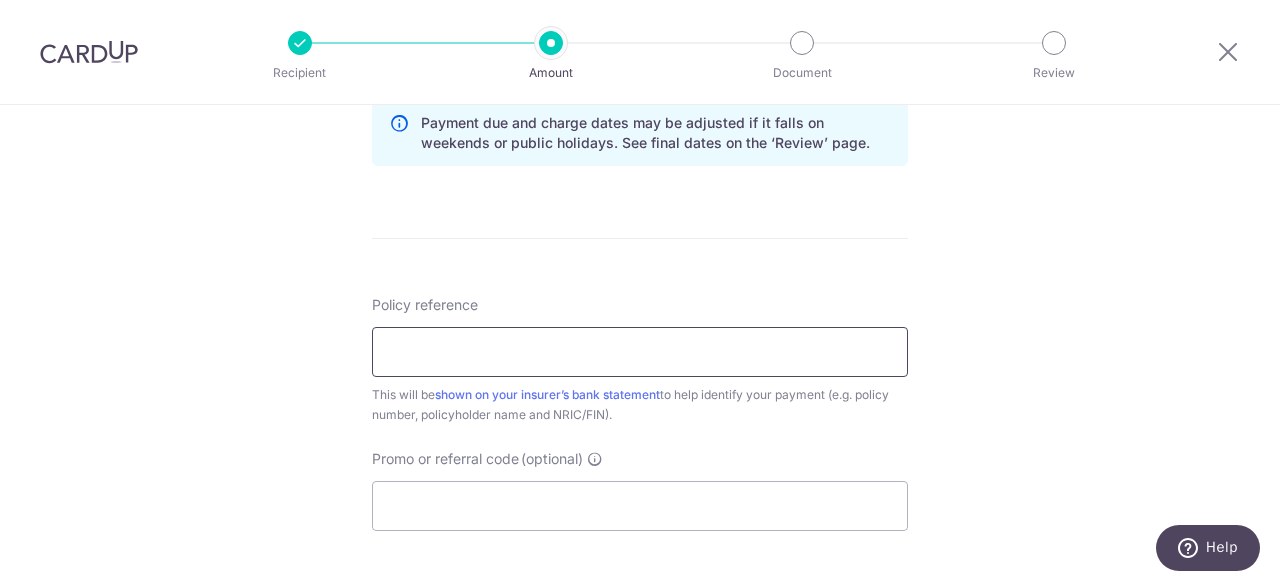 click on "Policy reference" at bounding box center [640, 352] 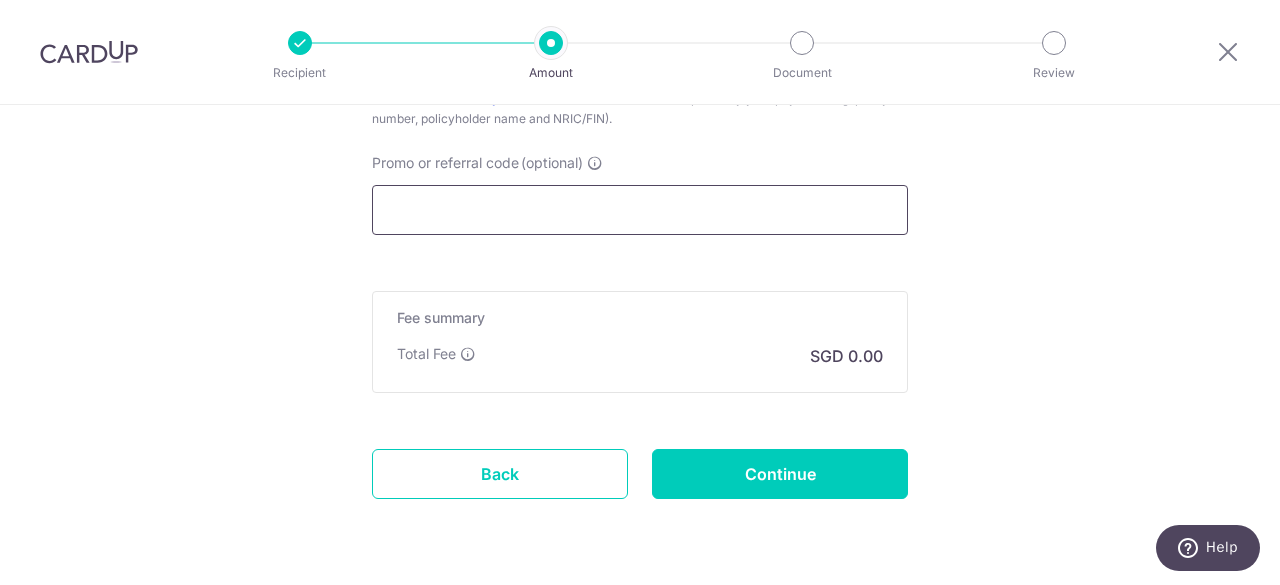 scroll, scrollTop: 1900, scrollLeft: 0, axis: vertical 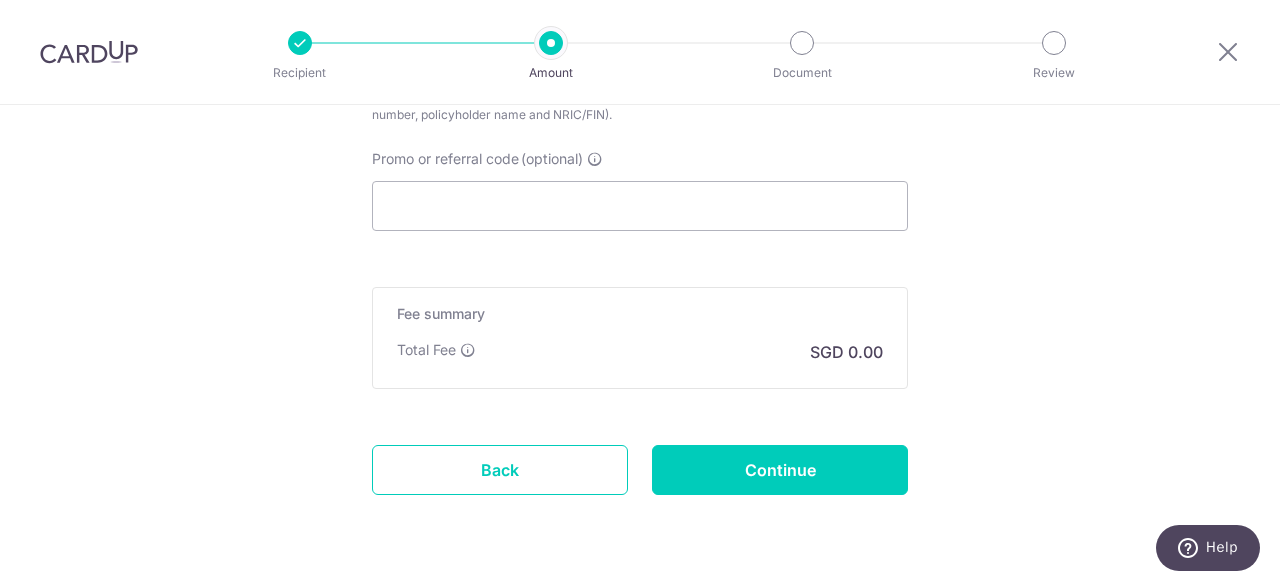 type on "[ID]" 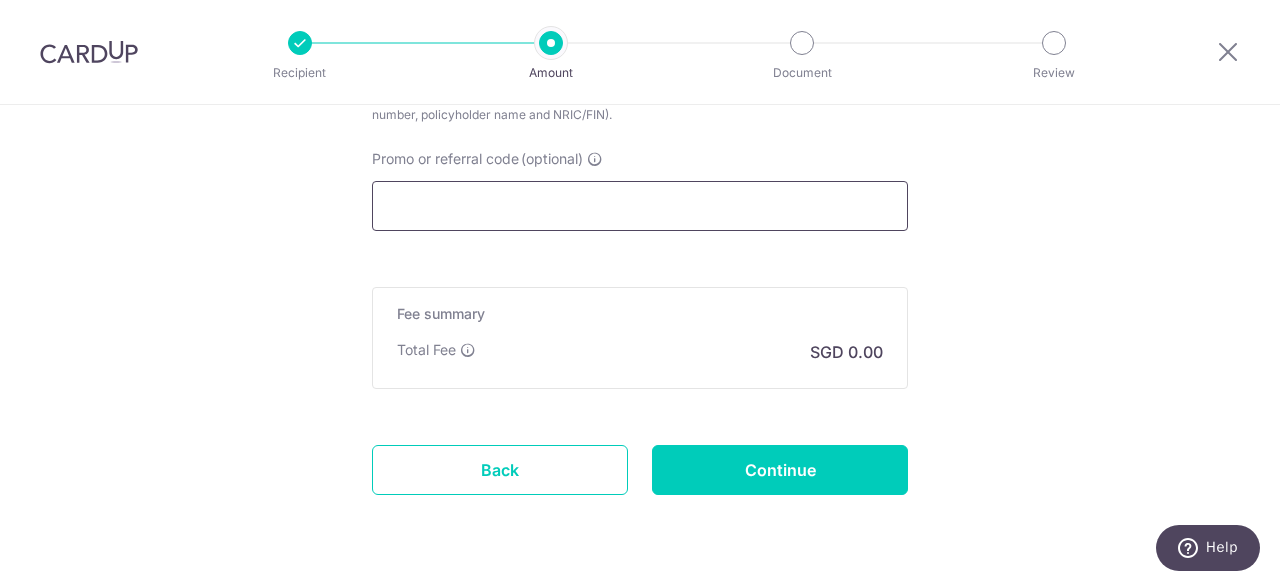 click on "Promo or referral code
(optional)" at bounding box center [640, 206] 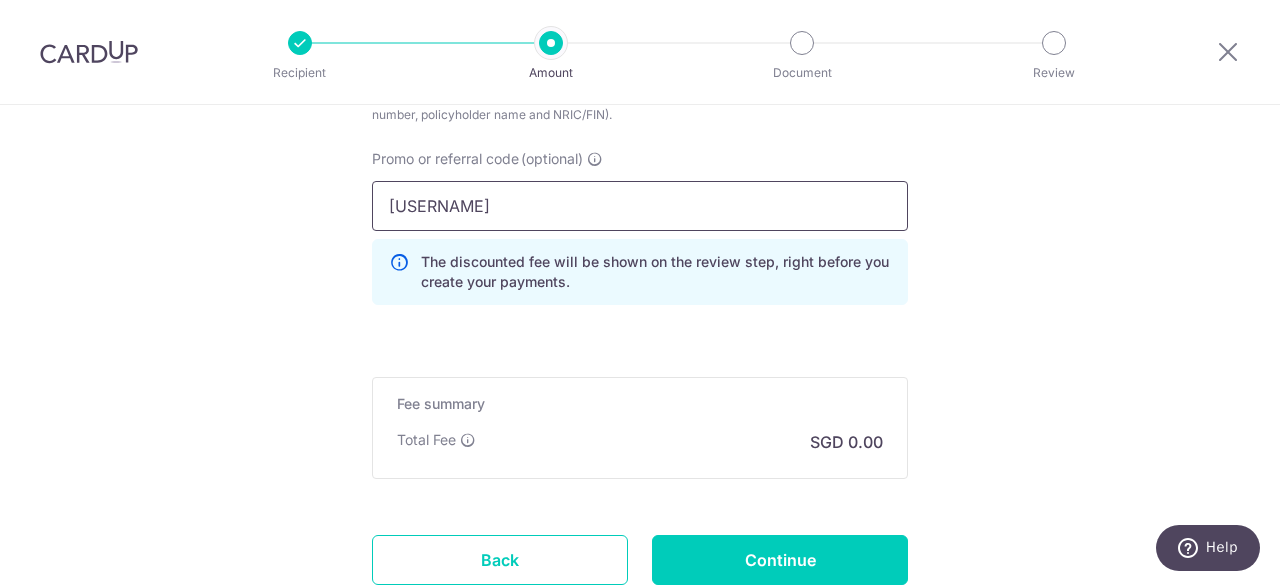 type on "[ID]" 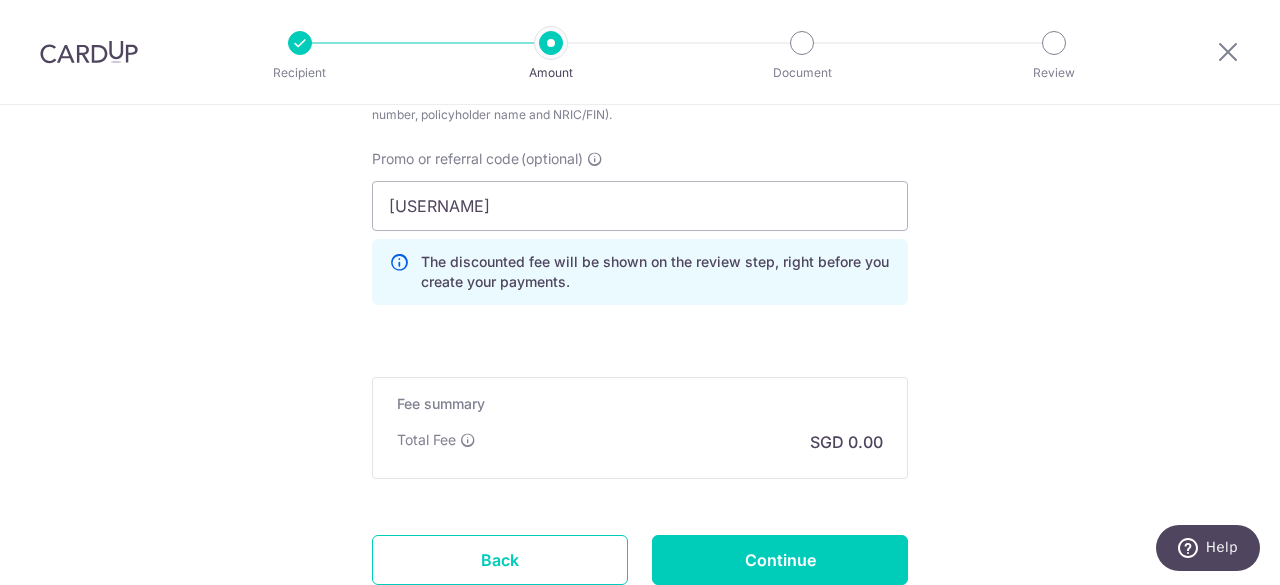 click on "Tell us more about your payment
Enter payment amount
SGD
580.00
580.00
Select Card
Add new card
Add credit card
Secure 256-bit SSL
Text
New card details
Card
Secure 256-bit SSL
[LAST]" at bounding box center [640, -530] 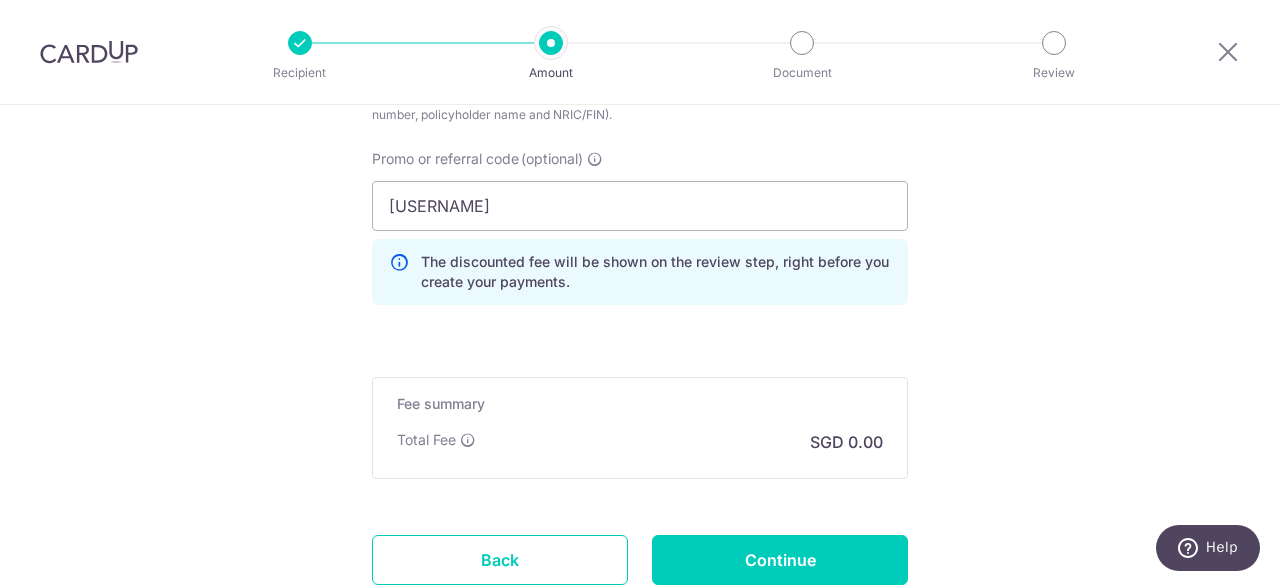 scroll, scrollTop: 2000, scrollLeft: 0, axis: vertical 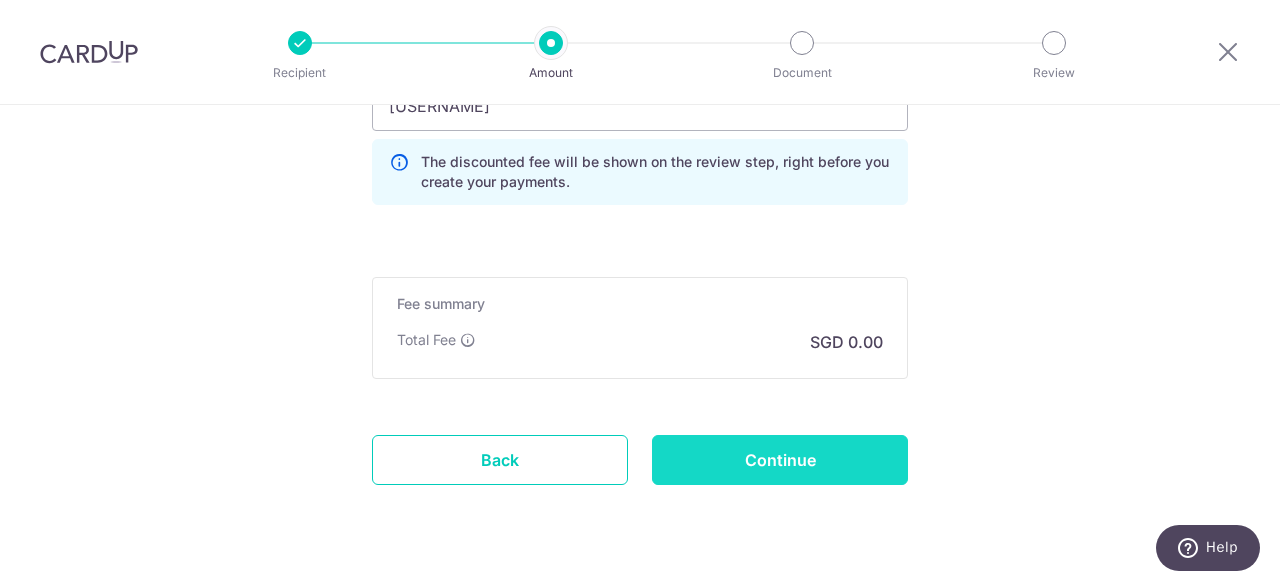 click on "Continue" at bounding box center [780, 460] 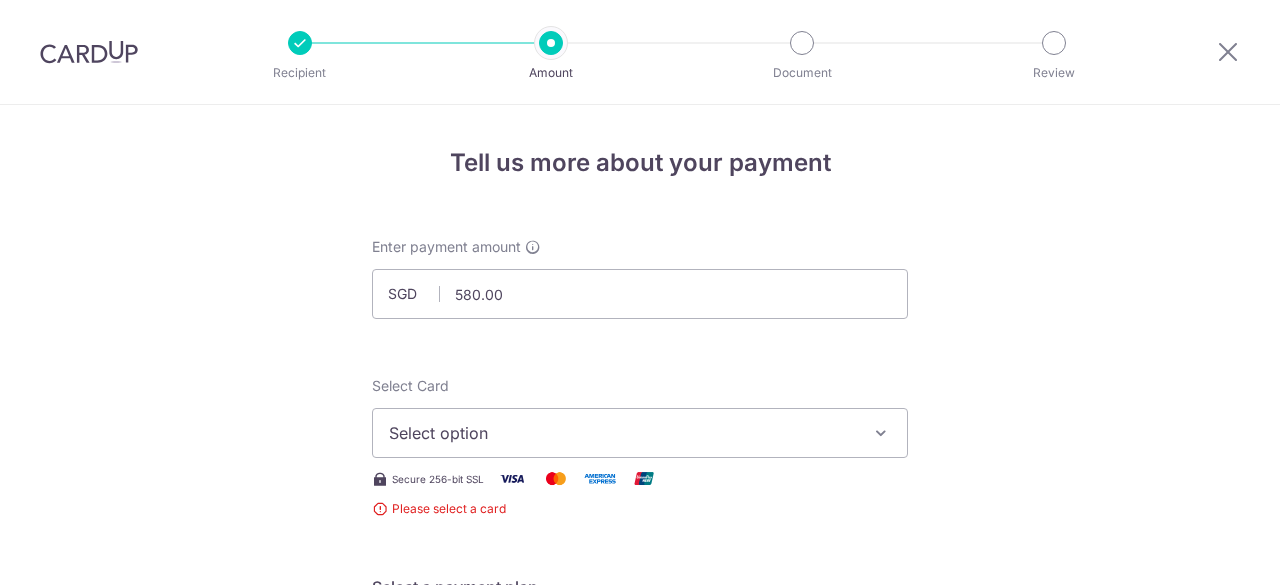 scroll, scrollTop: 0, scrollLeft: 0, axis: both 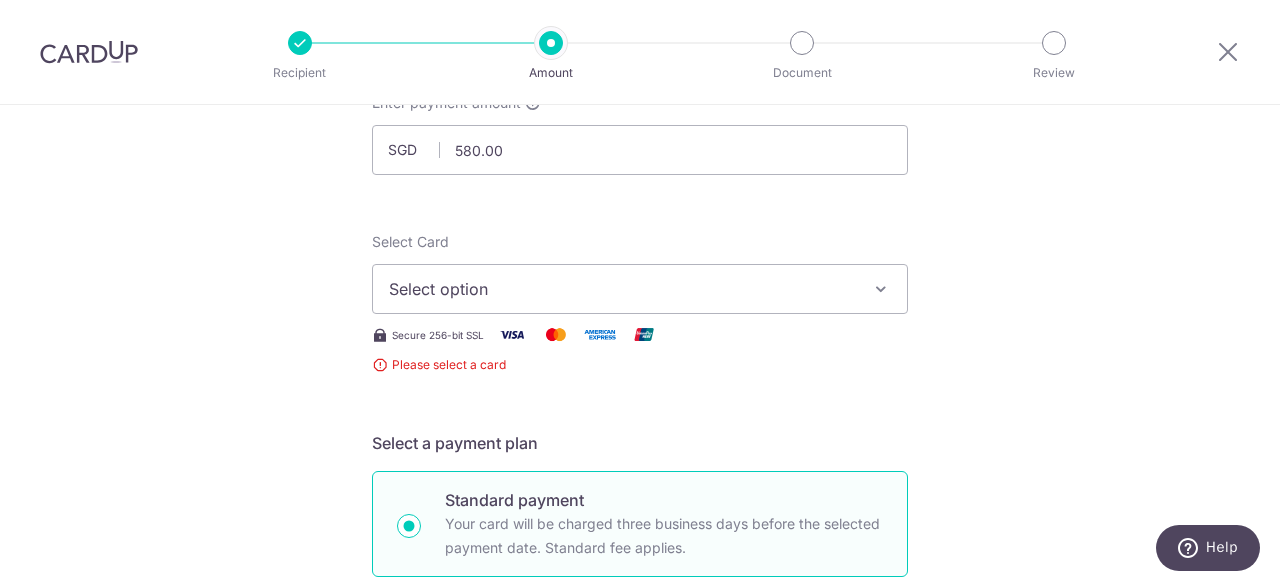 click on "Select option" at bounding box center [622, 289] 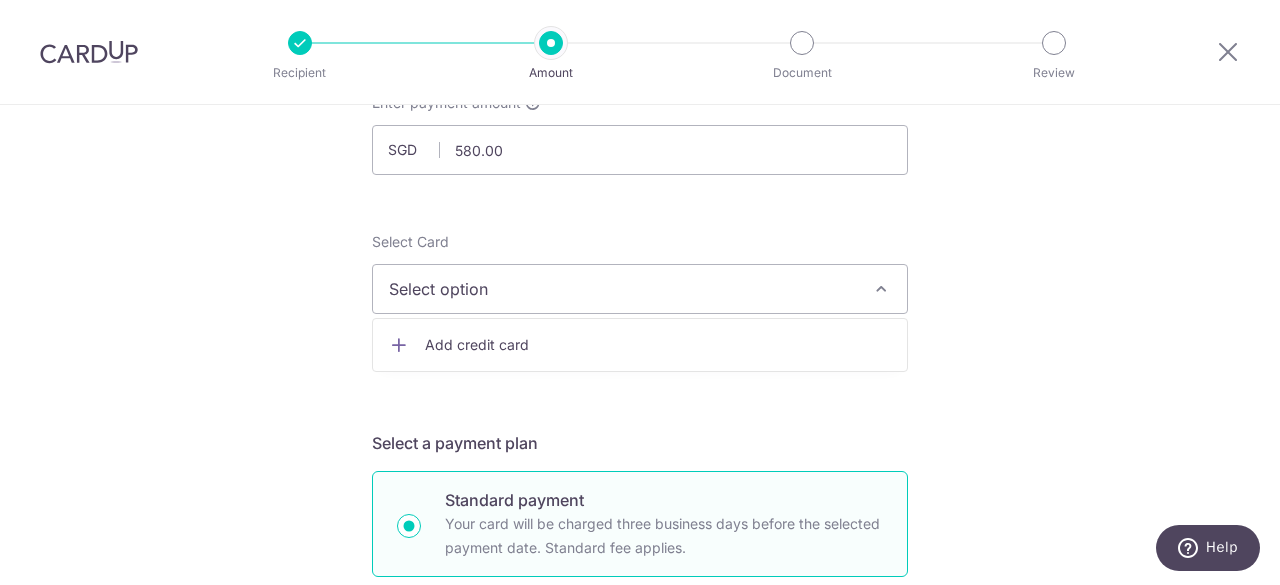 click on "Add credit card" at bounding box center (658, 345) 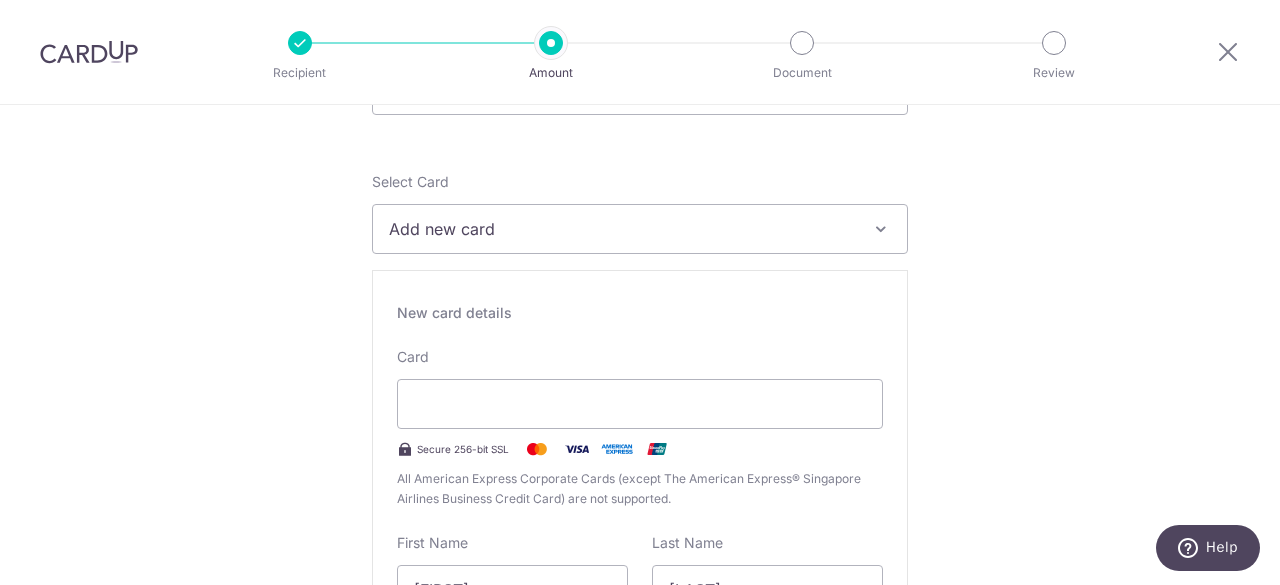 scroll, scrollTop: 300, scrollLeft: 0, axis: vertical 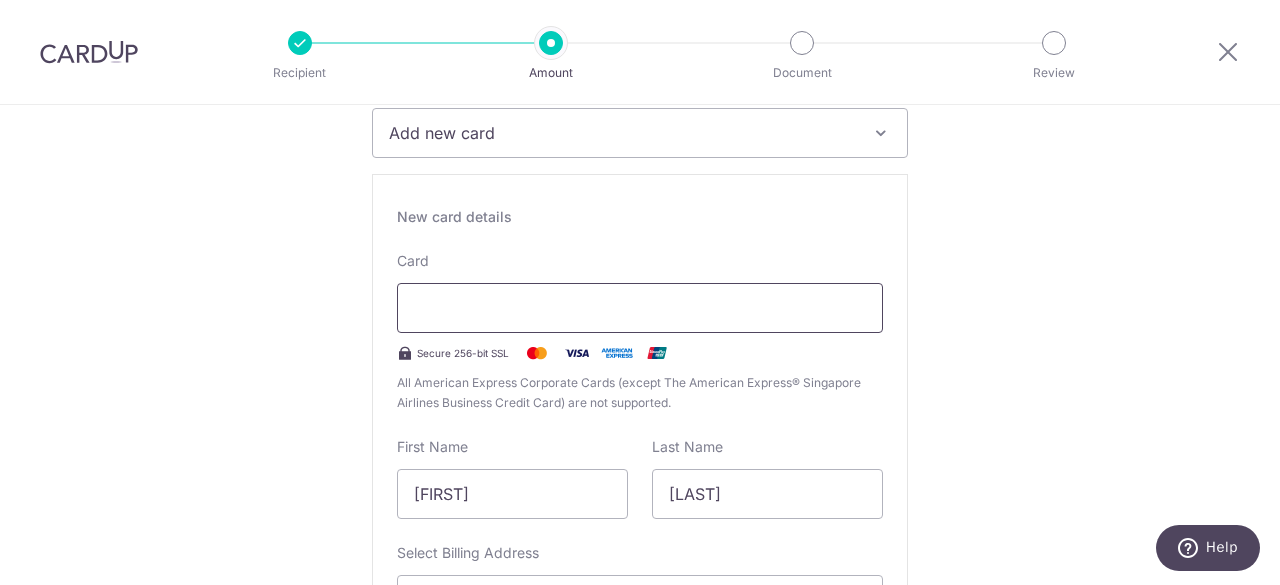 click at bounding box center (640, 308) 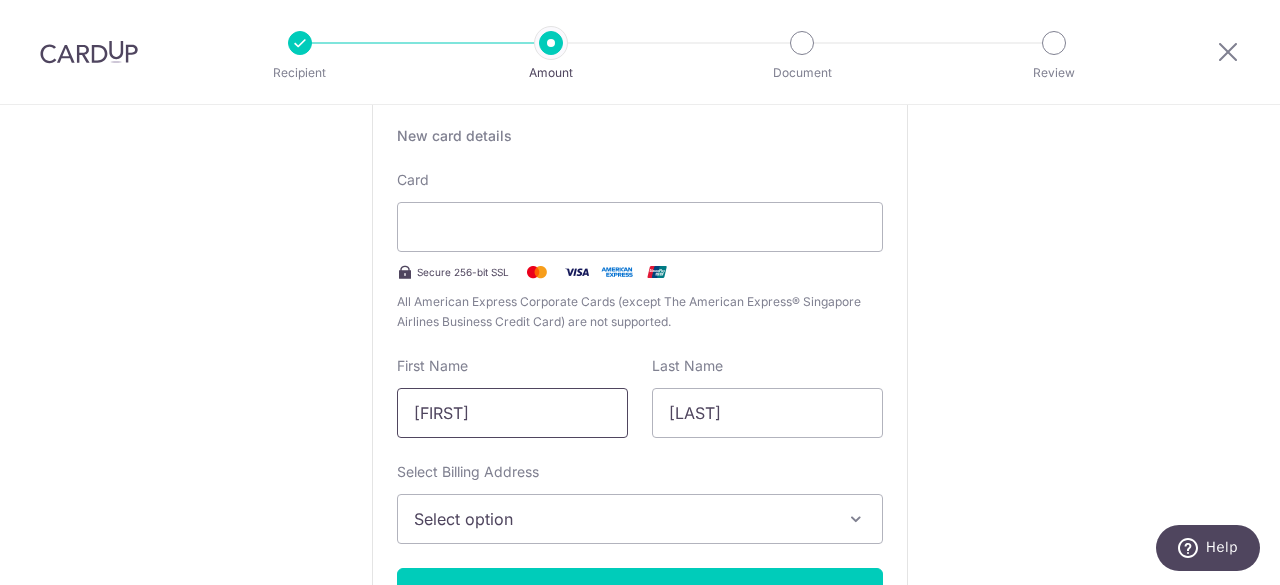 scroll, scrollTop: 400, scrollLeft: 0, axis: vertical 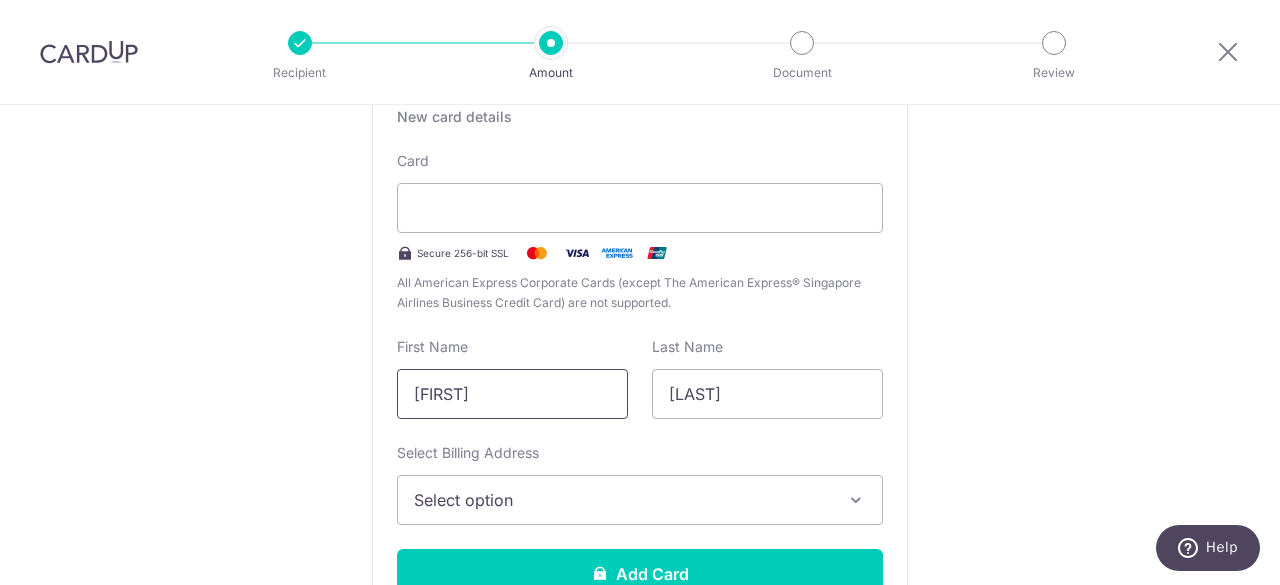 drag, startPoint x: 481, startPoint y: 396, endPoint x: 370, endPoint y: 396, distance: 111 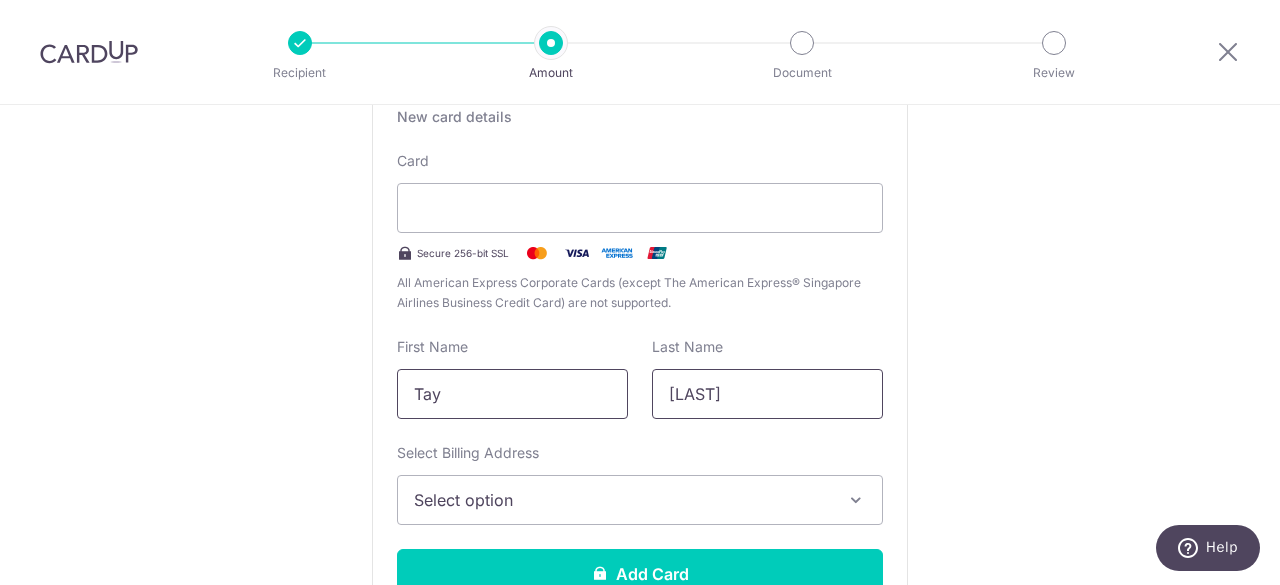 type on "Tay" 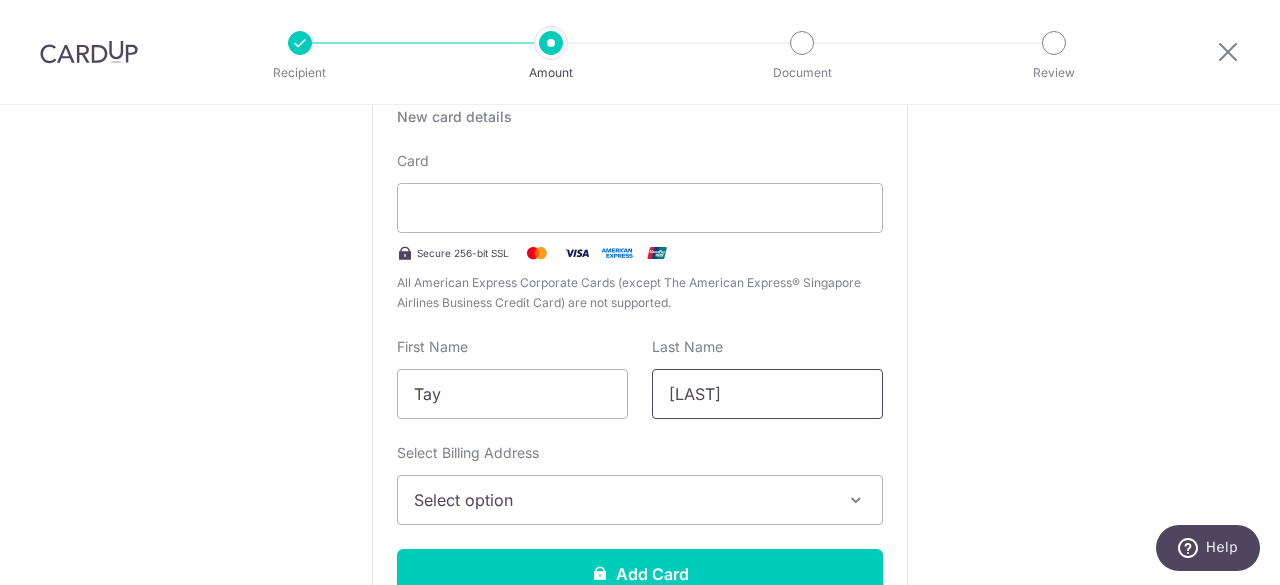 drag, startPoint x: 826, startPoint y: 375, endPoint x: 658, endPoint y: 382, distance: 168.14577 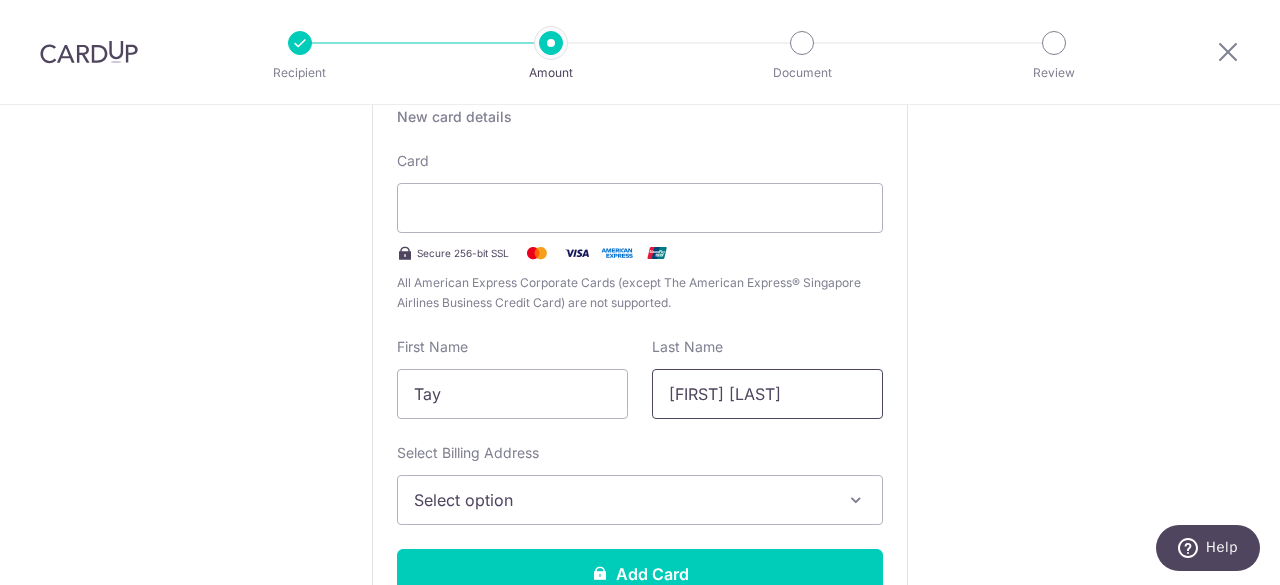 type on "Ban Lee" 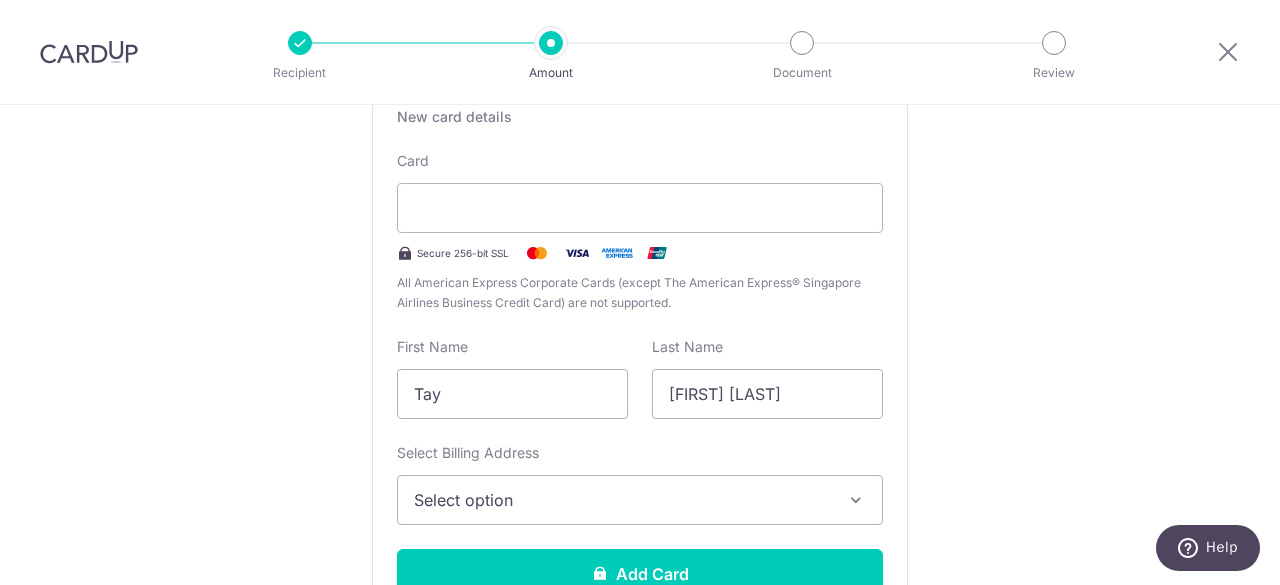 click on "Select option" at bounding box center [622, 500] 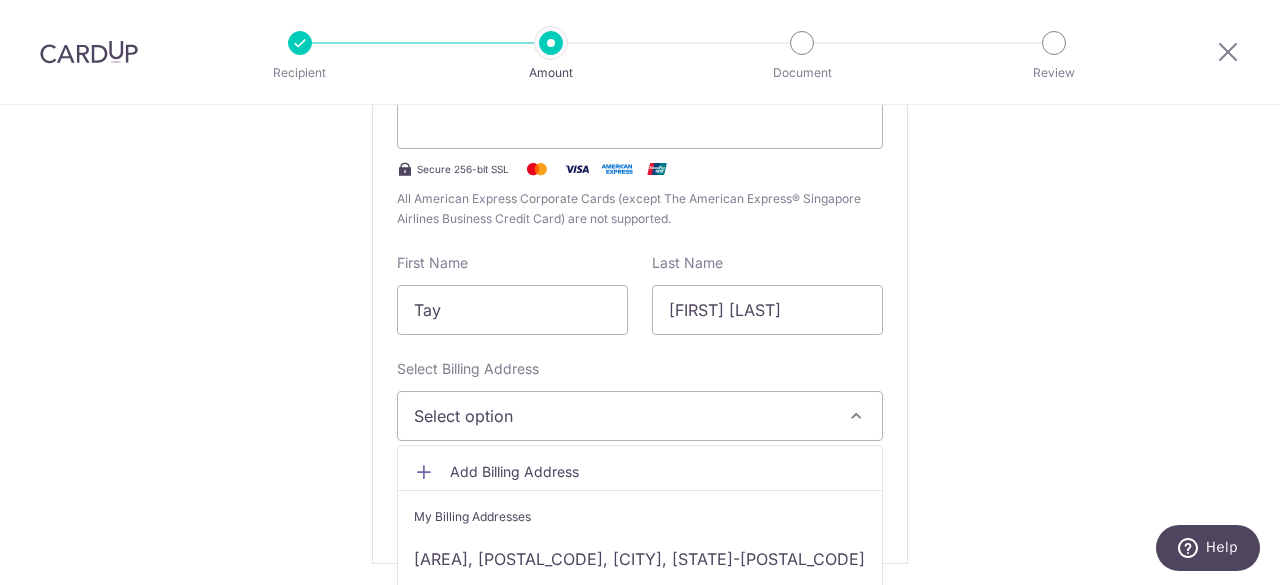 scroll, scrollTop: 600, scrollLeft: 0, axis: vertical 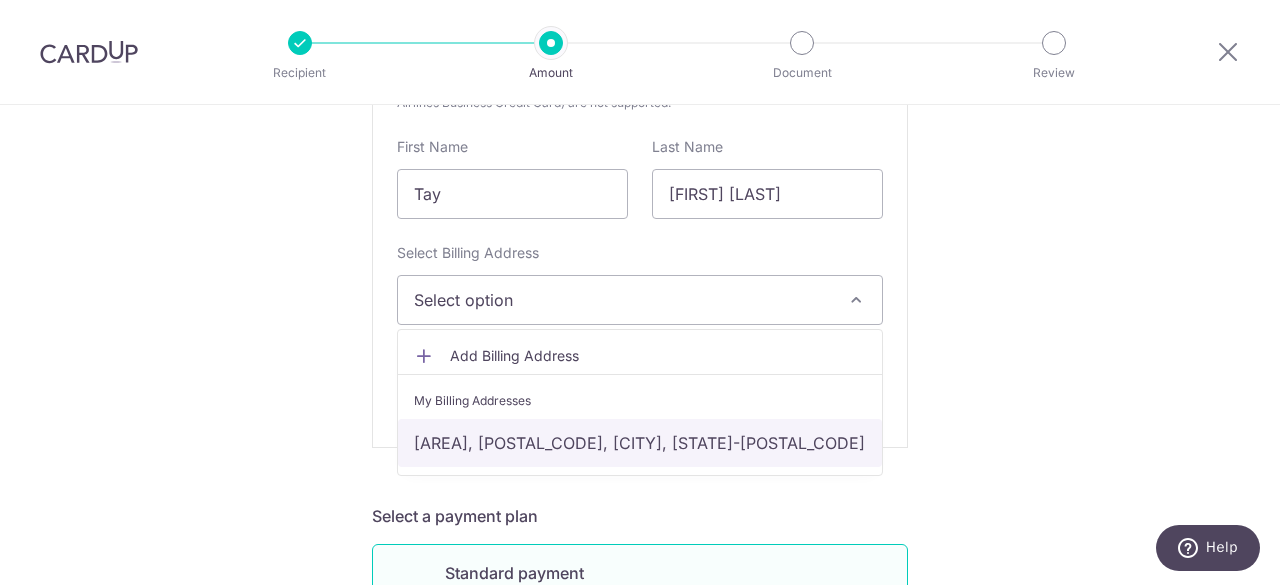 click on "Choa Chu Kang, 08-350, Singapore, Singapore-683684" at bounding box center [640, 443] 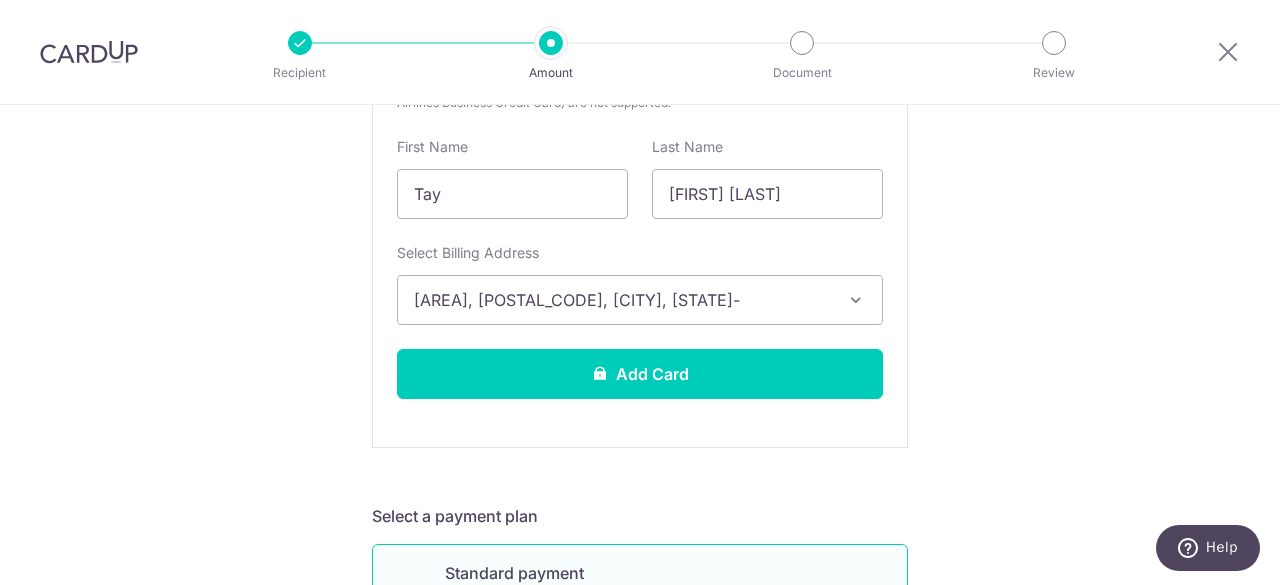 click on "Tell us more about your payment
Enter payment amount
SGD
580.00
580.00
Select Card
Add new card
Add credit card
Secure 256-bit SSL
Text
New card details
Card
Secure 256-bit SSL
Tay" at bounding box center (640, 784) 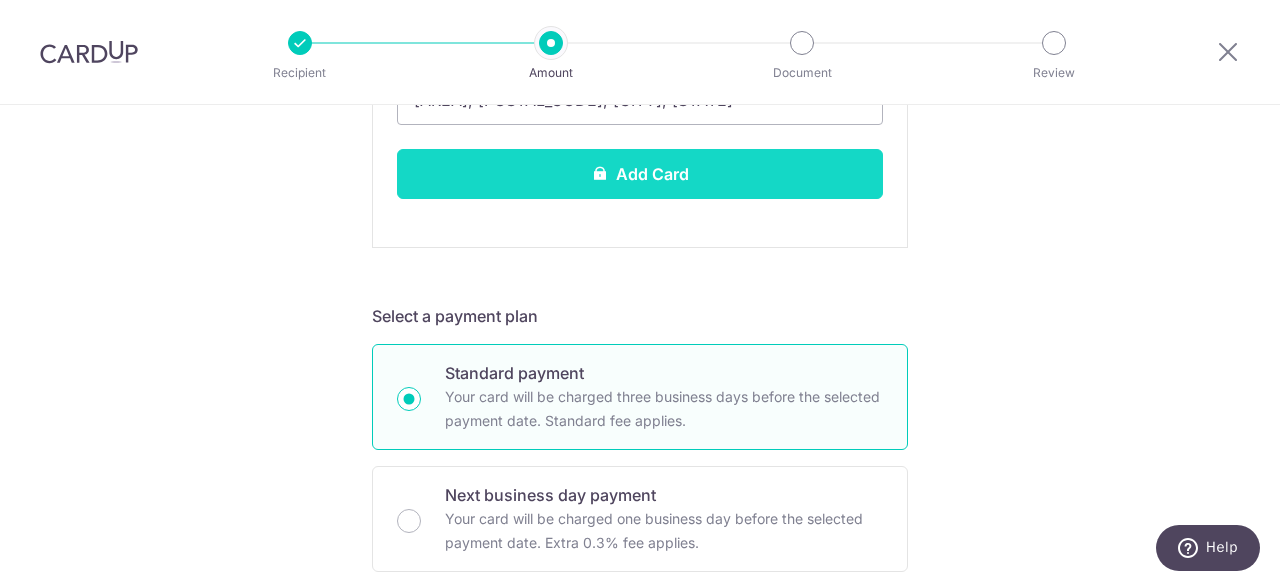 click on "Add Card" at bounding box center [640, 174] 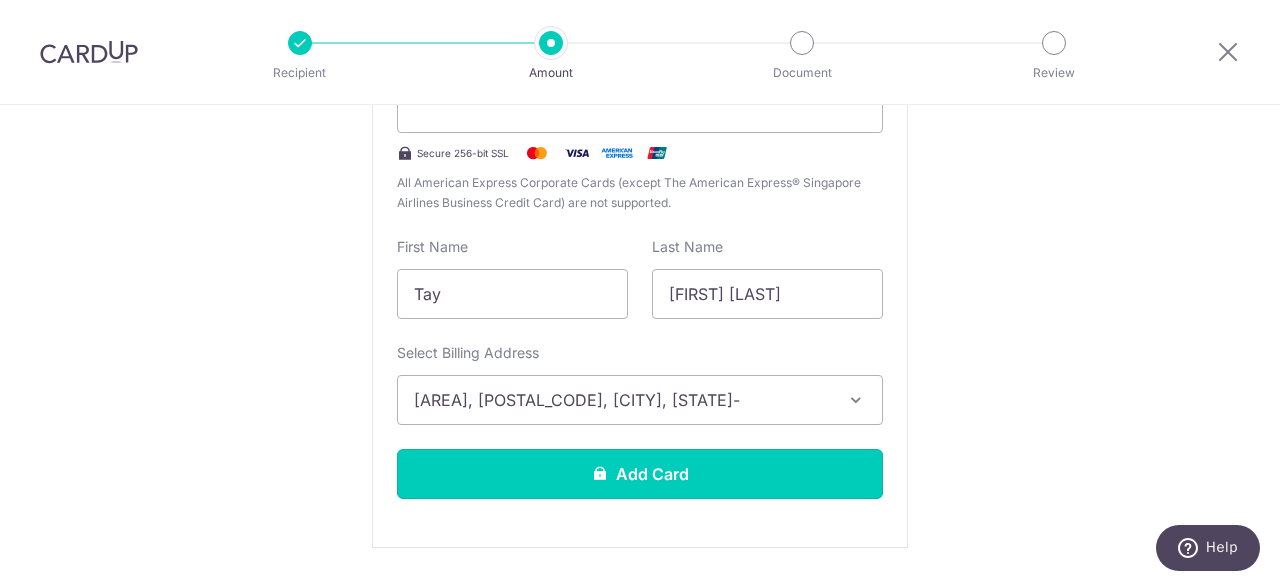 scroll, scrollTop: 328, scrollLeft: 0, axis: vertical 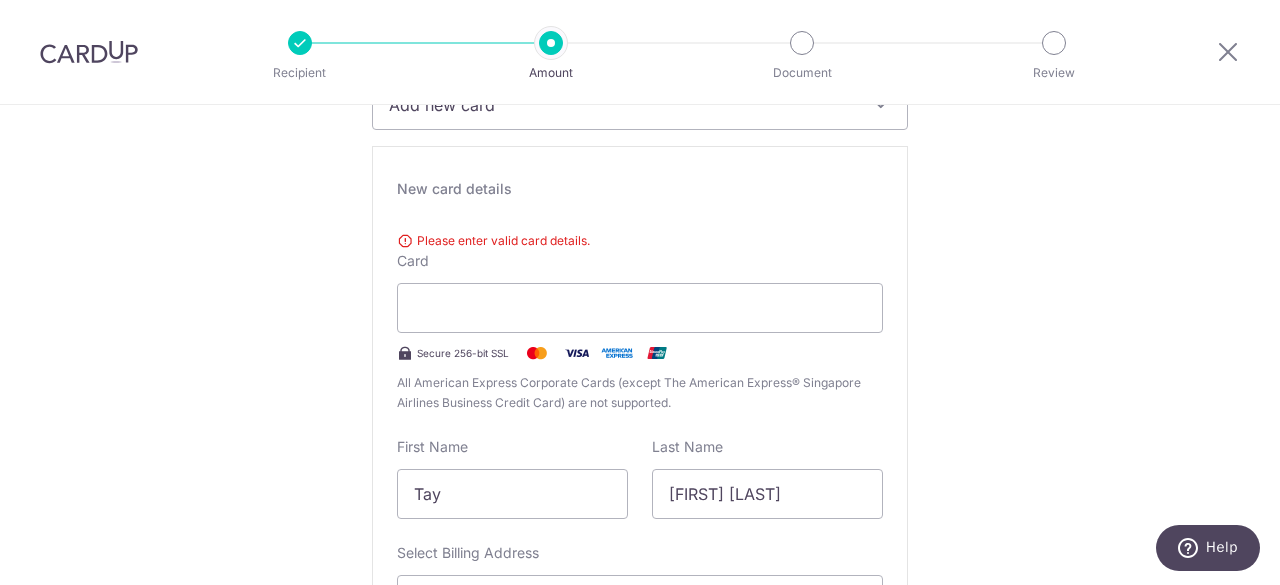 click on "Please enter valid card details.
Card
Secure 256-bit SSL
All American Express Corporate Cards (except The American Express® Singapore Airlines Business Credit Card) are not supported." at bounding box center (640, 318) 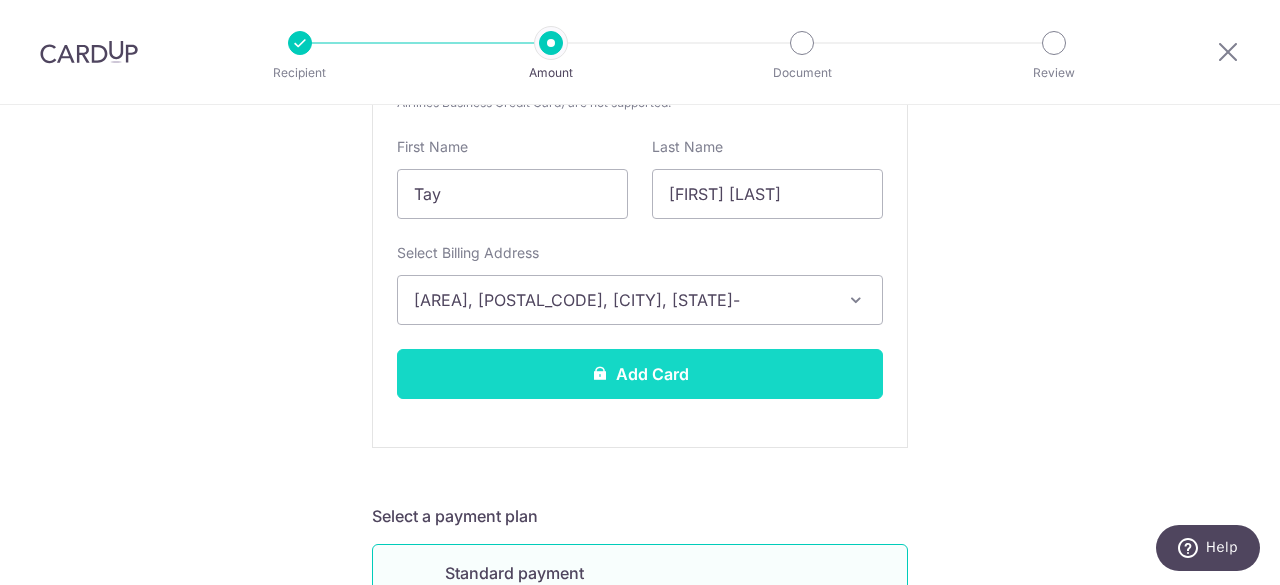 click on "Add Card" at bounding box center [640, 374] 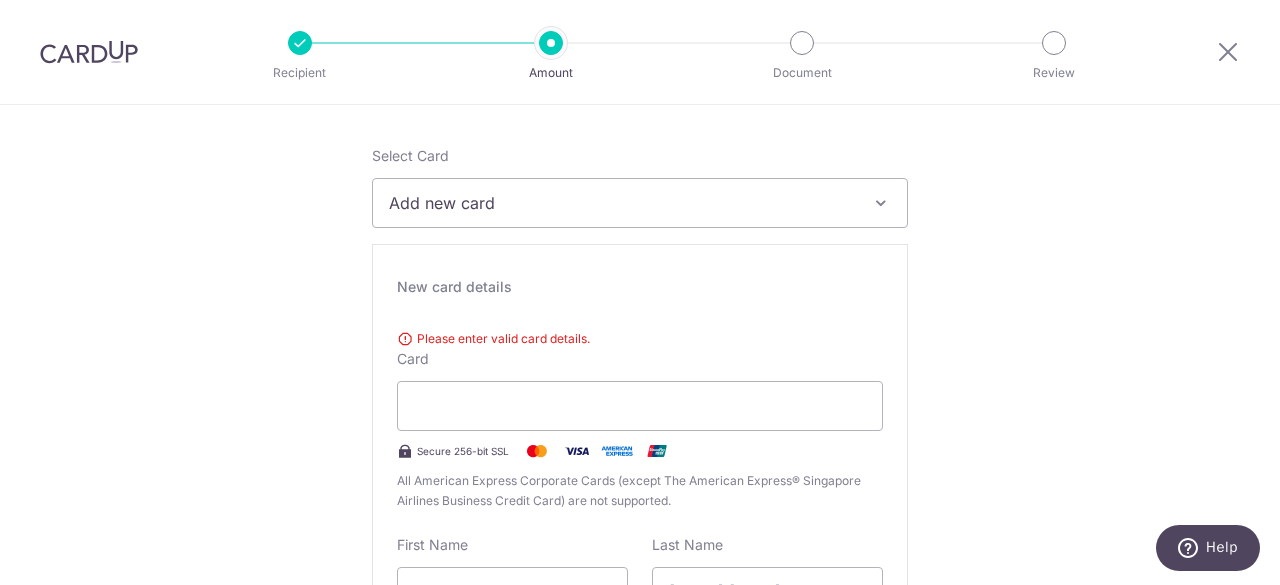 scroll, scrollTop: 228, scrollLeft: 0, axis: vertical 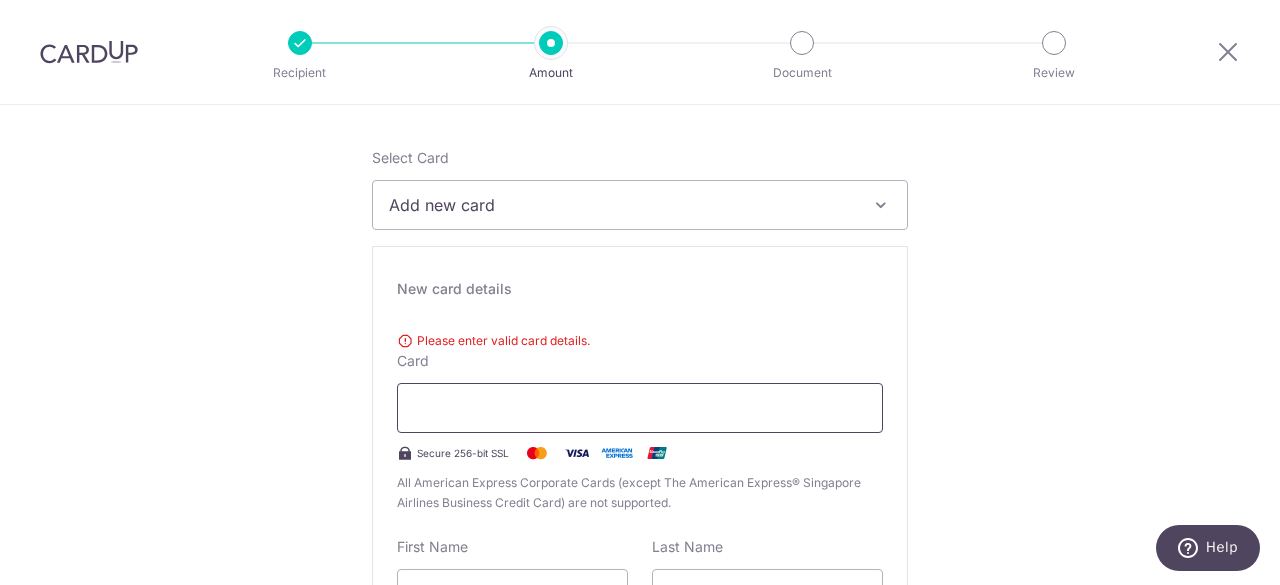 click at bounding box center (640, 408) 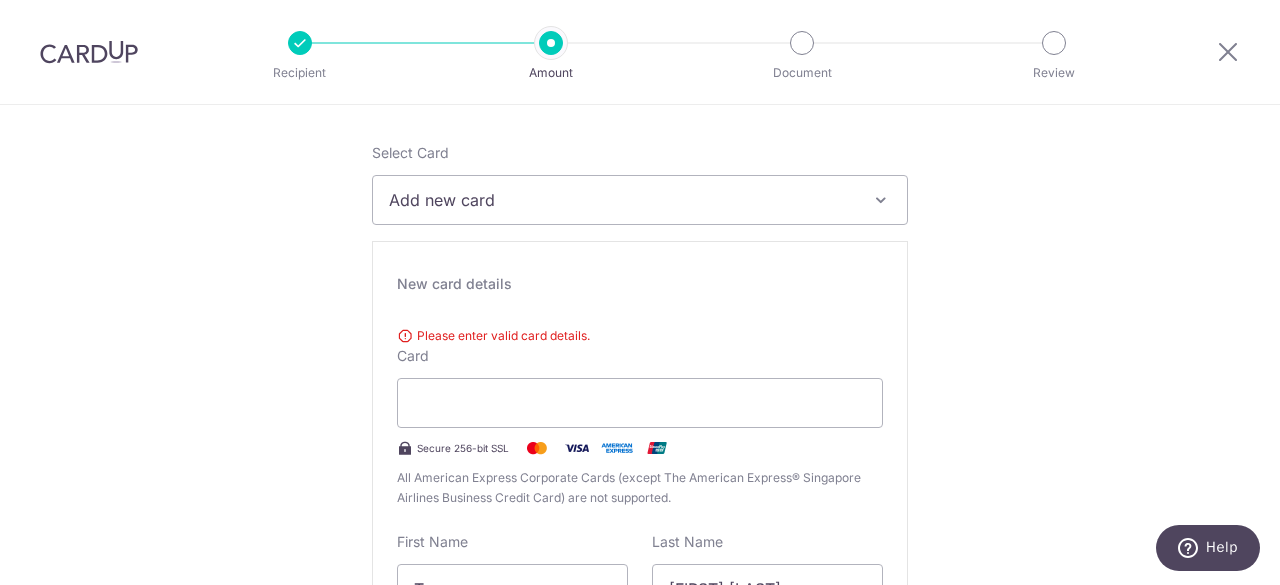scroll, scrollTop: 128, scrollLeft: 0, axis: vertical 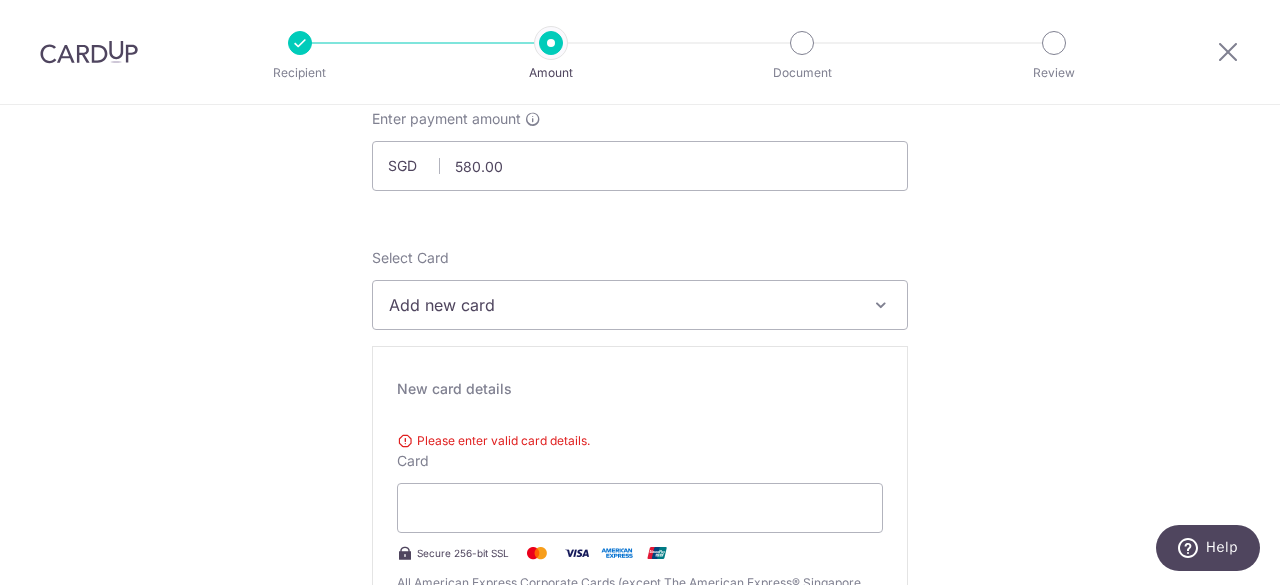 click on "Add new card" at bounding box center [622, 305] 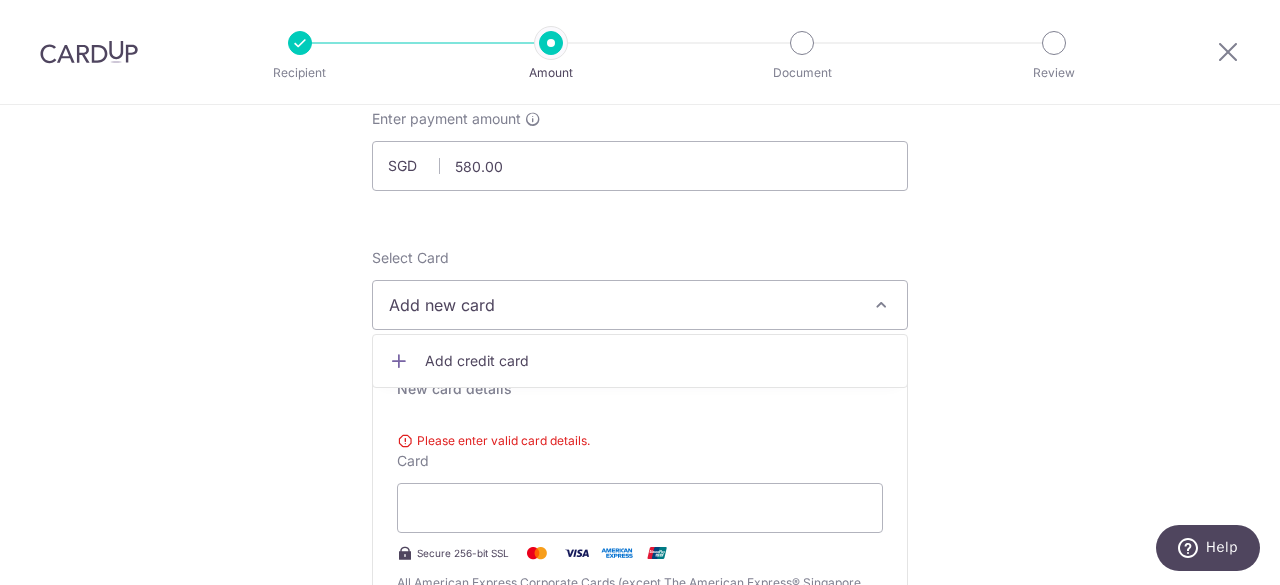 click on "Please enter valid card details." at bounding box center (640, 441) 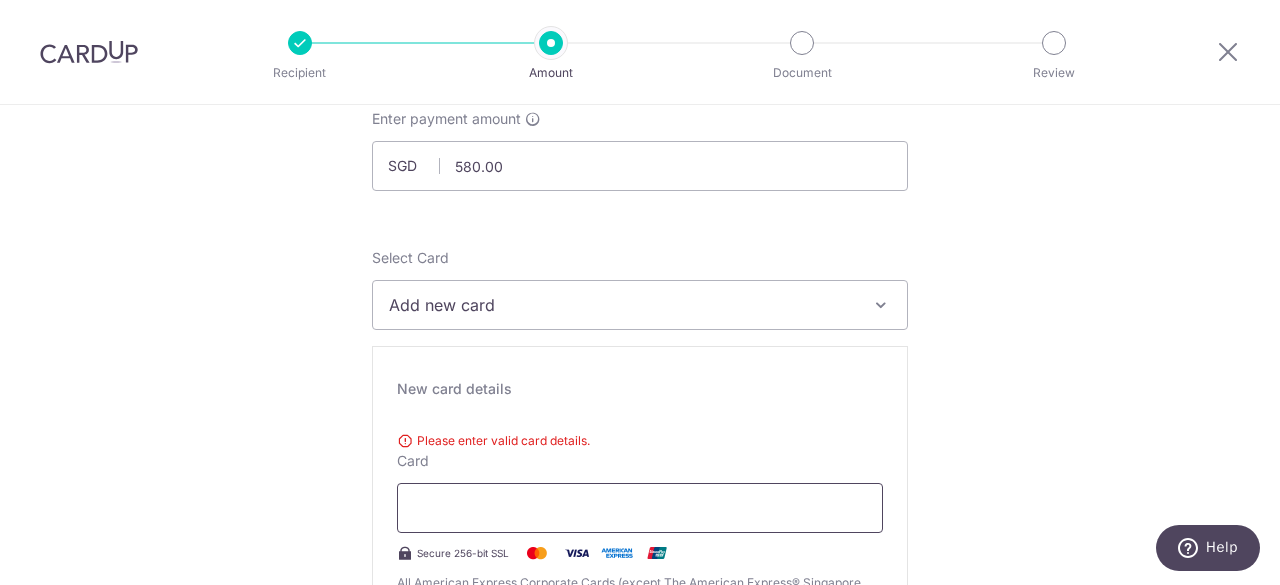 drag, startPoint x: 683, startPoint y: 479, endPoint x: 716, endPoint y: 495, distance: 36.67424 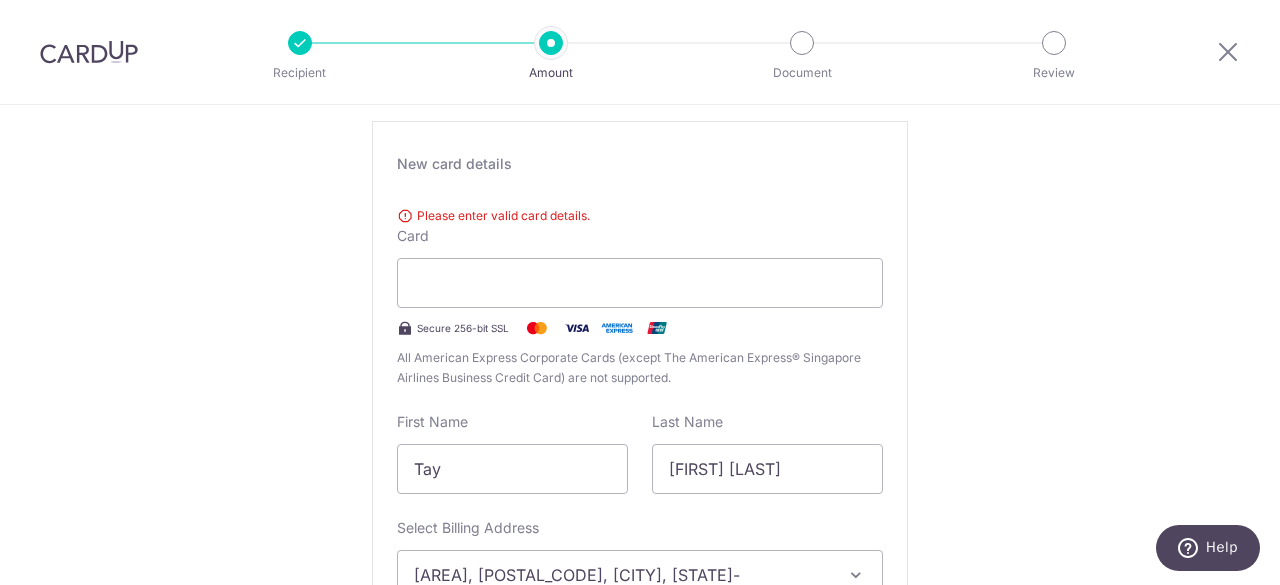 scroll, scrollTop: 528, scrollLeft: 0, axis: vertical 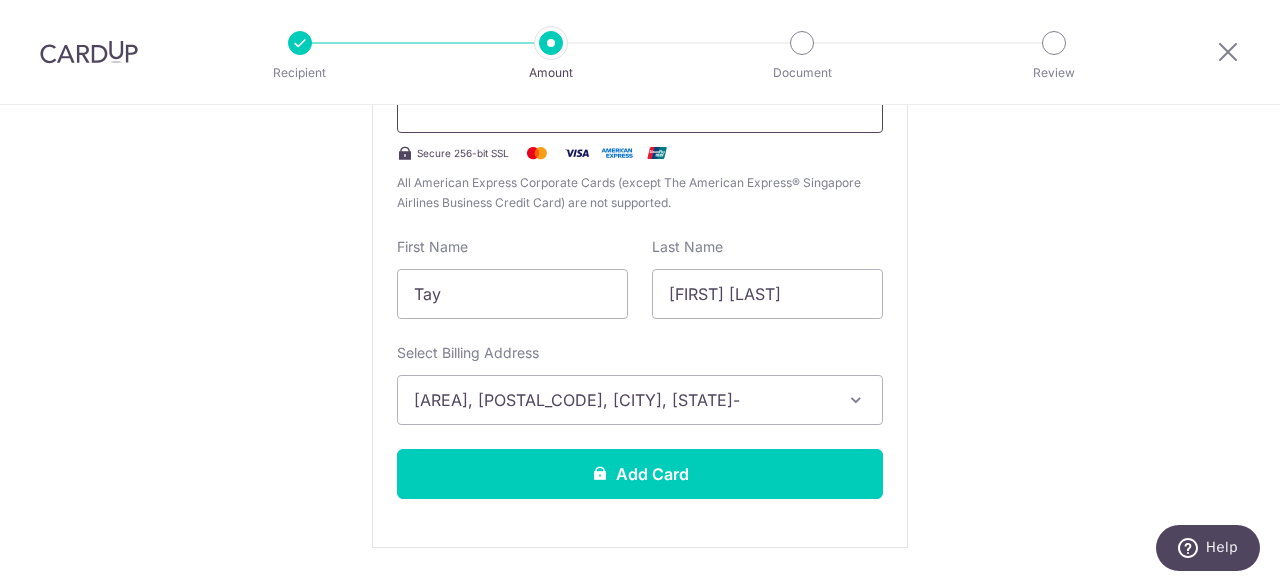 click at bounding box center [640, 108] 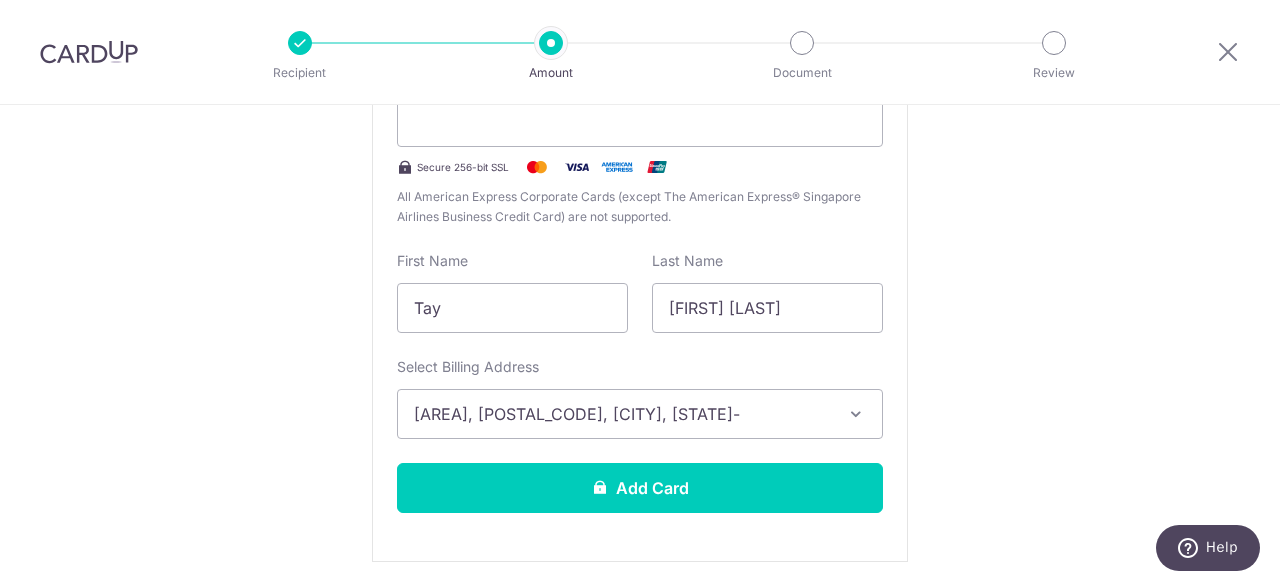 scroll, scrollTop: 518, scrollLeft: 0, axis: vertical 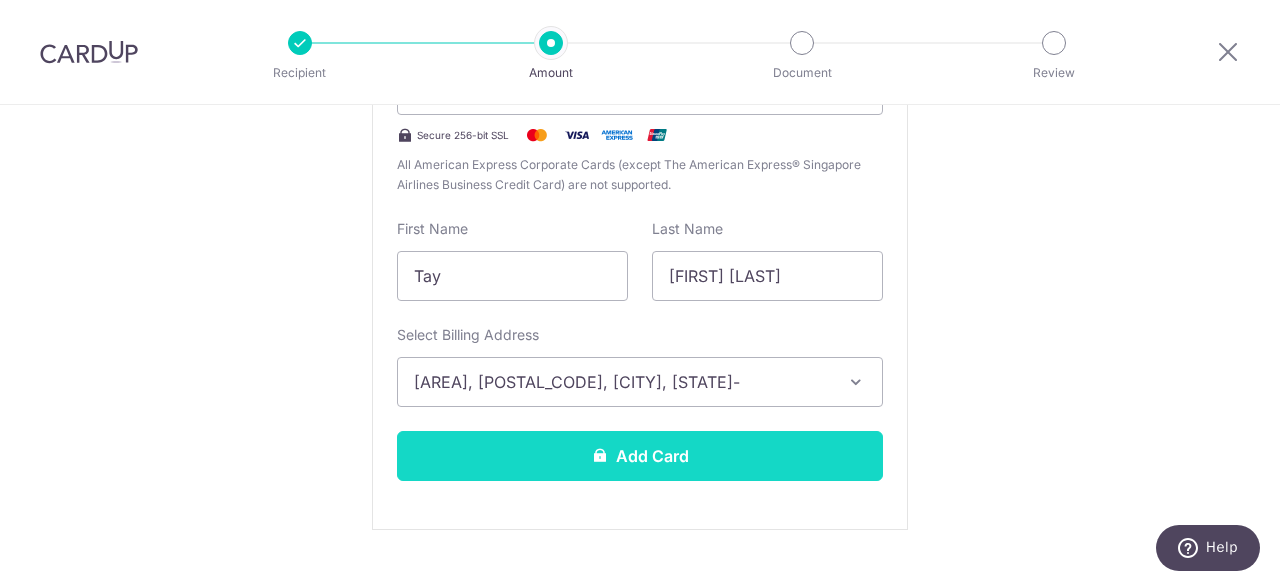 click on "Add Card" at bounding box center [640, 456] 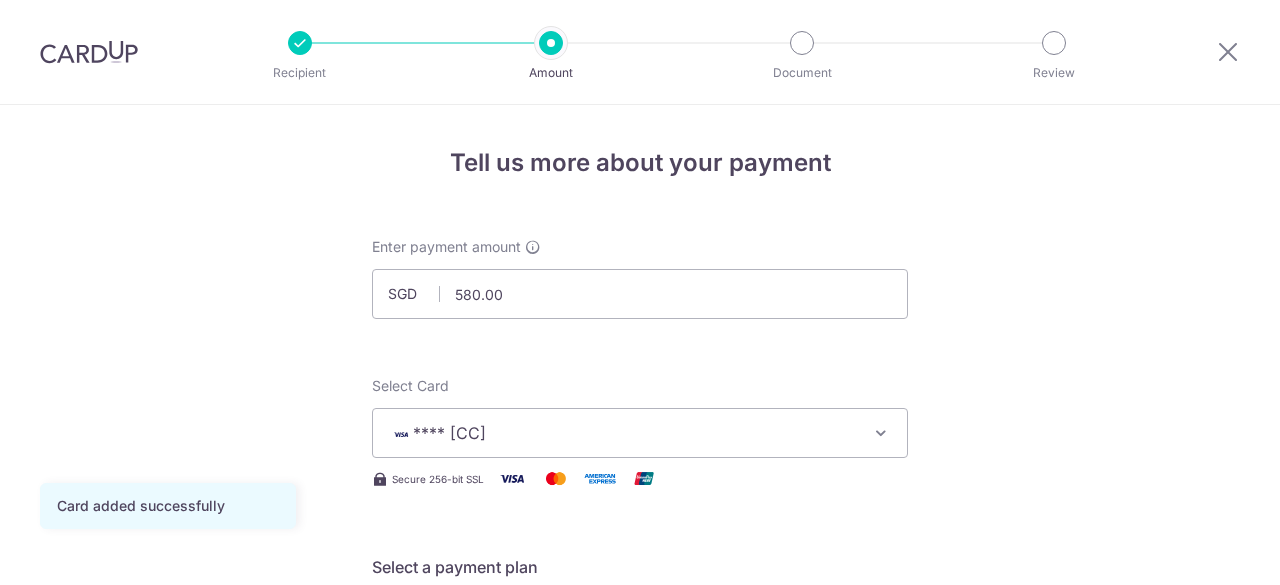 scroll, scrollTop: 0, scrollLeft: 0, axis: both 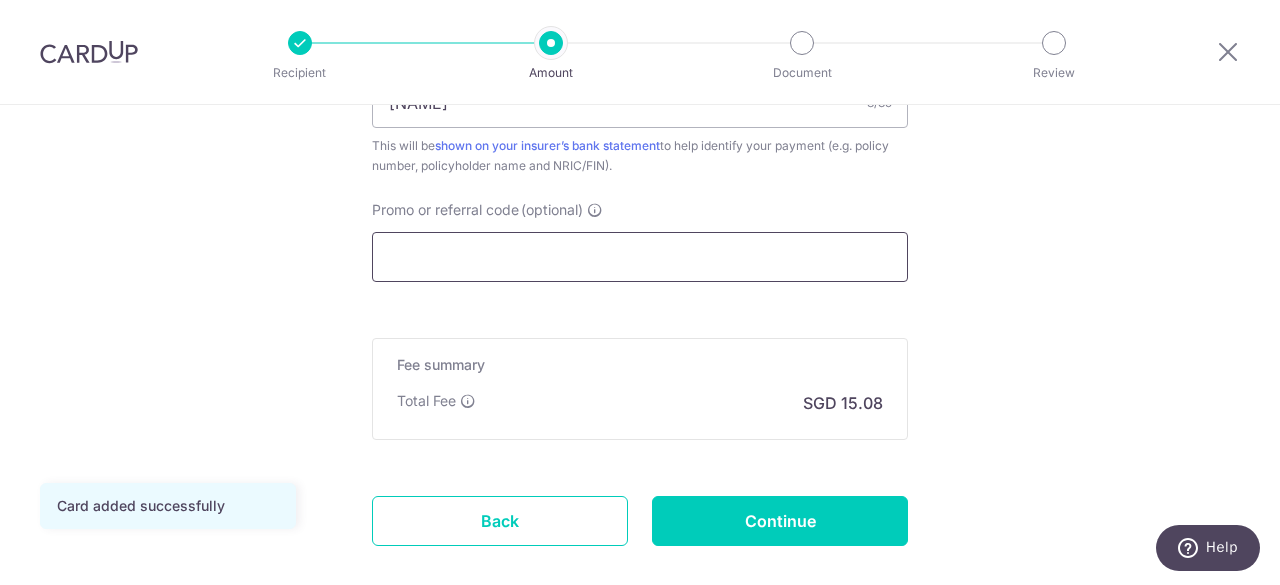 click on "Promo or referral code
(optional)" at bounding box center [640, 257] 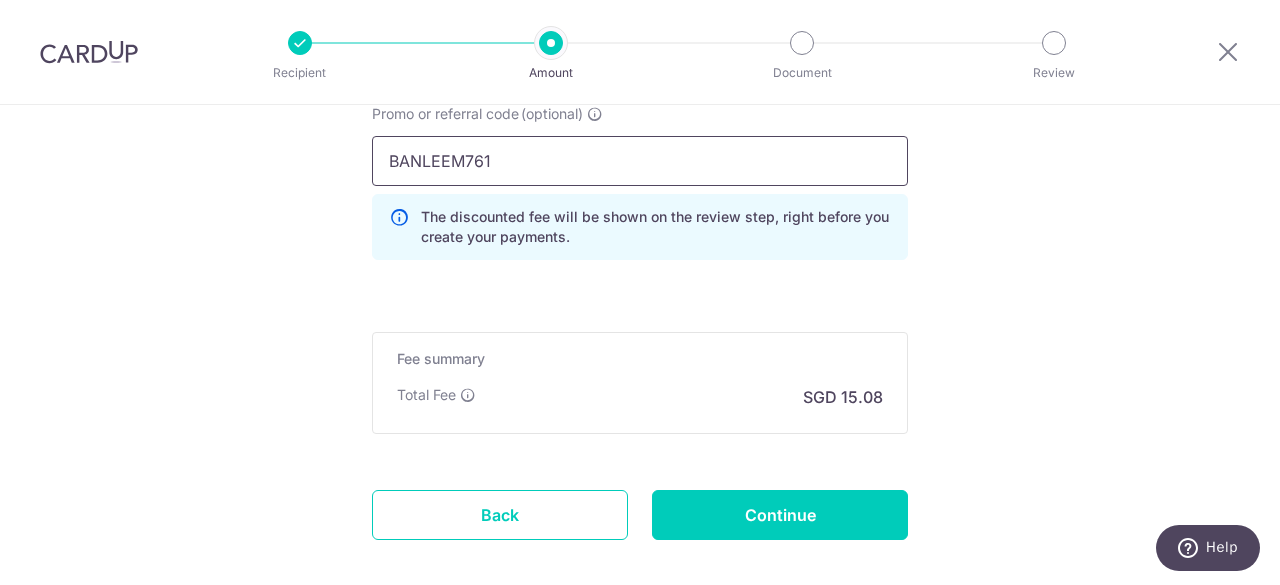scroll, scrollTop: 1495, scrollLeft: 0, axis: vertical 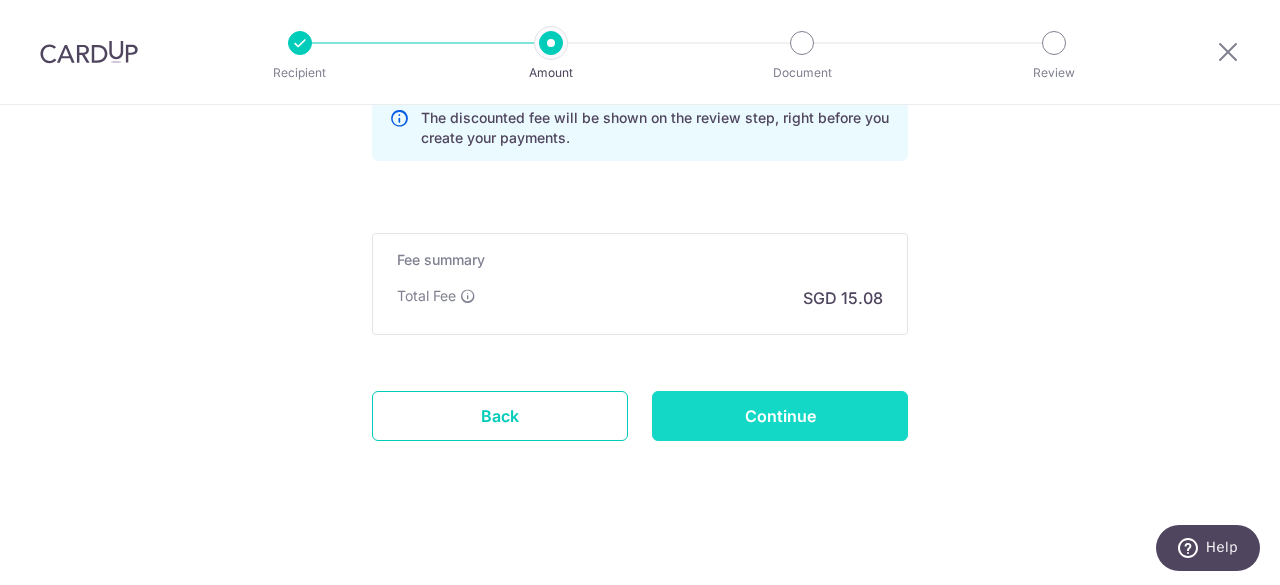type on "BANLEEM761" 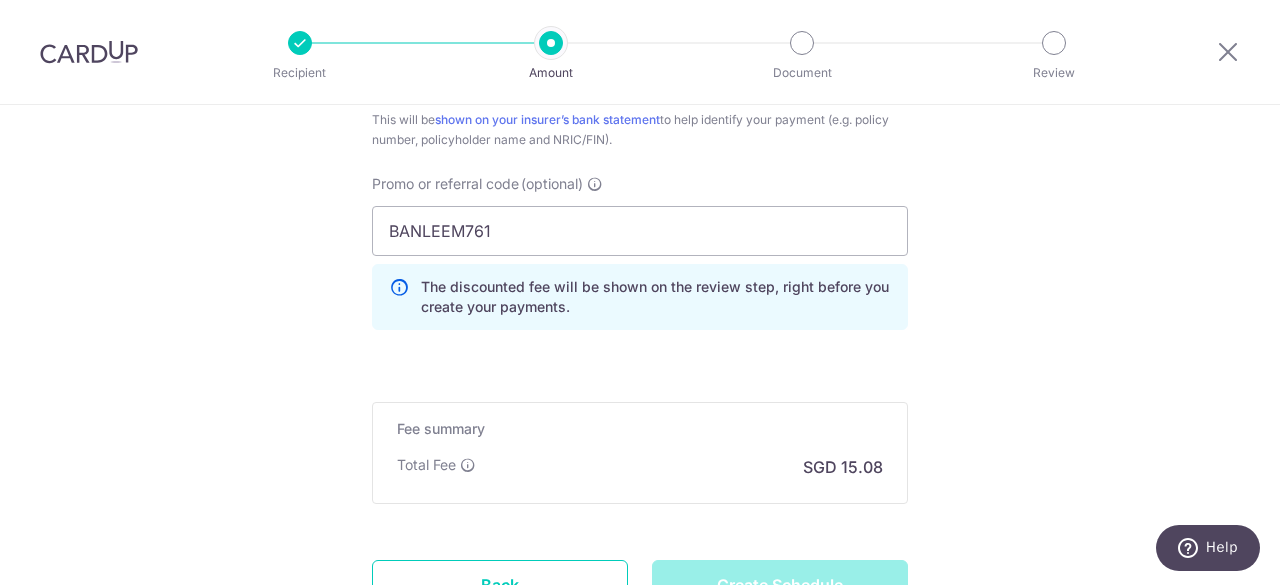 scroll, scrollTop: 1295, scrollLeft: 0, axis: vertical 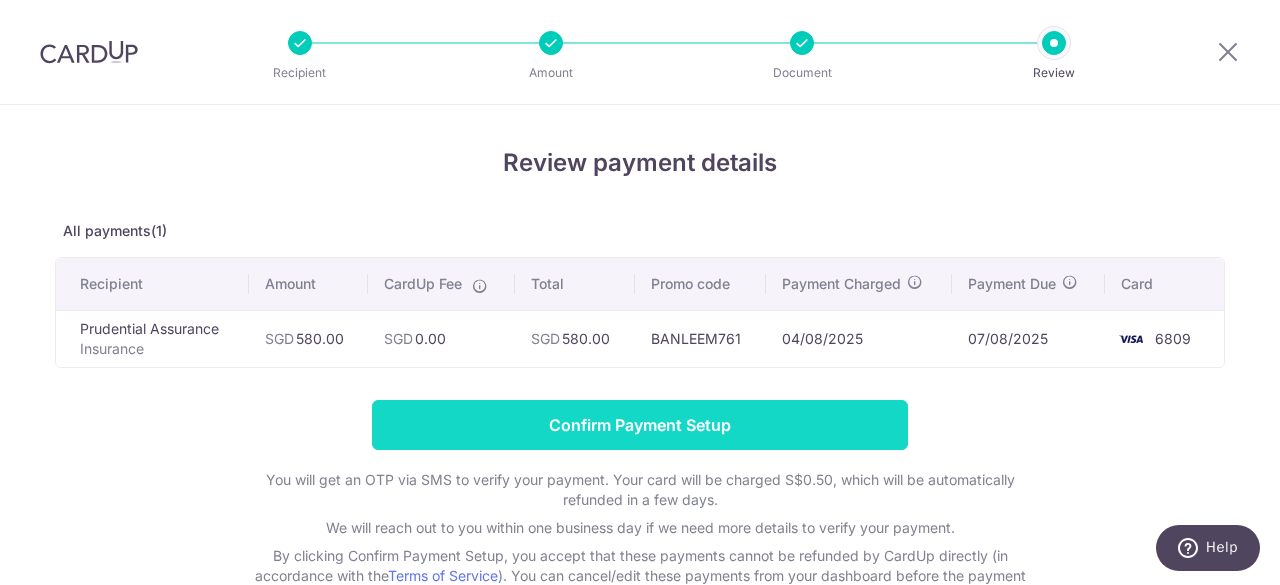 click on "Confirm Payment Setup" at bounding box center [640, 425] 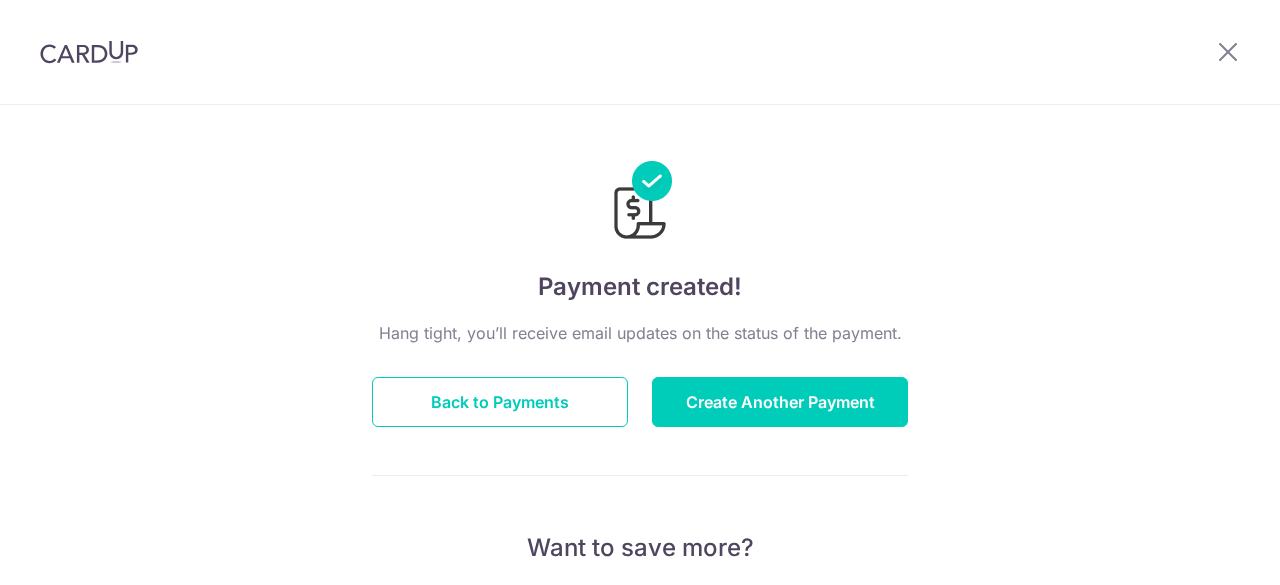 scroll, scrollTop: 0, scrollLeft: 0, axis: both 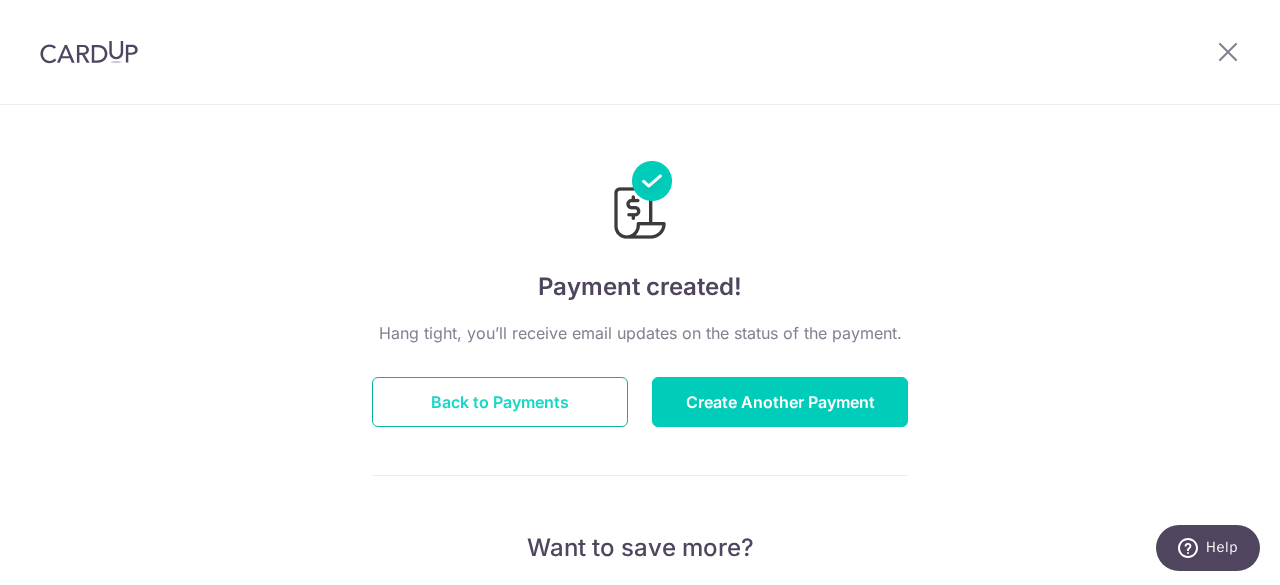 click on "Back to Payments" at bounding box center (500, 402) 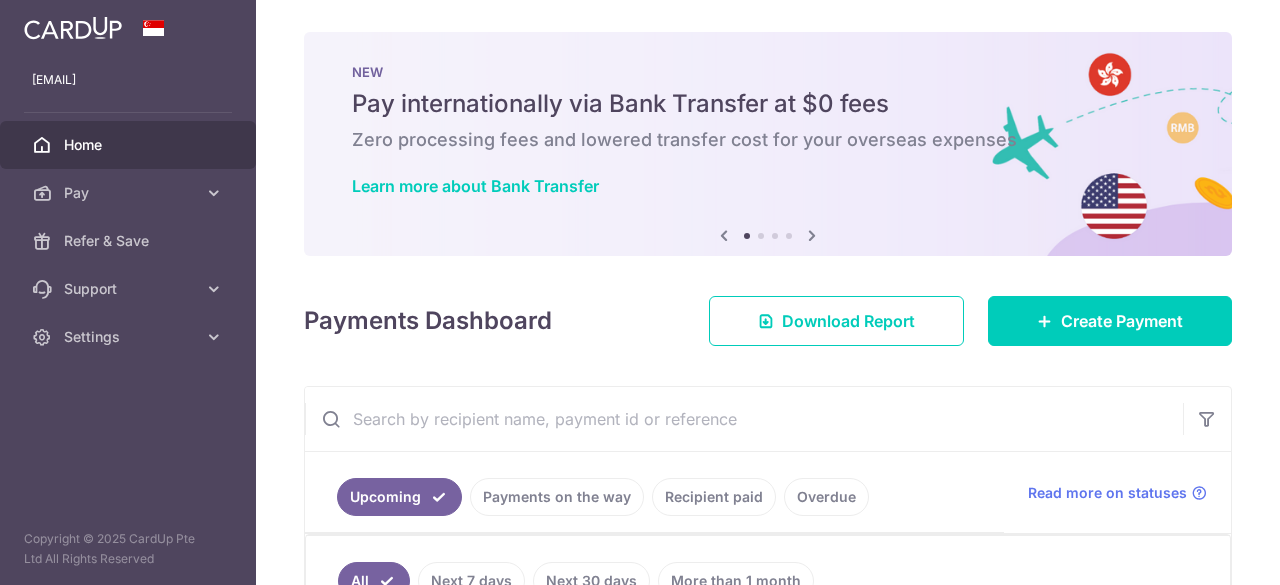 scroll, scrollTop: 0, scrollLeft: 0, axis: both 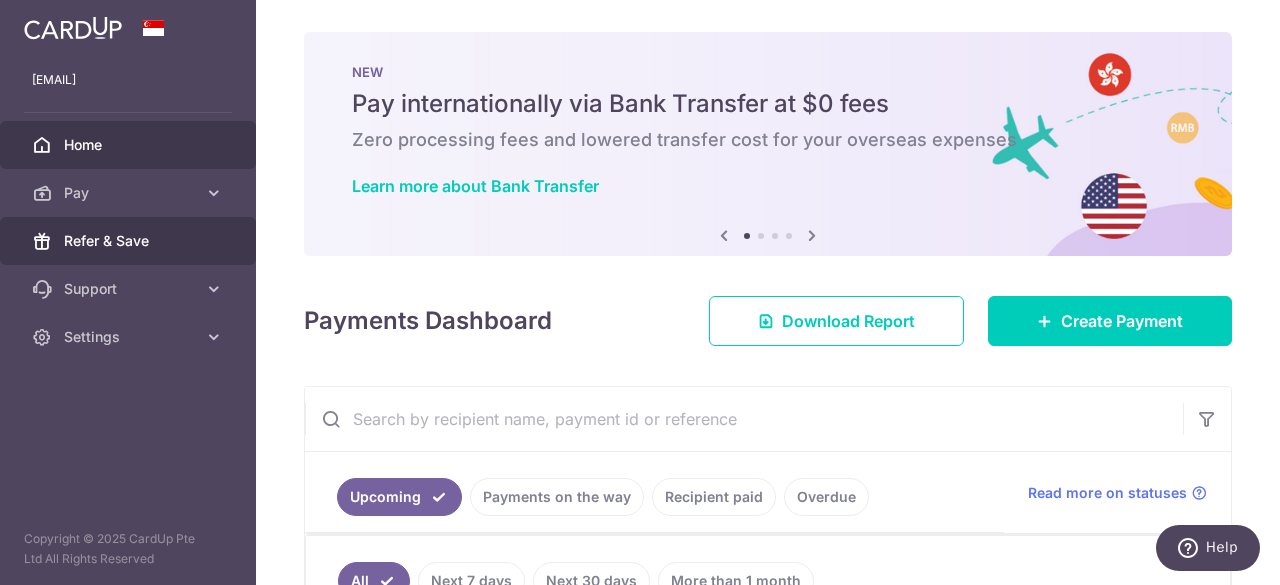 click on "Refer & Save" at bounding box center (130, 241) 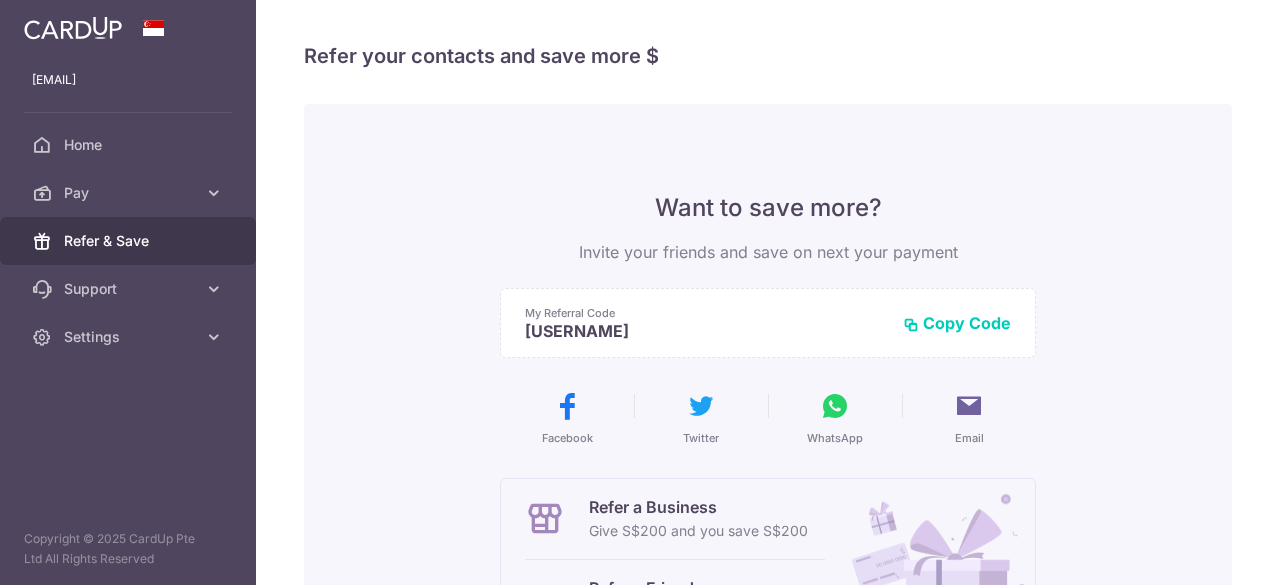 scroll, scrollTop: 0, scrollLeft: 0, axis: both 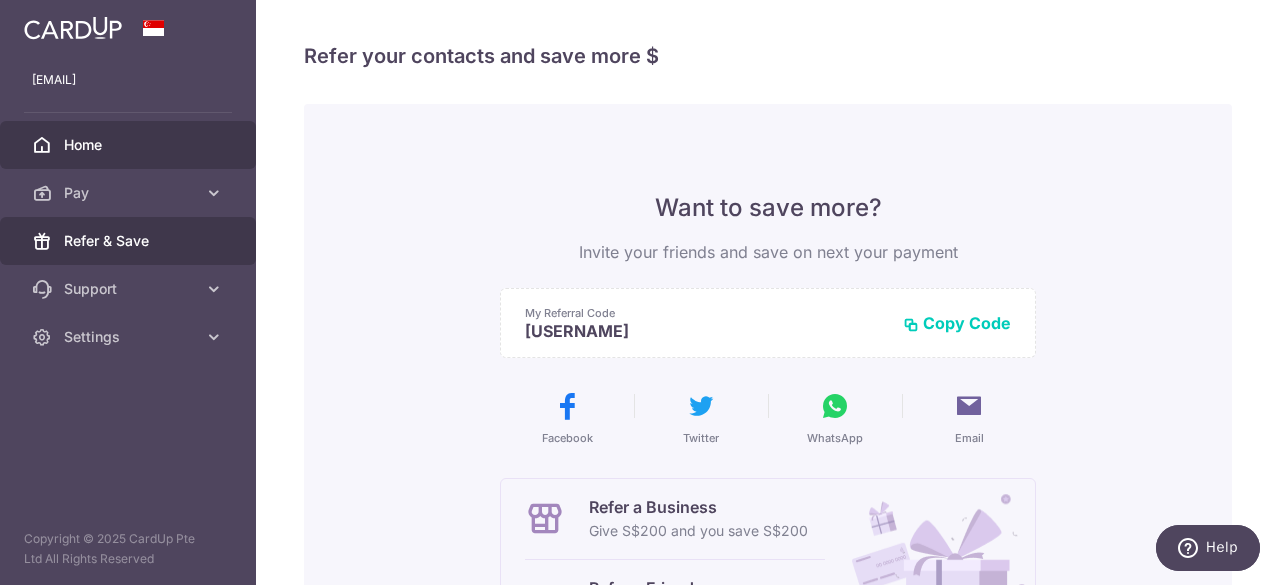 click on "Home" at bounding box center (130, 145) 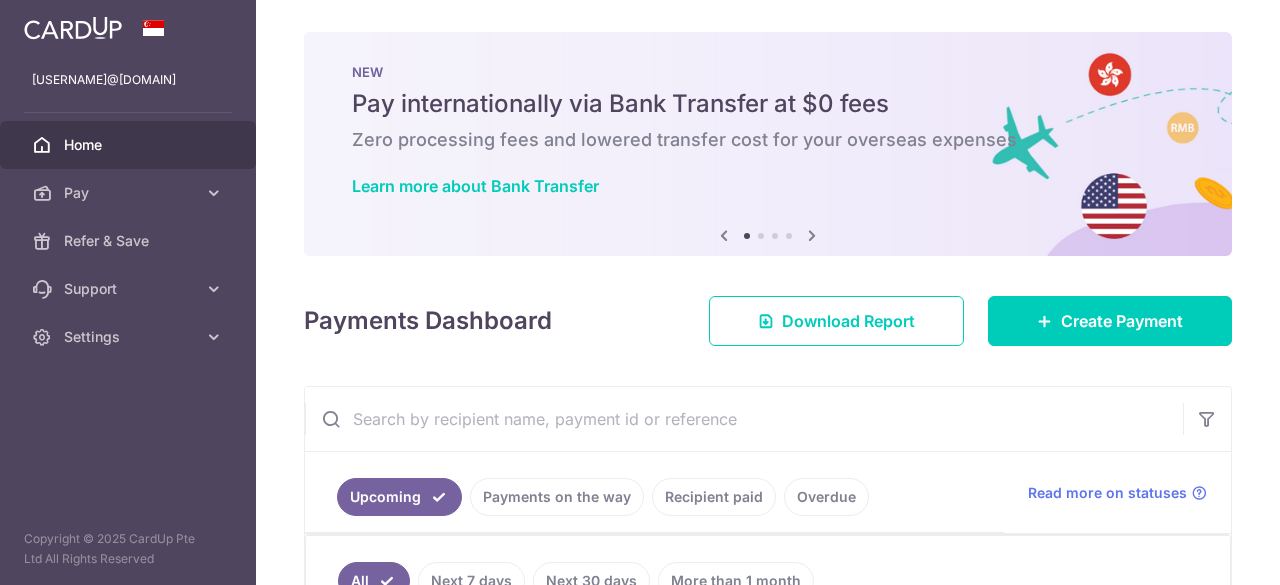 scroll, scrollTop: 0, scrollLeft: 0, axis: both 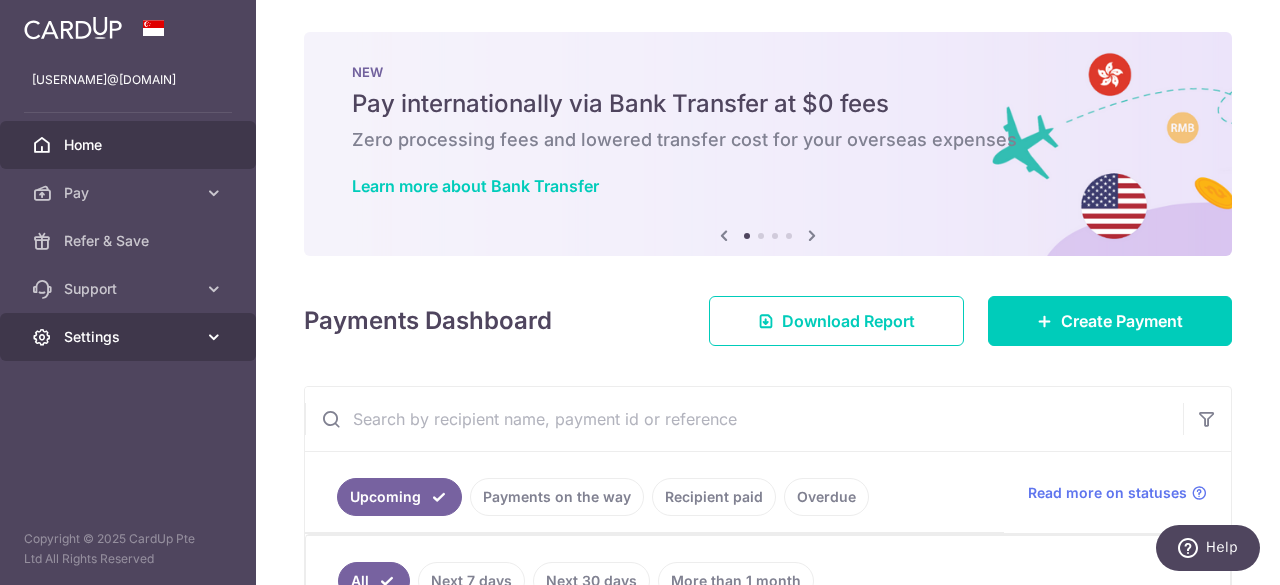 click on "Settings" at bounding box center (130, 337) 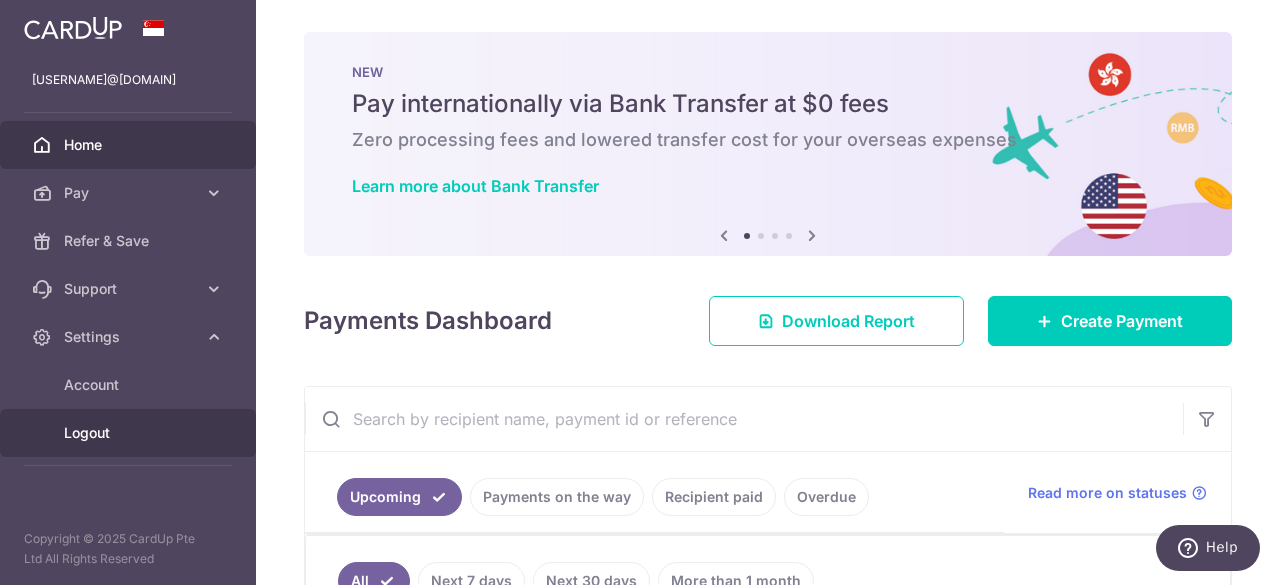 click on "Logout" at bounding box center [130, 433] 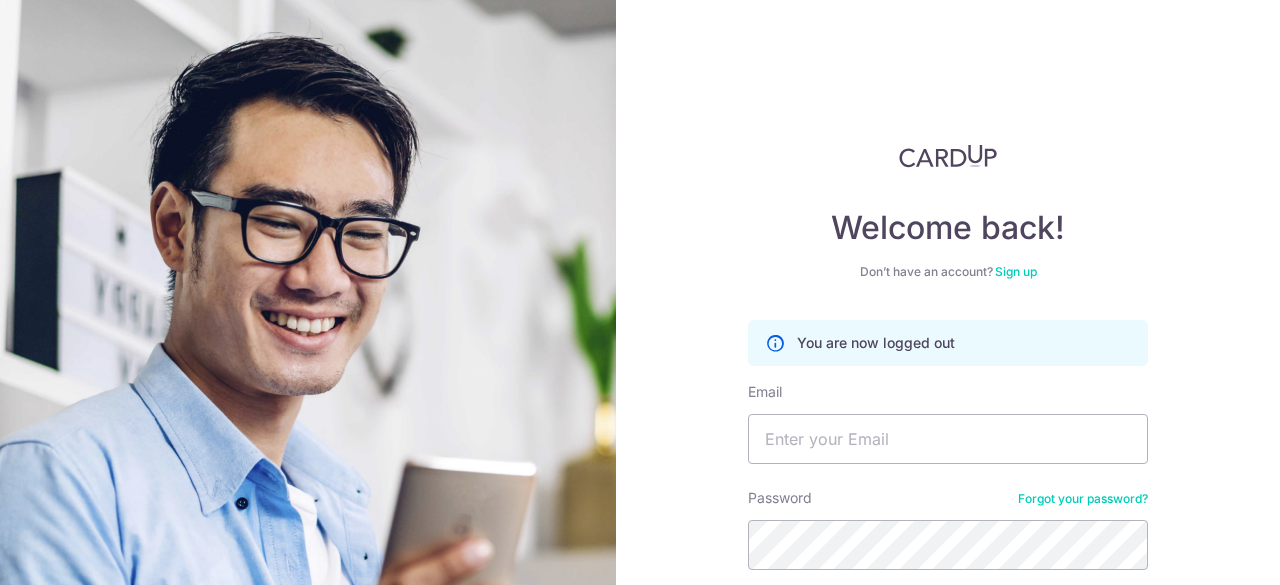 scroll, scrollTop: 0, scrollLeft: 0, axis: both 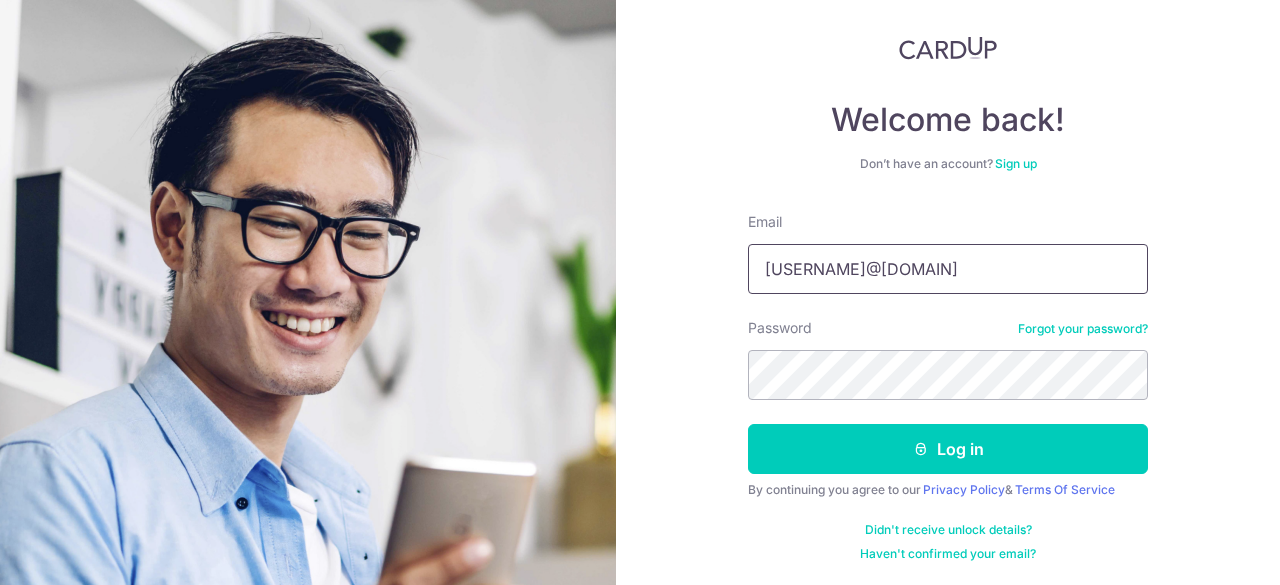 drag, startPoint x: 945, startPoint y: 275, endPoint x: 908, endPoint y: 281, distance: 37.48333 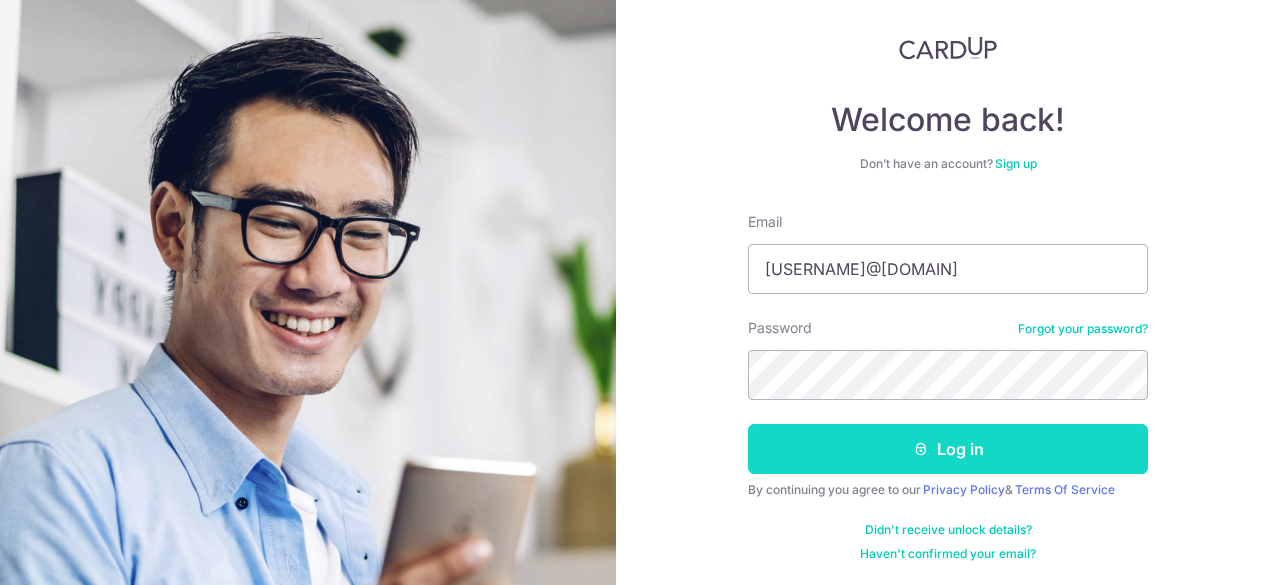 click on "Log in" at bounding box center [948, 449] 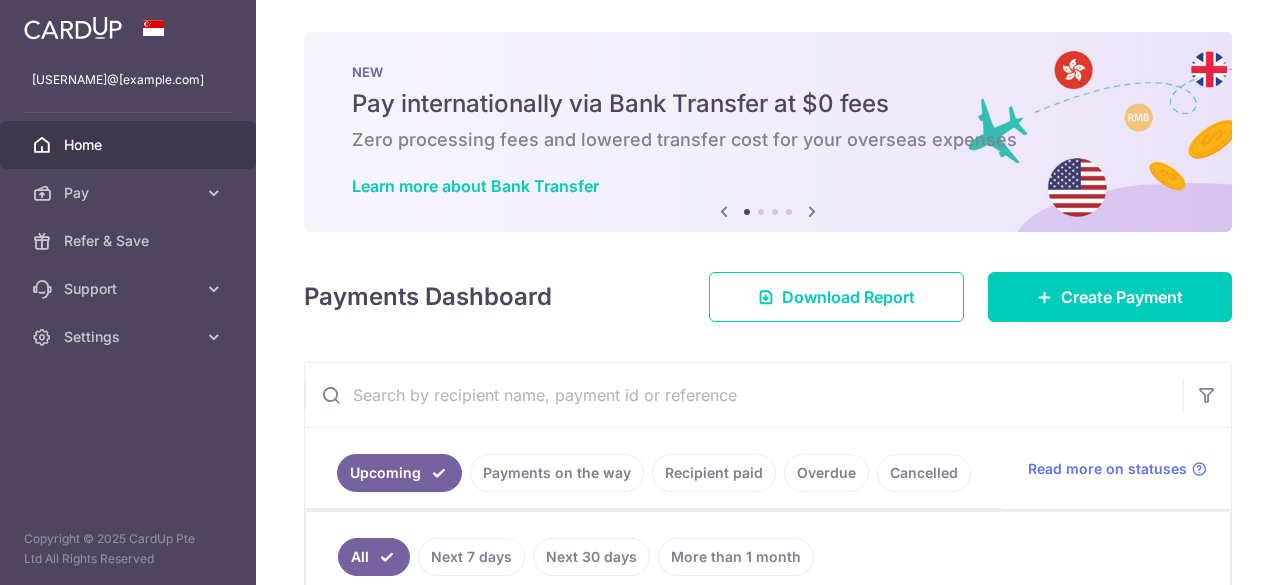 scroll, scrollTop: 0, scrollLeft: 0, axis: both 